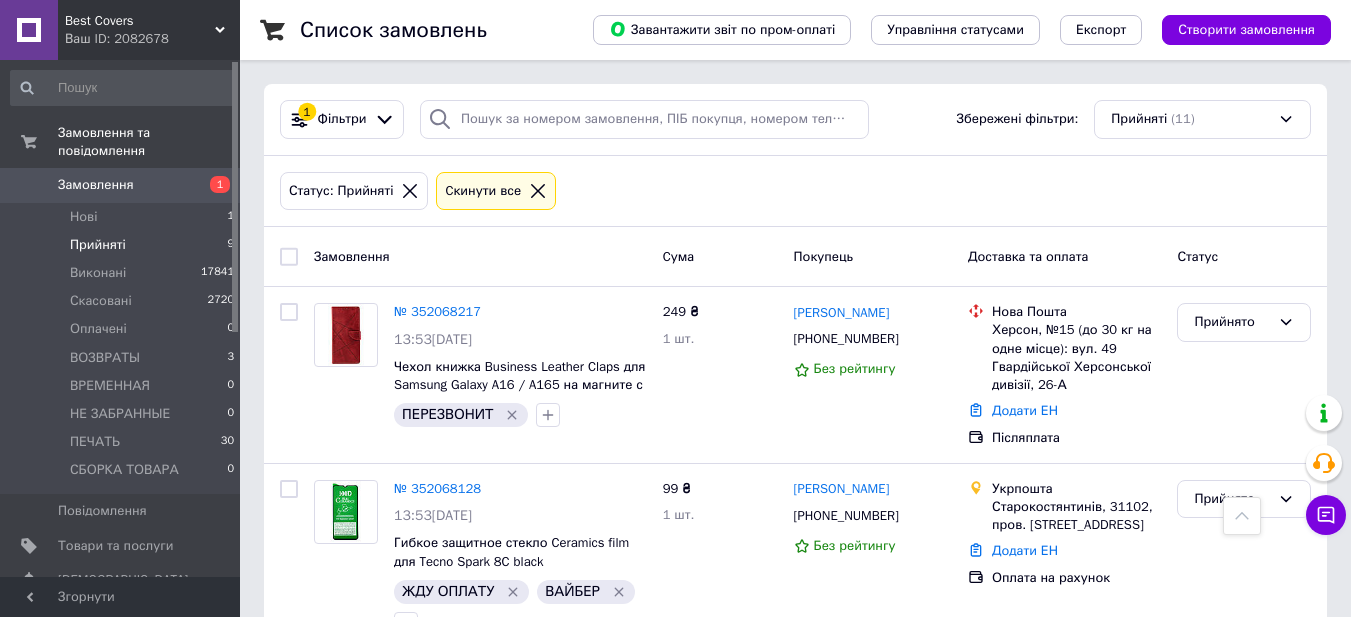 scroll, scrollTop: 1325, scrollLeft: 0, axis: vertical 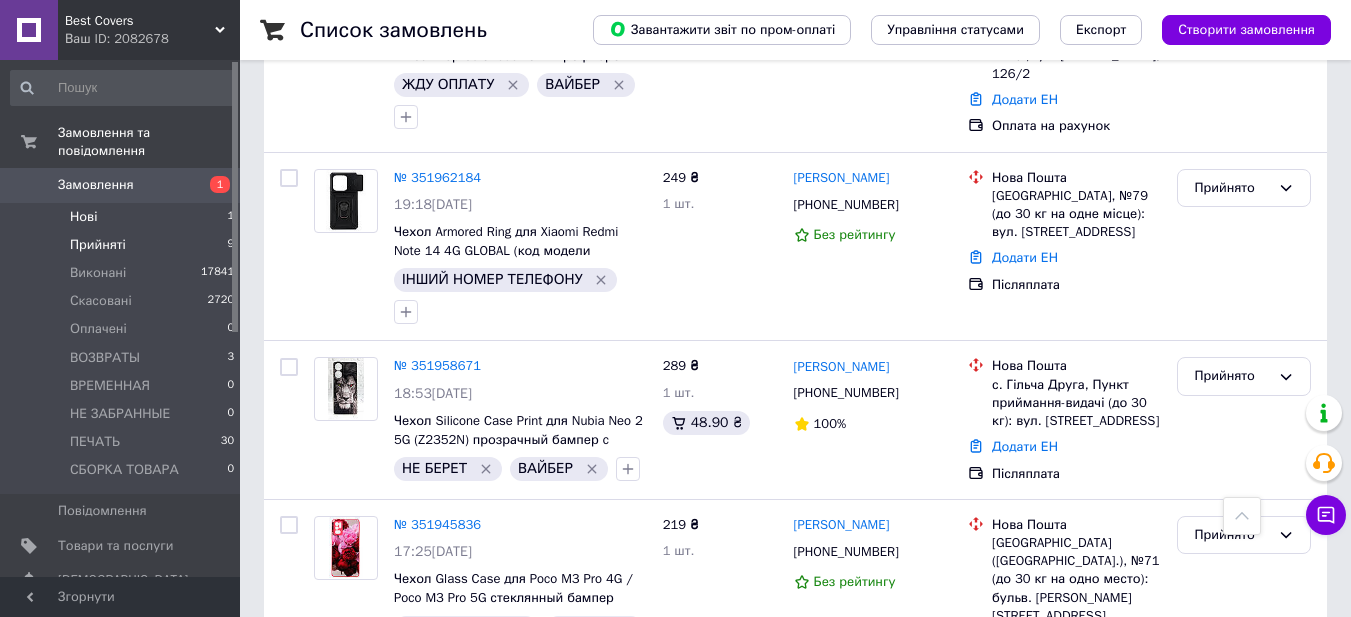 click on "Нові" at bounding box center (83, 217) 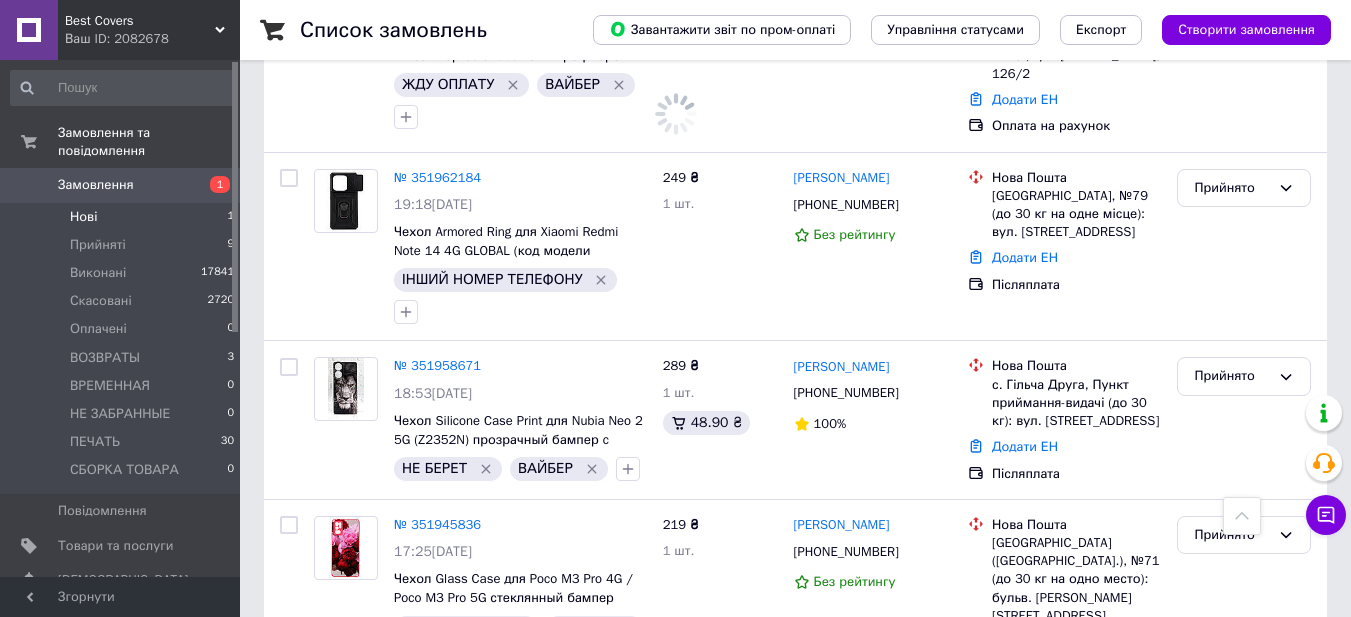 scroll, scrollTop: 0, scrollLeft: 0, axis: both 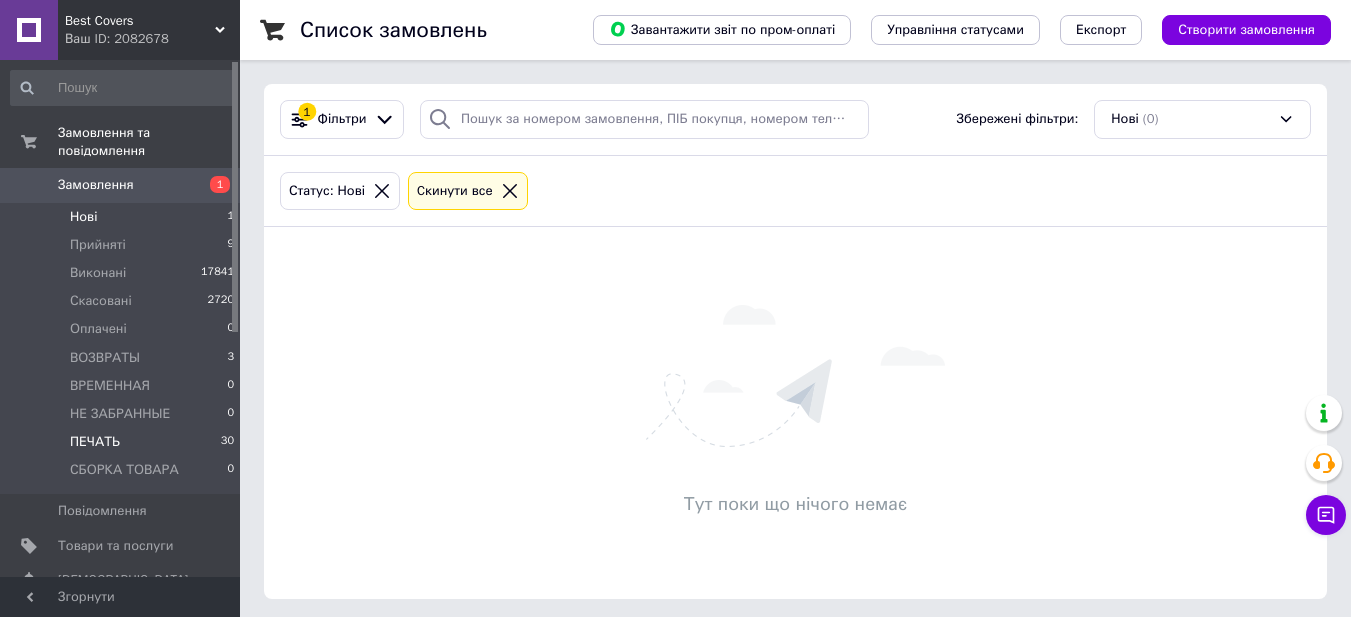 click on "ПЕЧАТЬ" at bounding box center [95, 442] 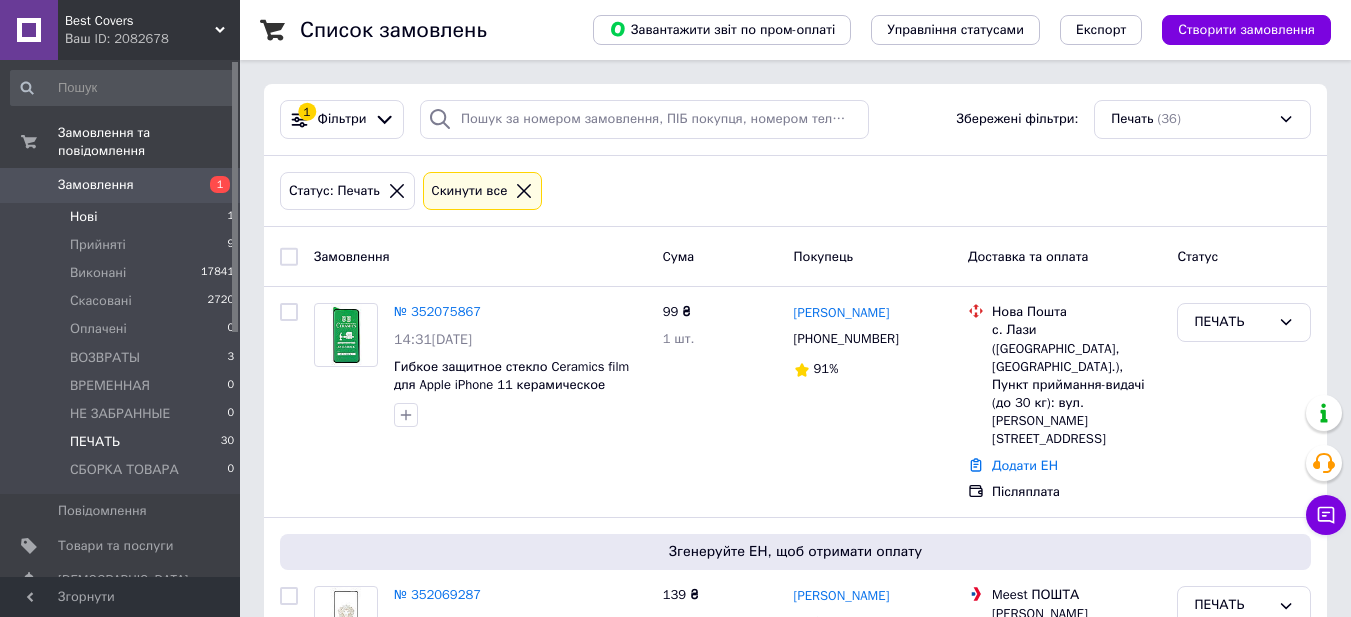 click on "Нові" at bounding box center [83, 217] 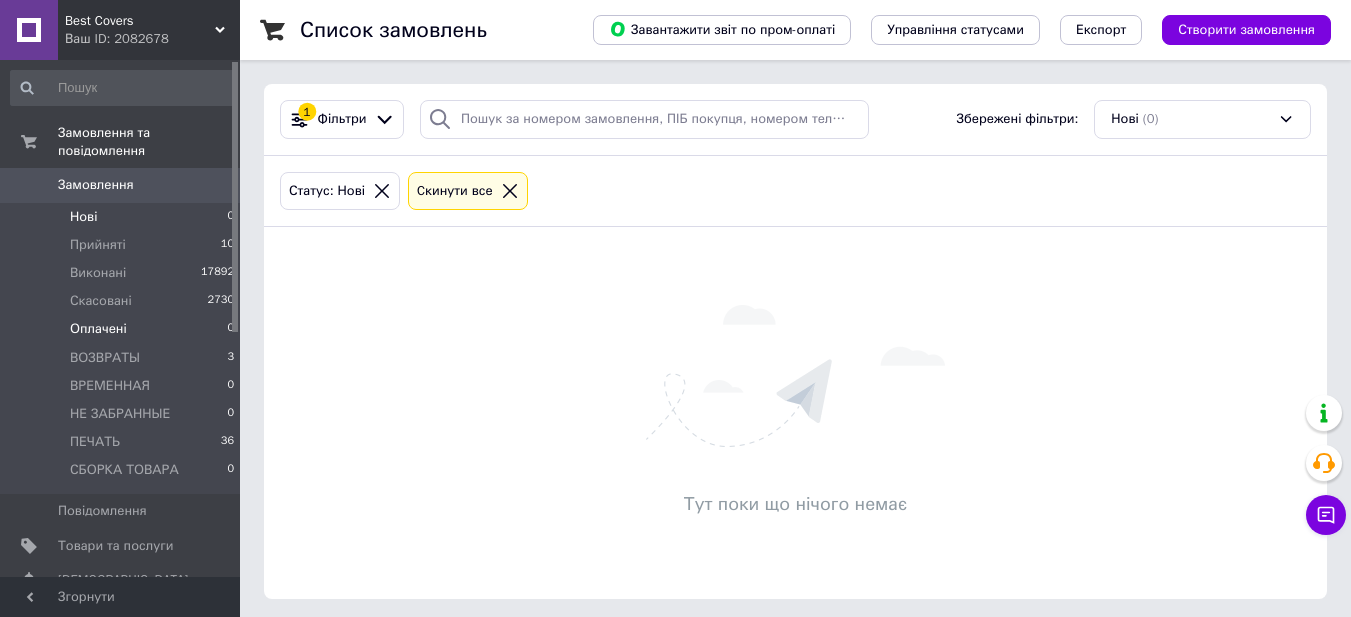 scroll, scrollTop: 0, scrollLeft: 0, axis: both 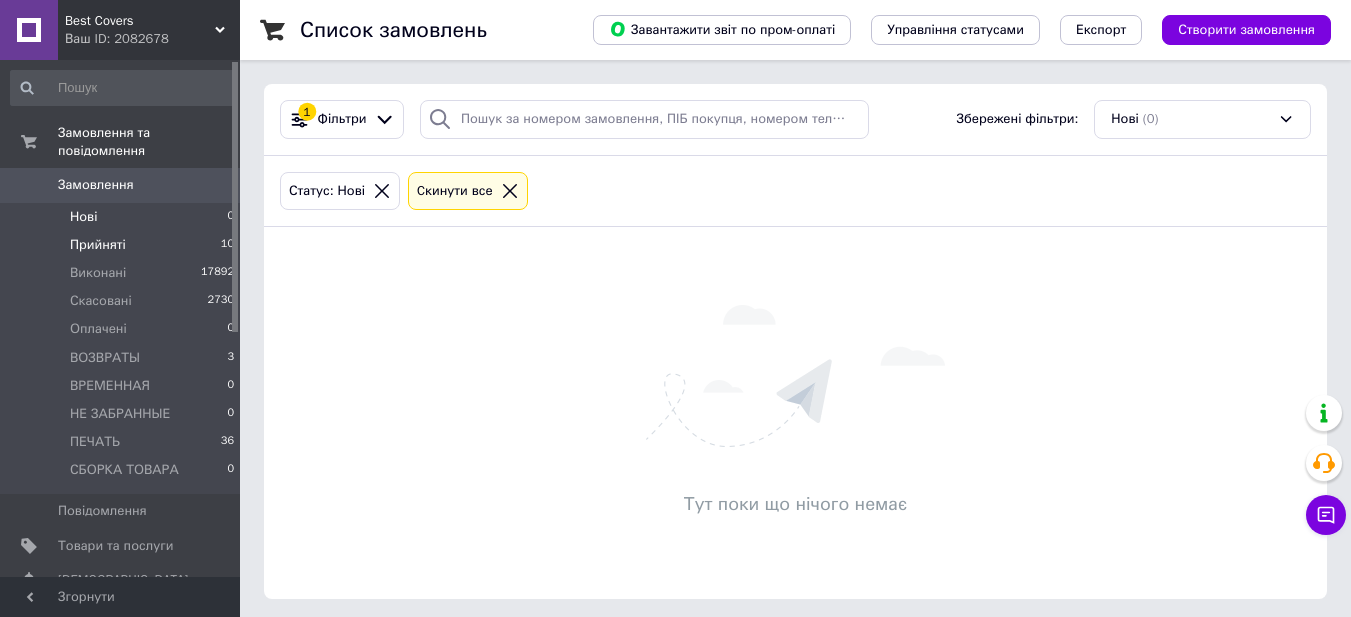 click on "Прийняті" at bounding box center [98, 245] 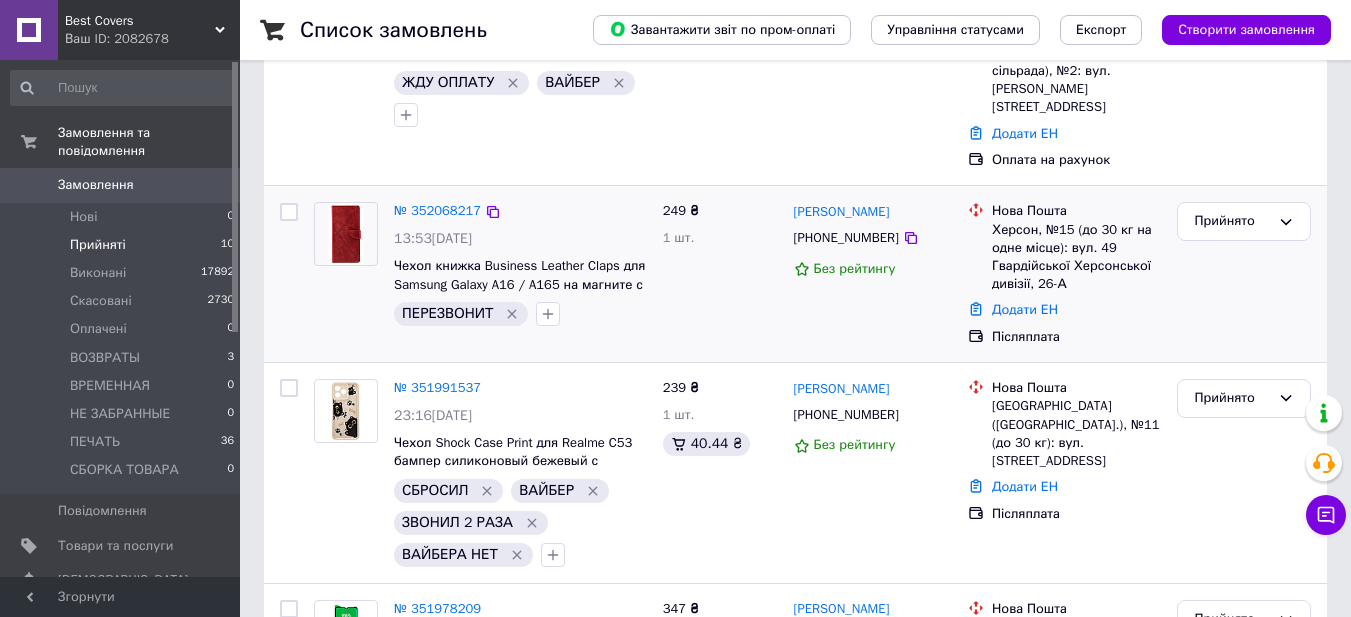 scroll, scrollTop: 500, scrollLeft: 0, axis: vertical 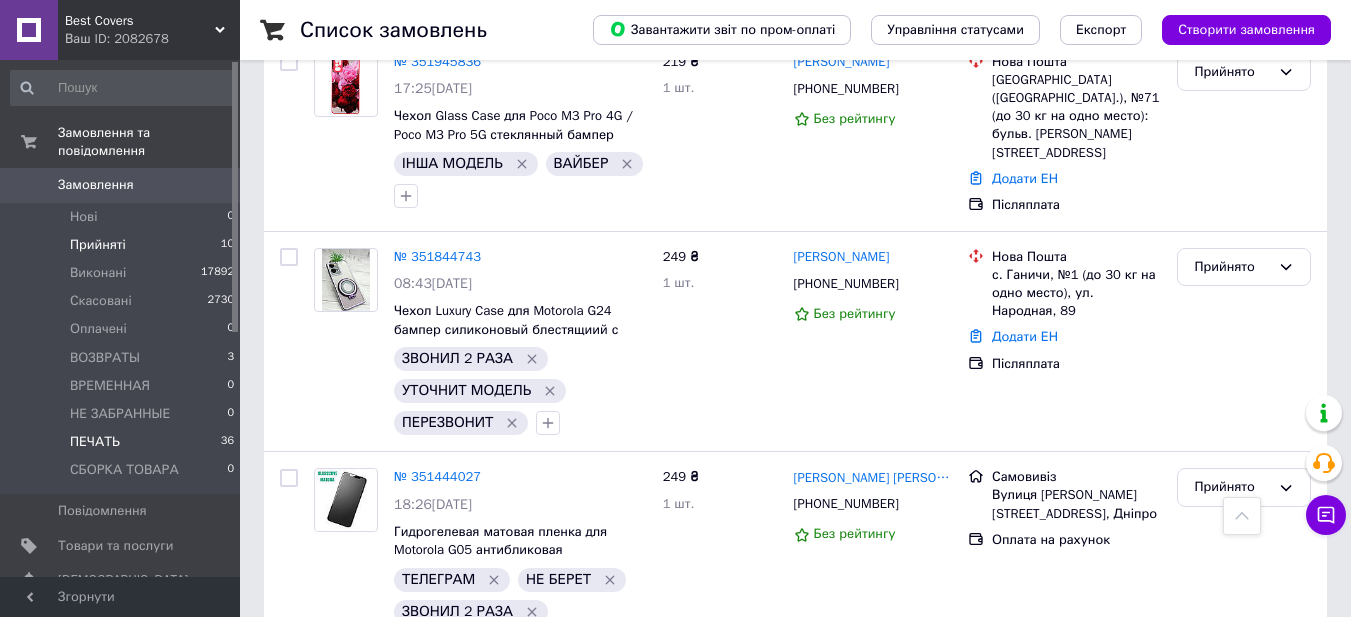 click on "ПЕЧАТЬ" at bounding box center [95, 442] 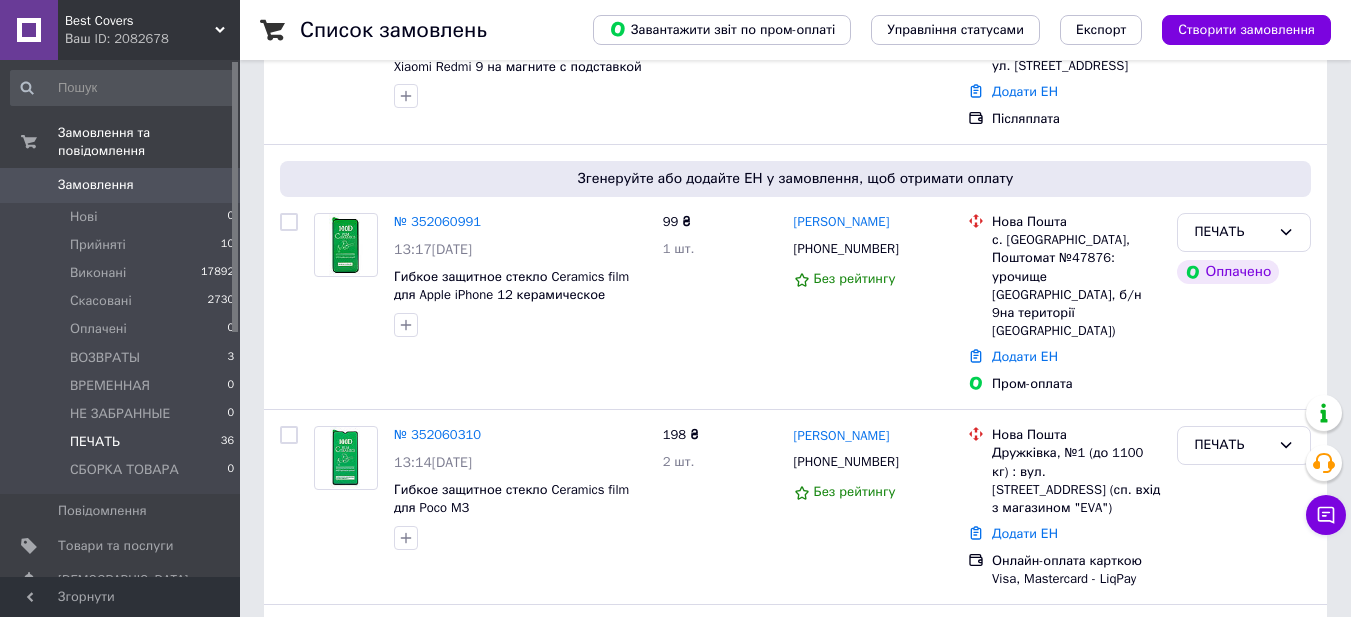 scroll, scrollTop: 0, scrollLeft: 0, axis: both 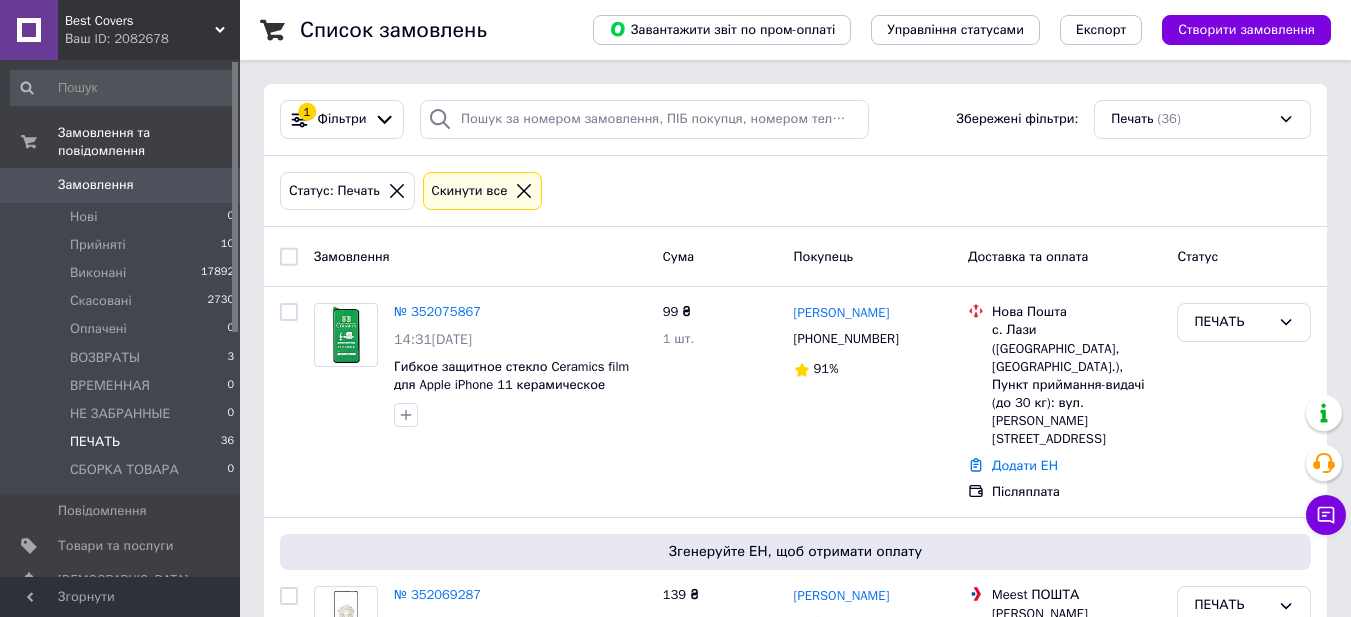 click on "ПЕЧАТЬ" at bounding box center [95, 442] 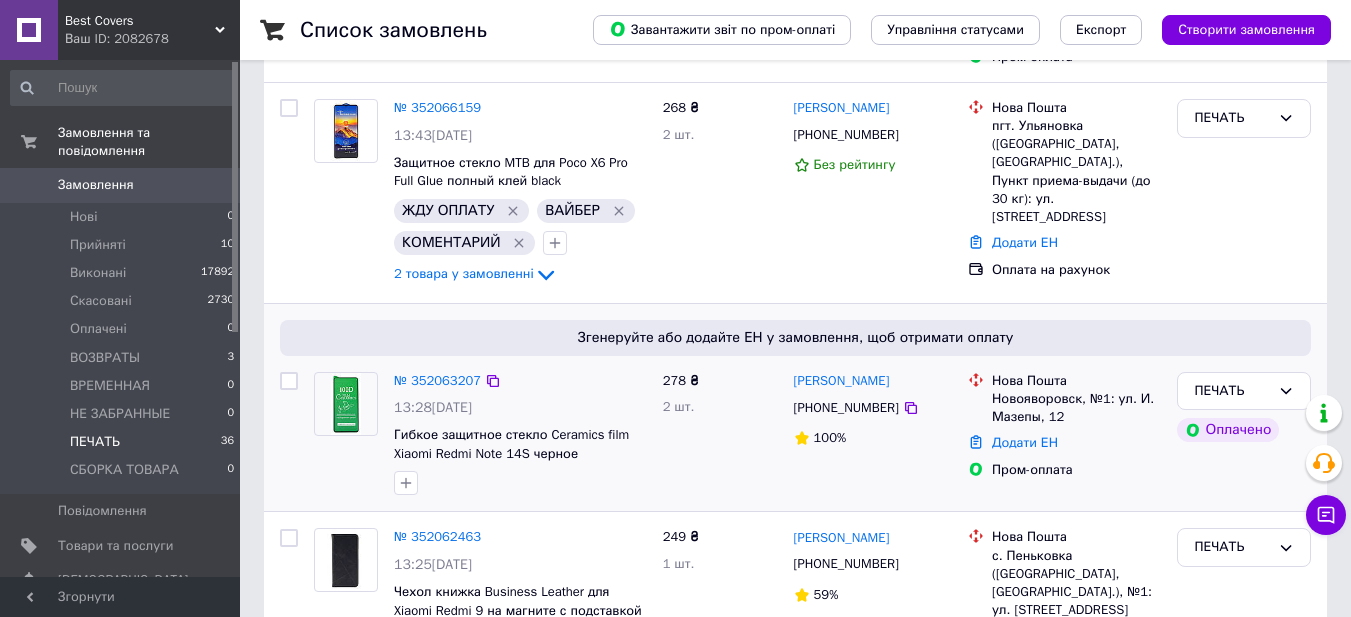 scroll, scrollTop: 1200, scrollLeft: 0, axis: vertical 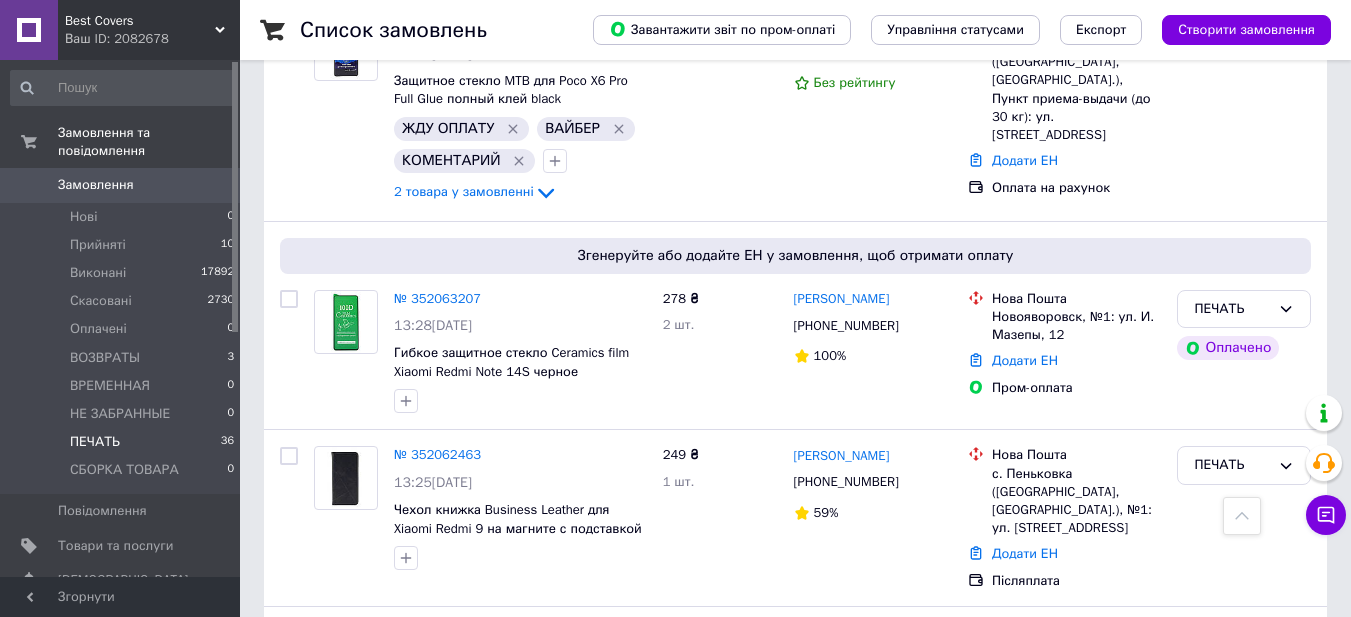 click on "ПЕЧАТЬ" at bounding box center (95, 442) 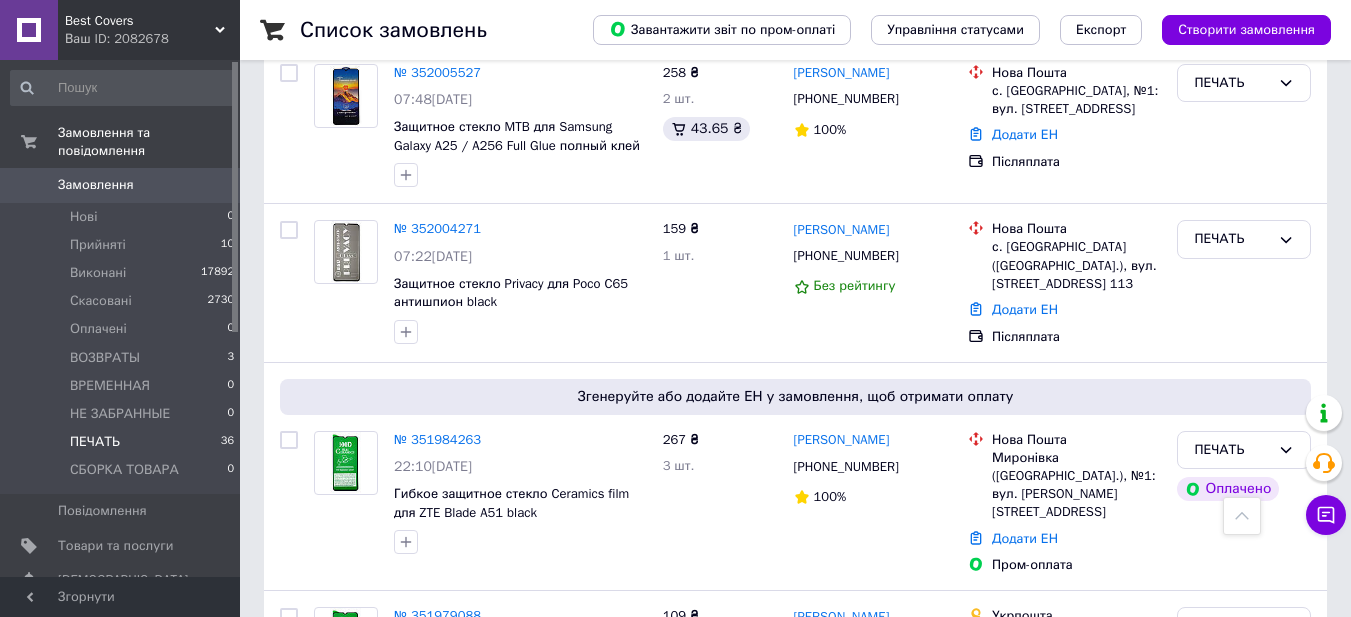 scroll, scrollTop: 6756, scrollLeft: 0, axis: vertical 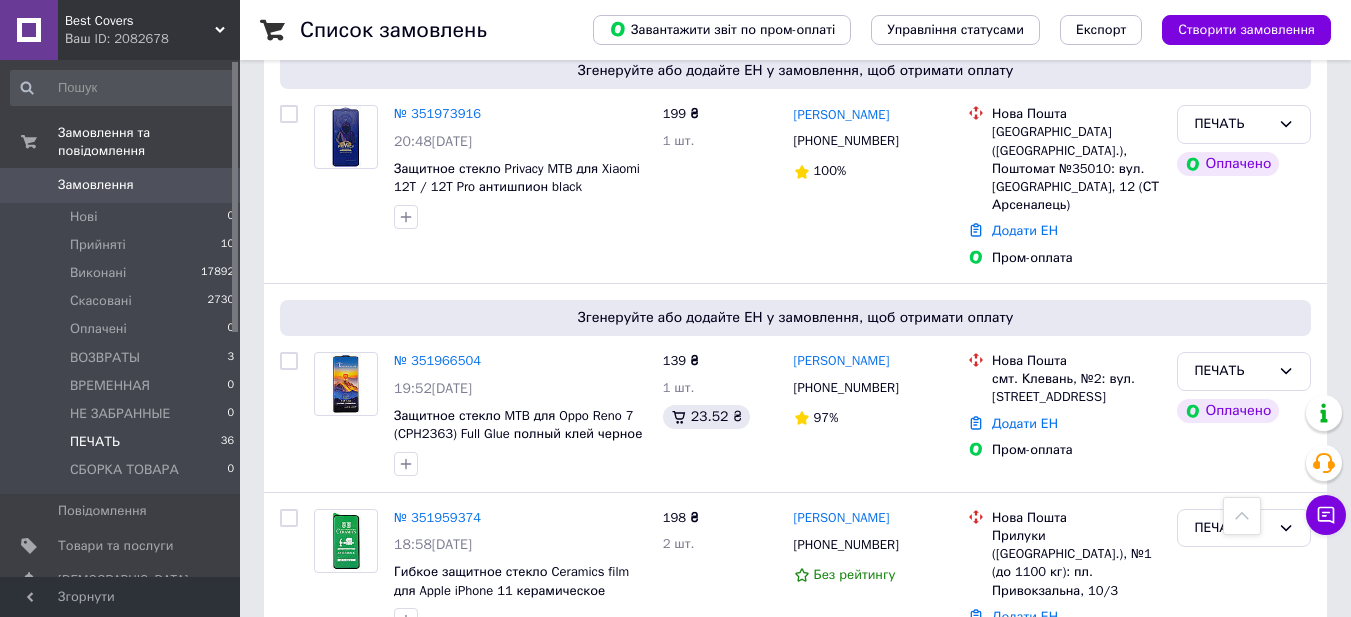 click 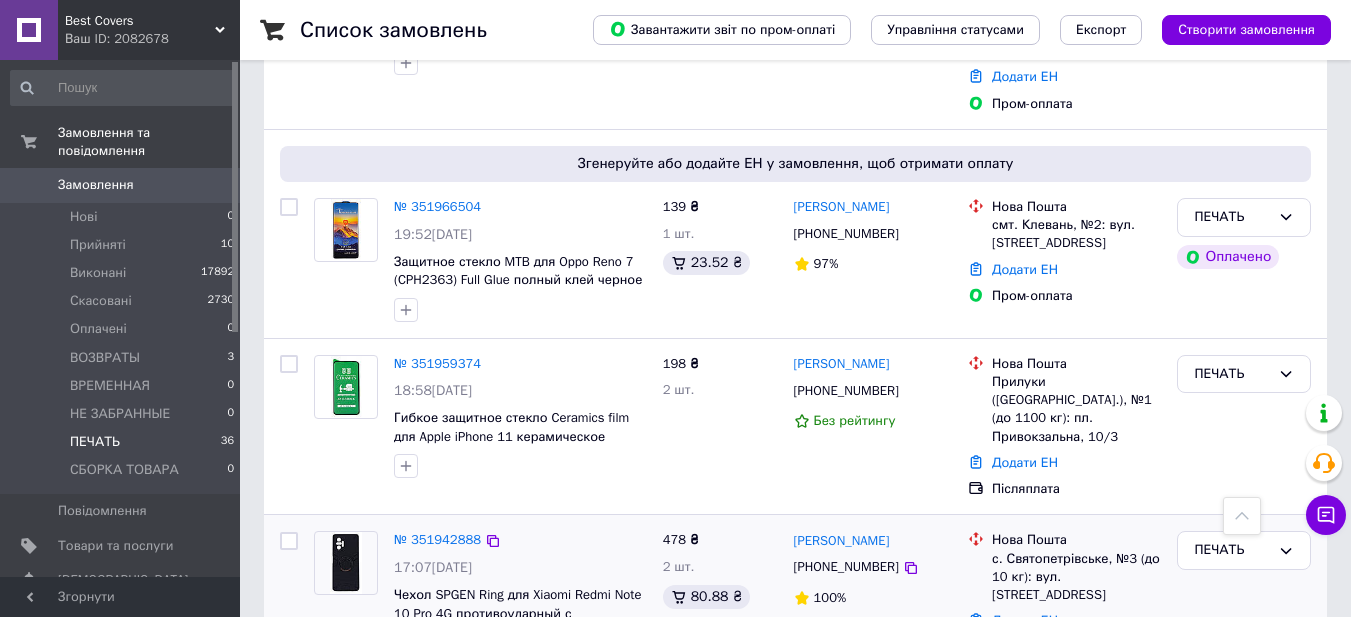 scroll, scrollTop: 6917, scrollLeft: 0, axis: vertical 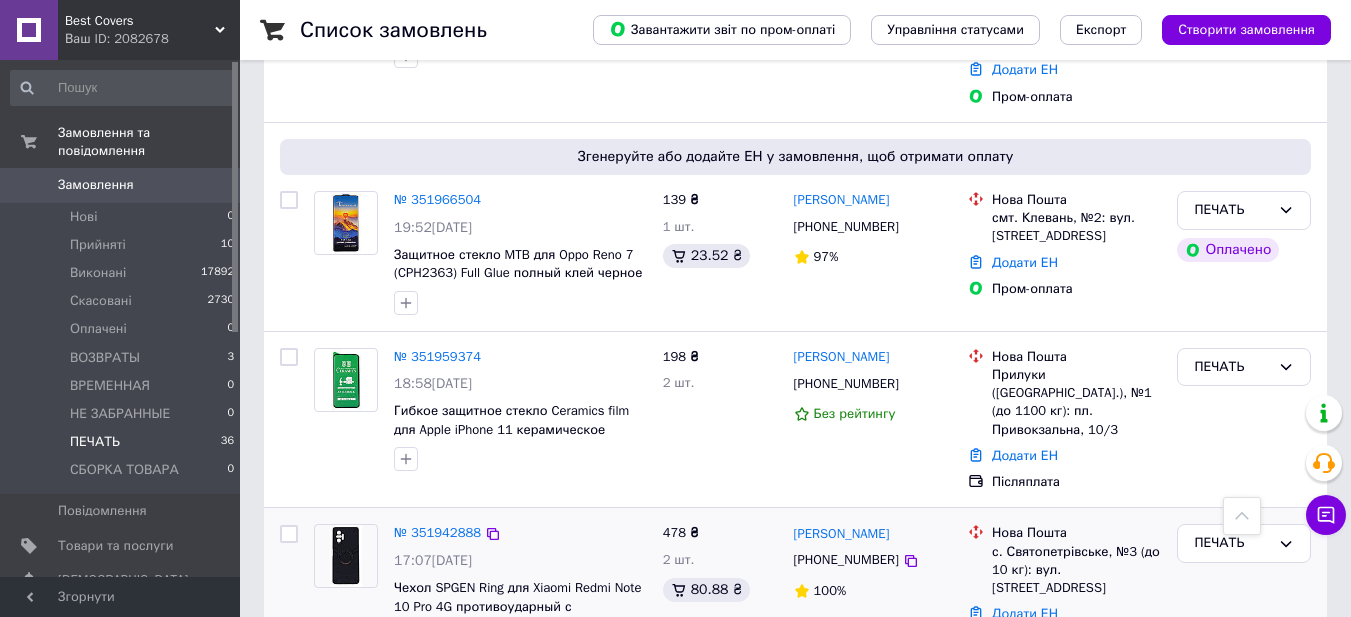 drag, startPoint x: 594, startPoint y: 445, endPoint x: 521, endPoint y: 476, distance: 79.30952 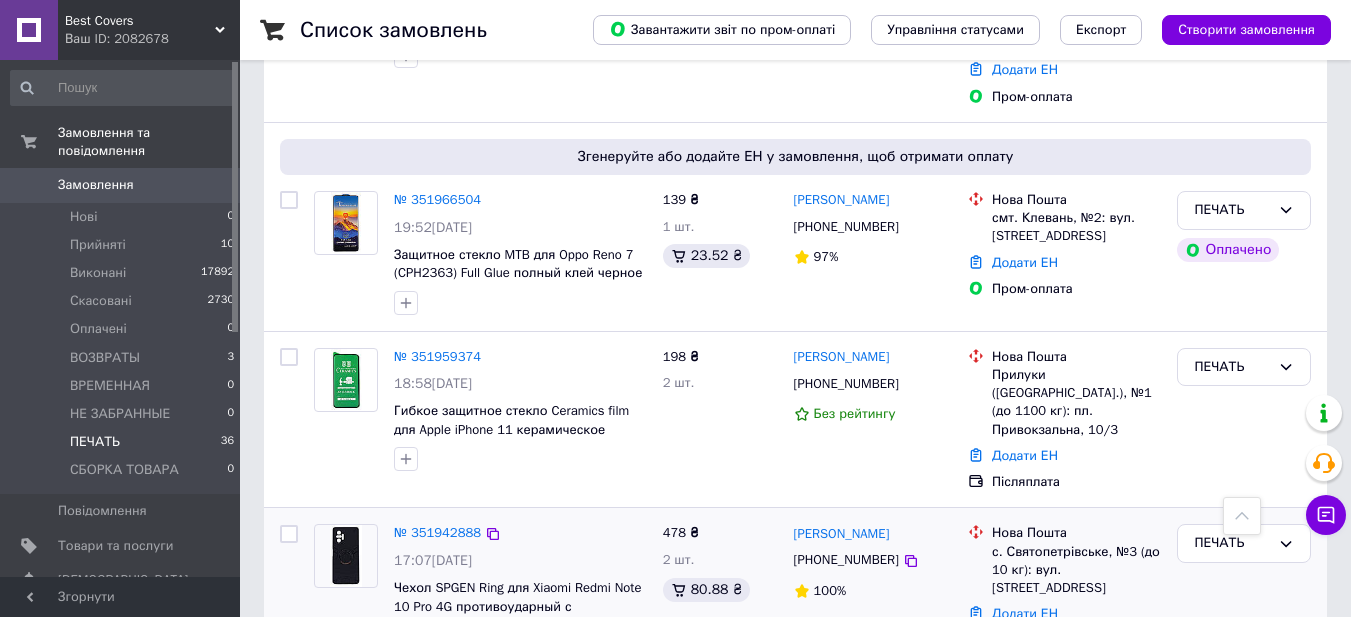 copy on "Xiaomi Redmi Note 10 Pro 4G" 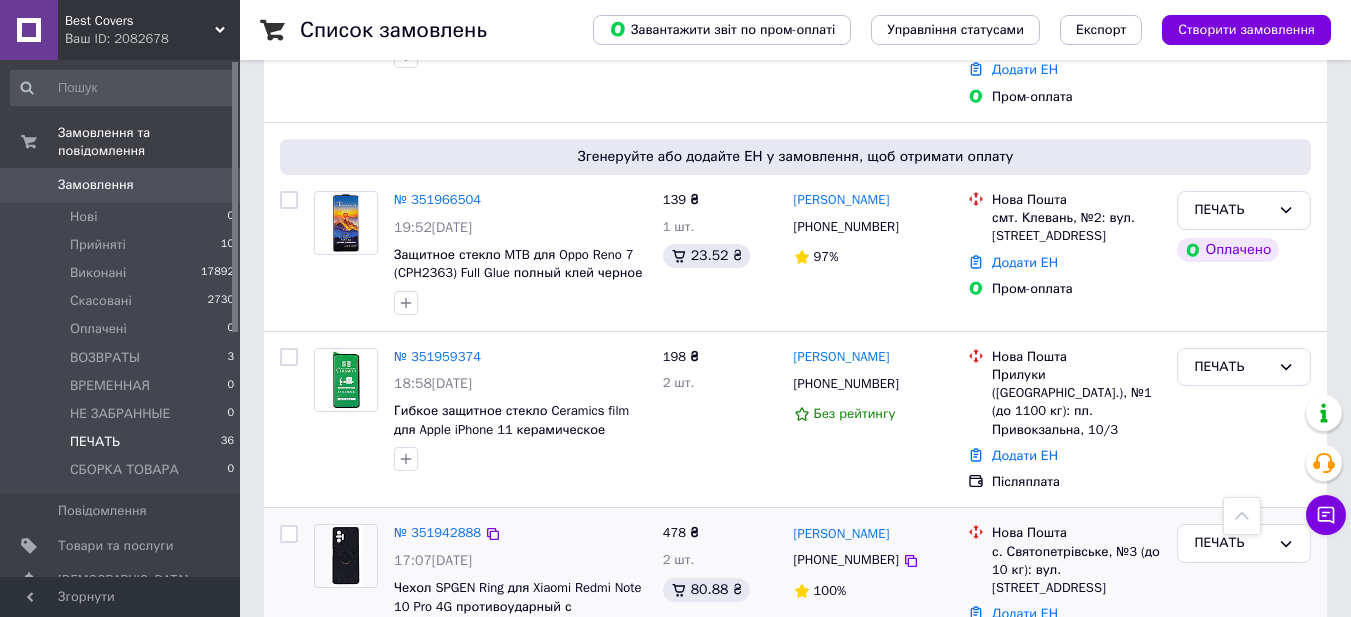 click 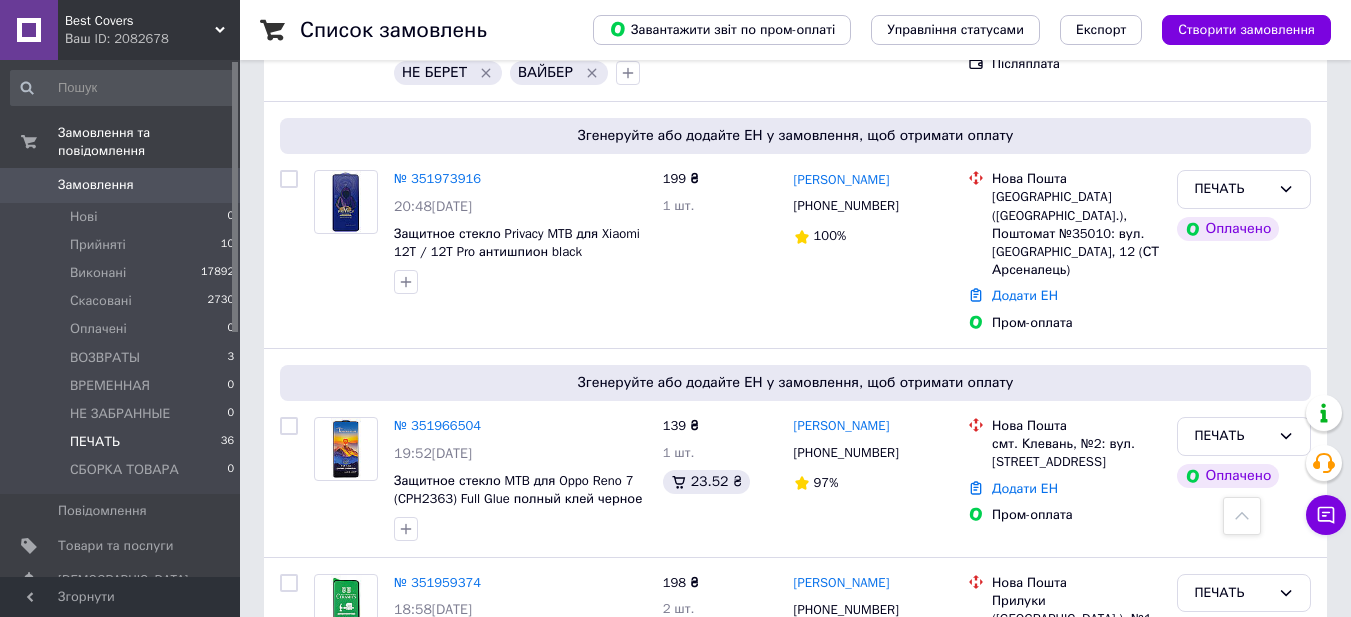 scroll, scrollTop: 6656, scrollLeft: 0, axis: vertical 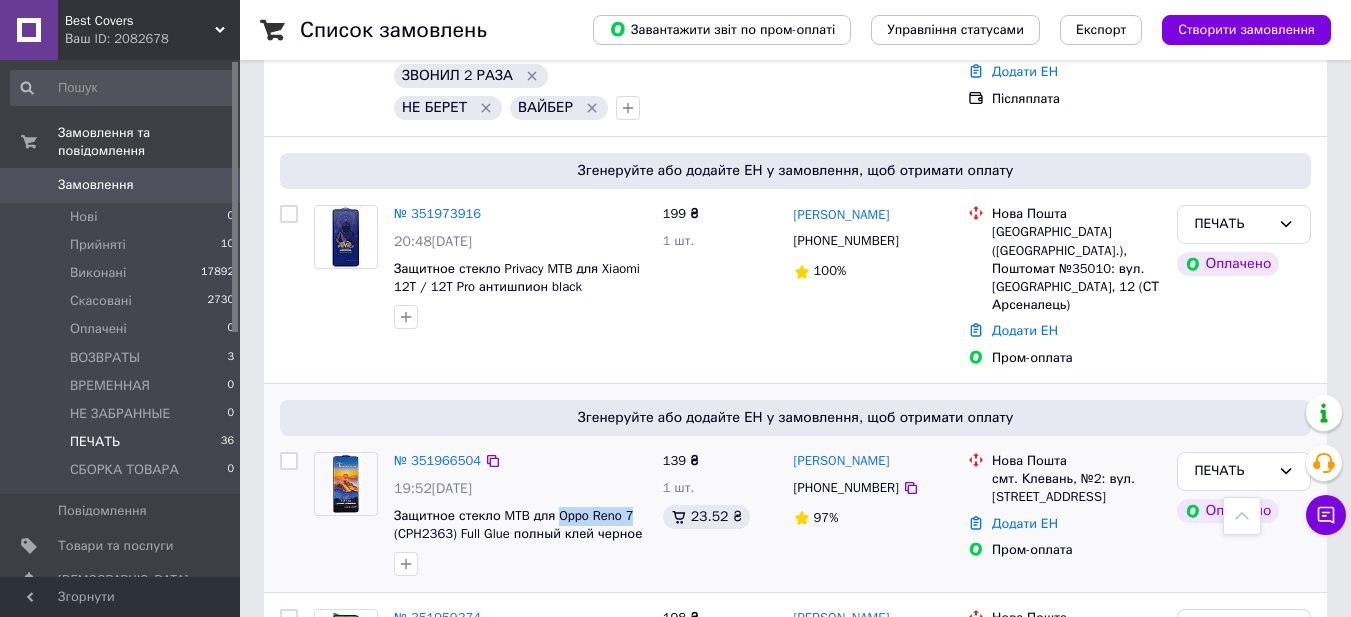 drag, startPoint x: 553, startPoint y: 194, endPoint x: 629, endPoint y: 198, distance: 76.105194 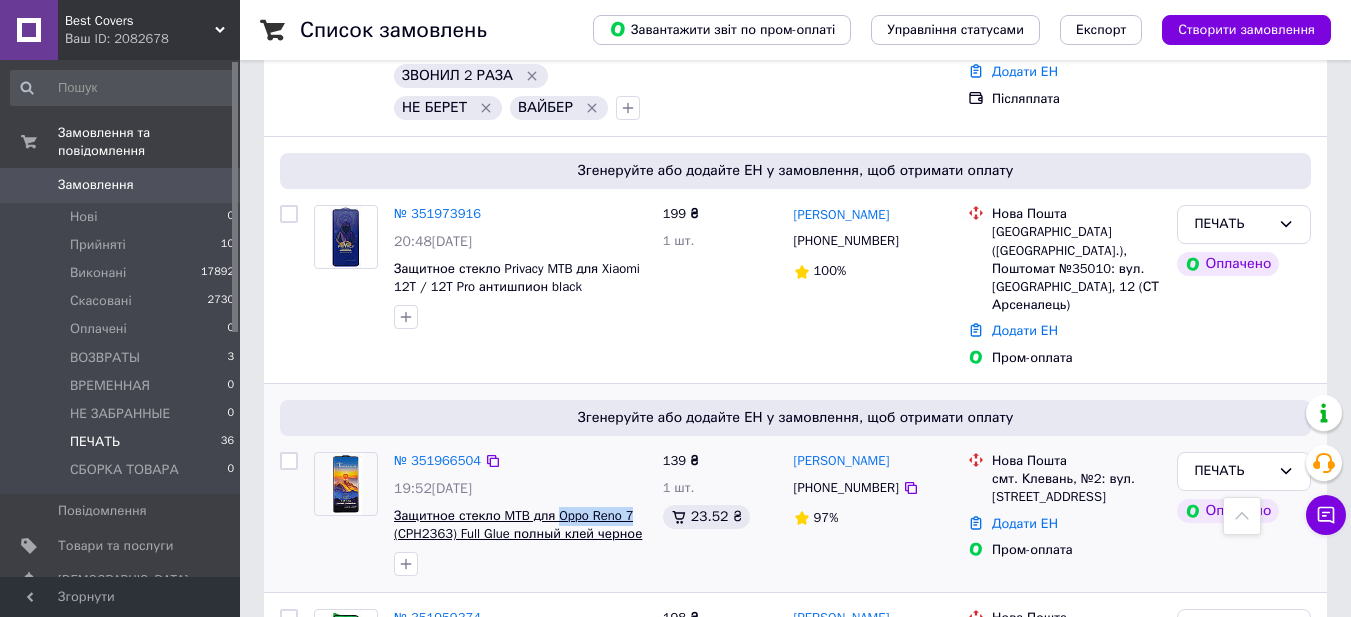 copy on "Oppo Reno 7" 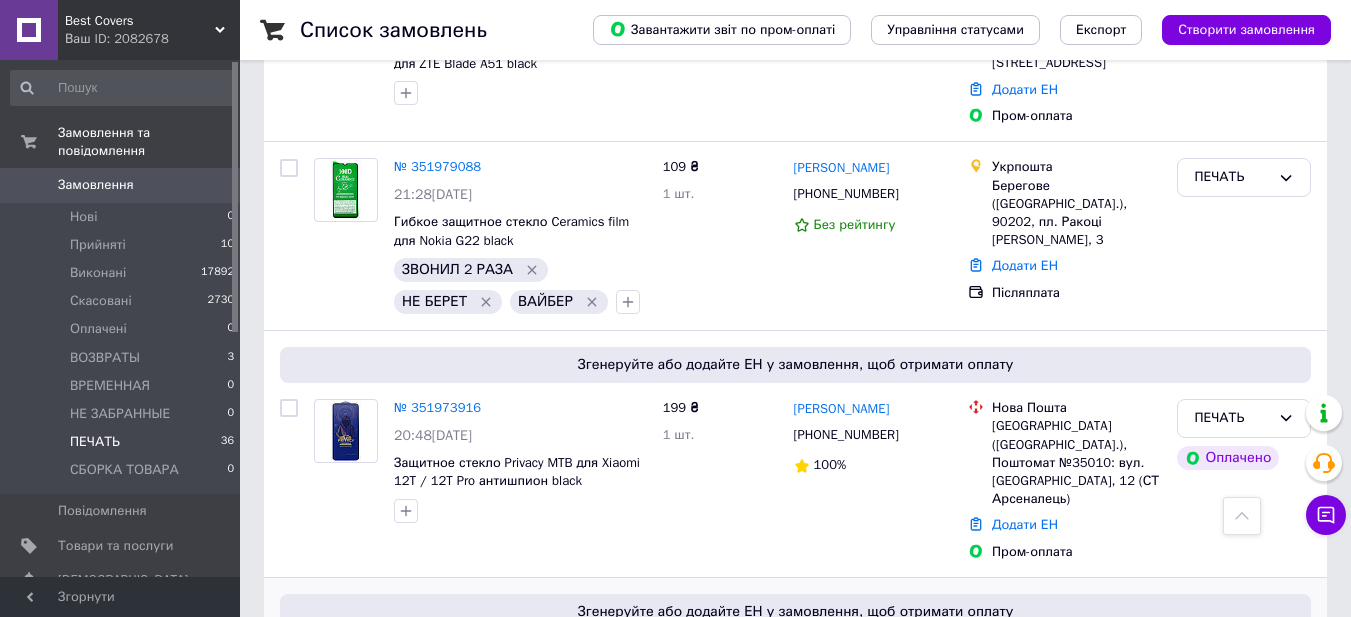 scroll, scrollTop: 6456, scrollLeft: 0, axis: vertical 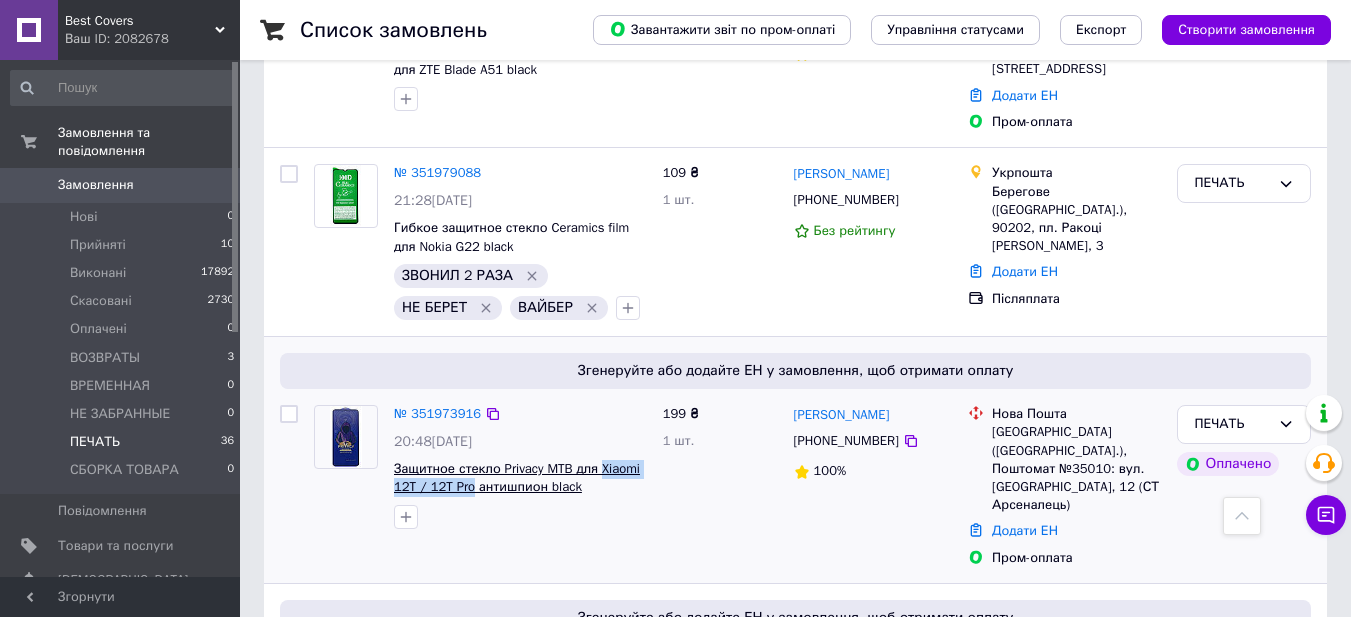 drag, startPoint x: 596, startPoint y: 170, endPoint x: 470, endPoint y: 206, distance: 131.04198 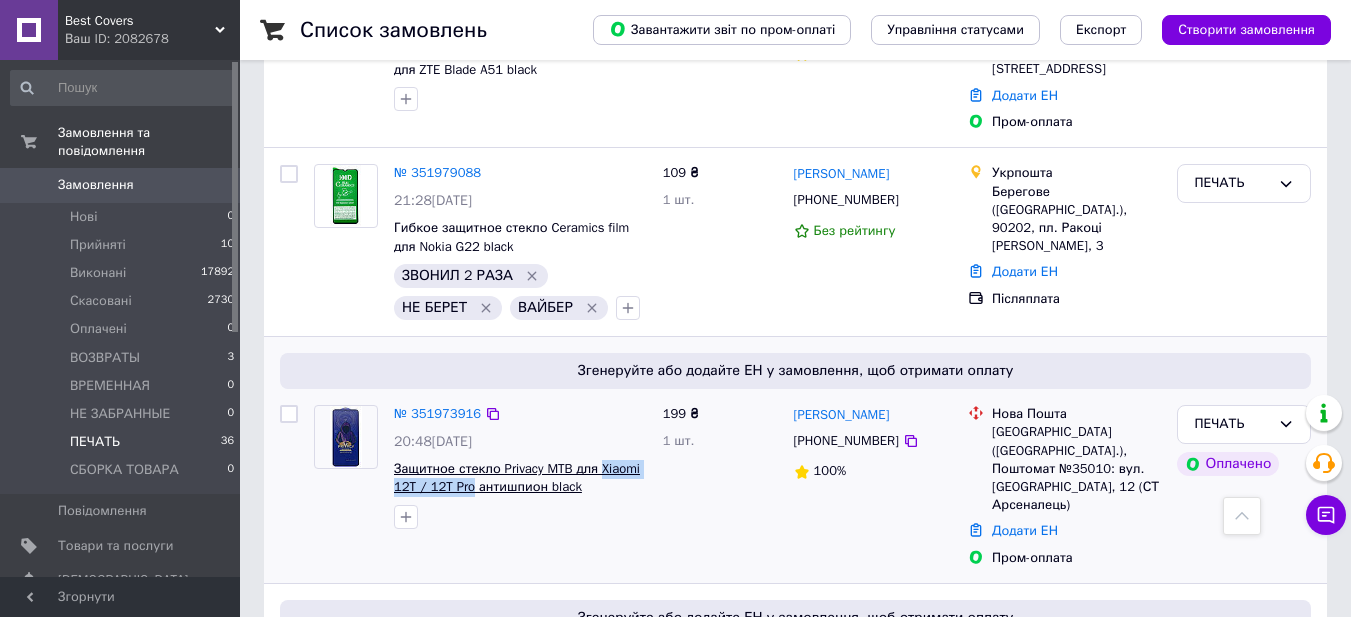 copy on "Xiaomi 12T / 12T Pro" 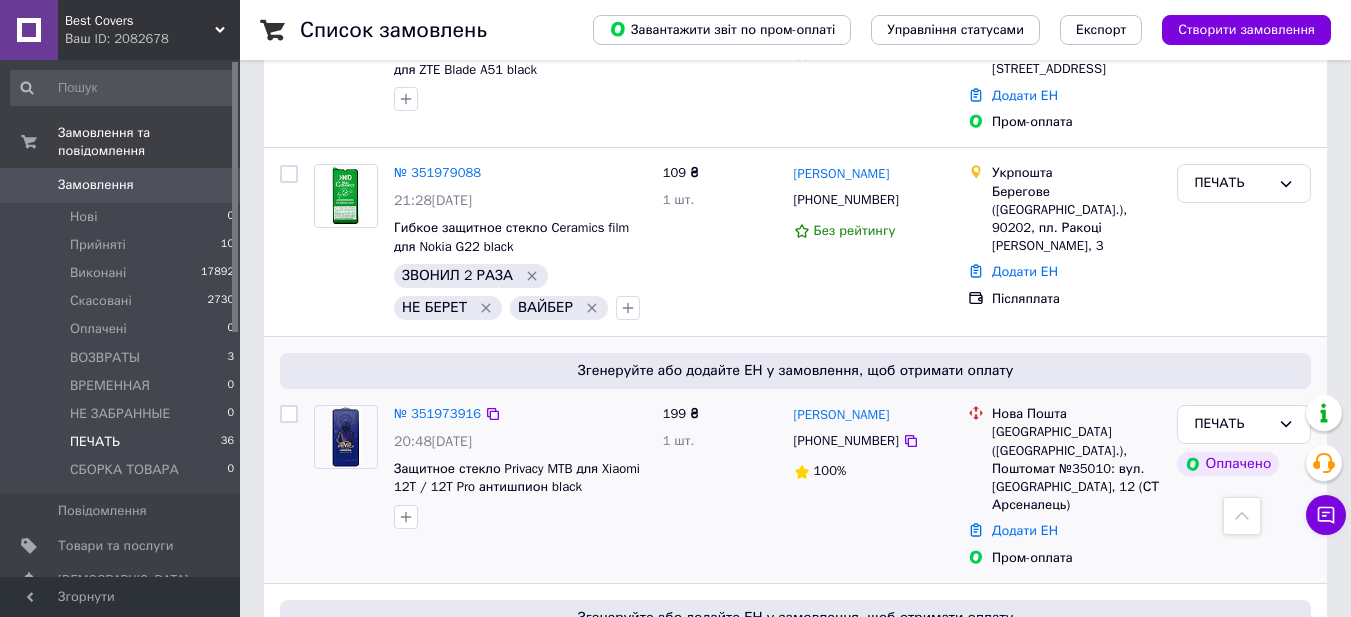 click at bounding box center (520, 517) 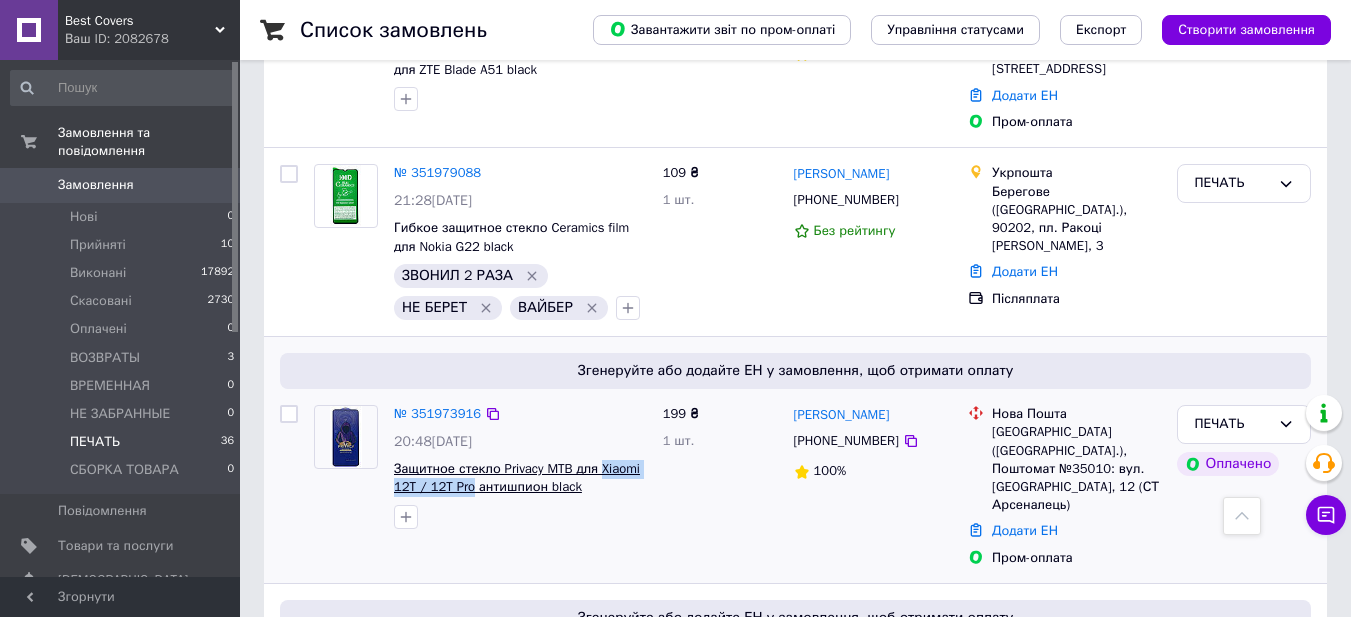 drag, startPoint x: 595, startPoint y: 165, endPoint x: 469, endPoint y: 203, distance: 131.60547 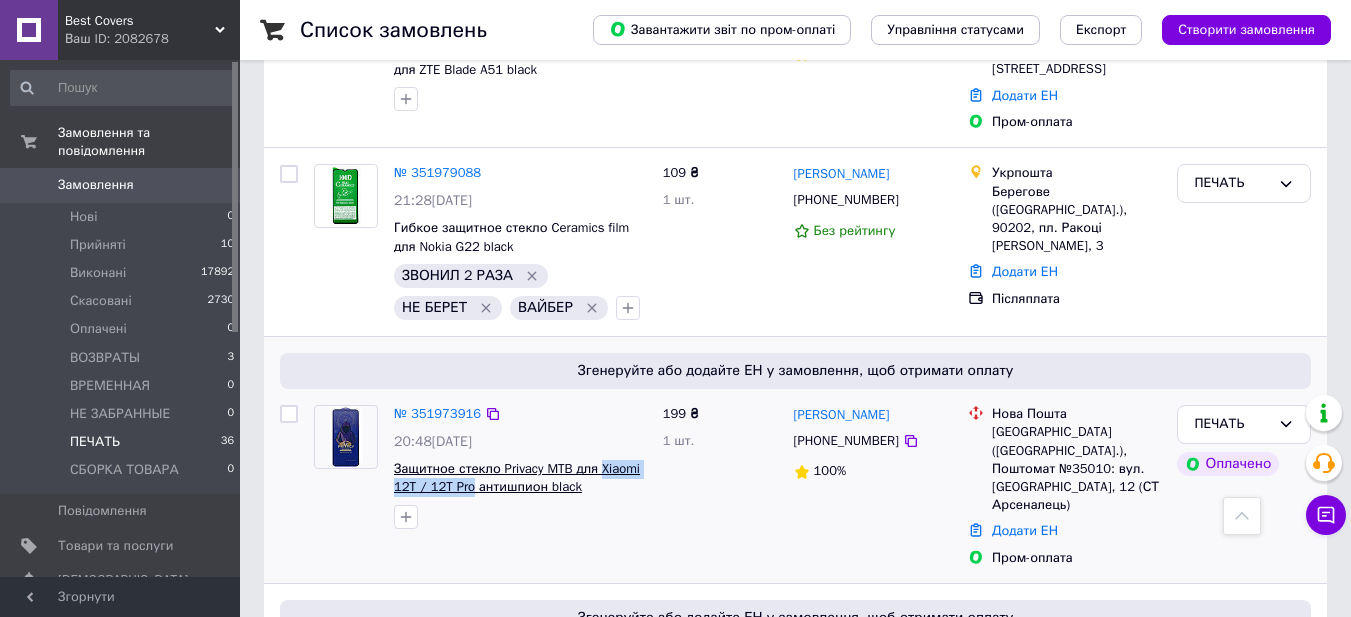 copy on "Xiaomi 12T / 12T Pro" 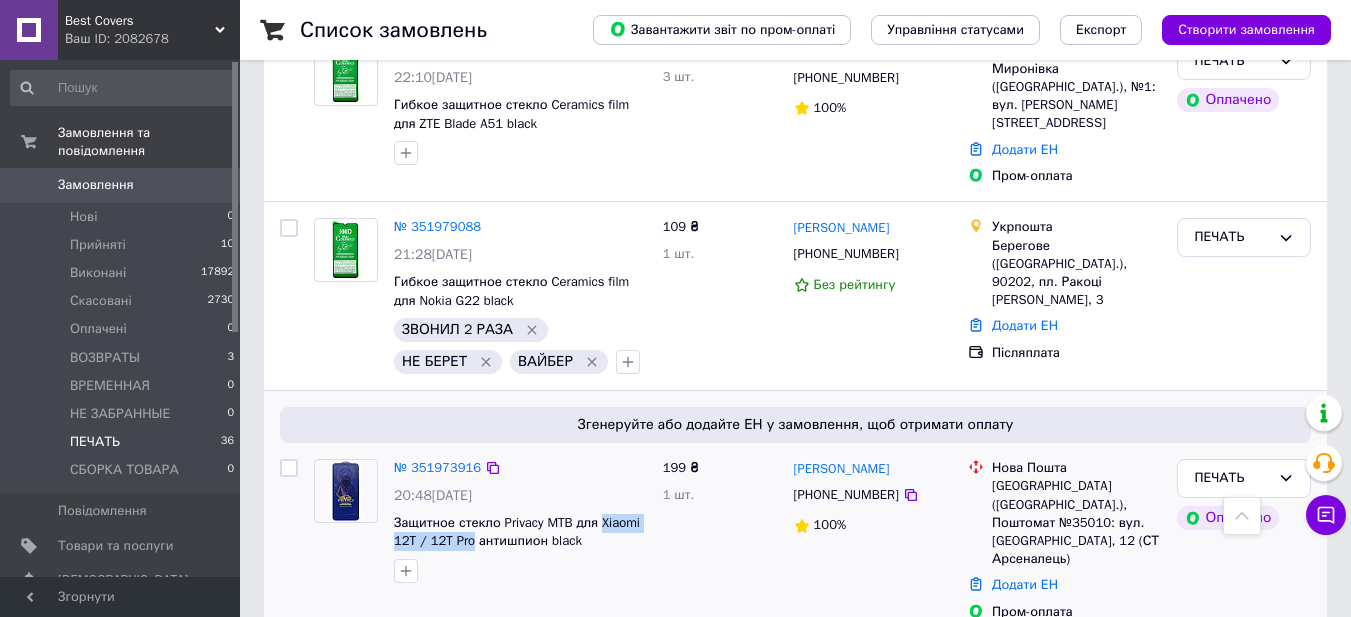 scroll, scrollTop: 6356, scrollLeft: 0, axis: vertical 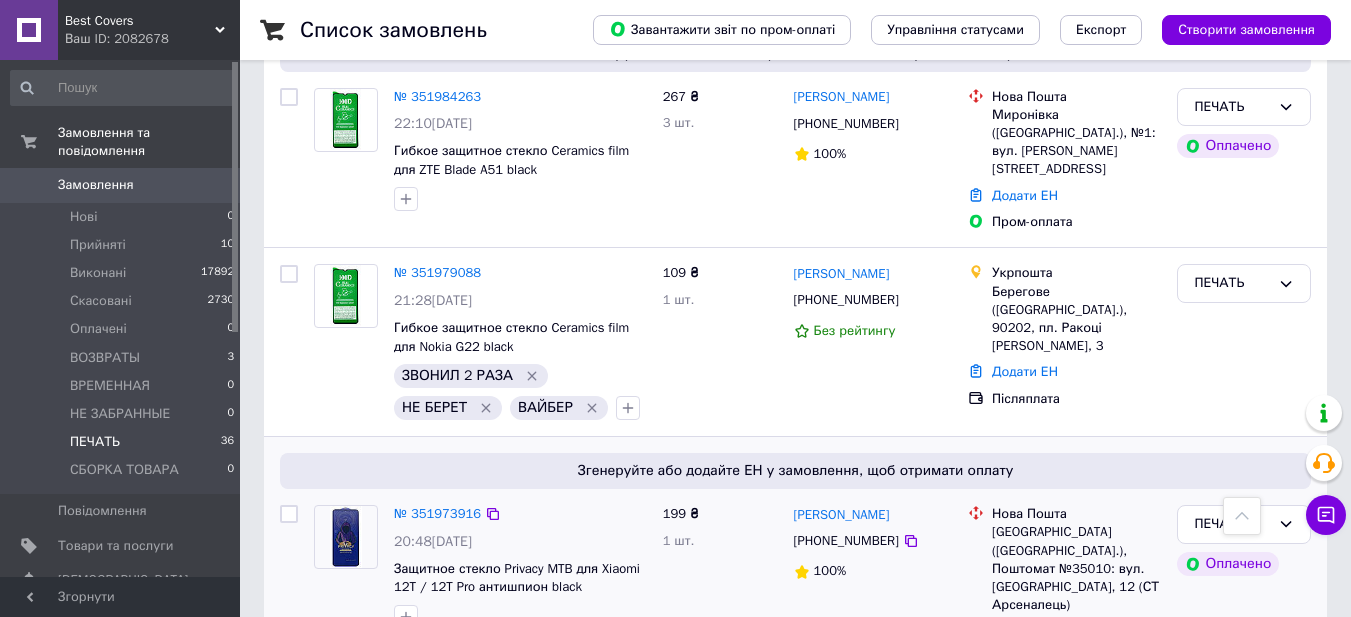 click on "№ 351973916 20:48, 09.07.2025 Защитное стекло Privacy MTB для Xiaomi 12T / 12T Pro антишпион black" at bounding box center [480, 586] 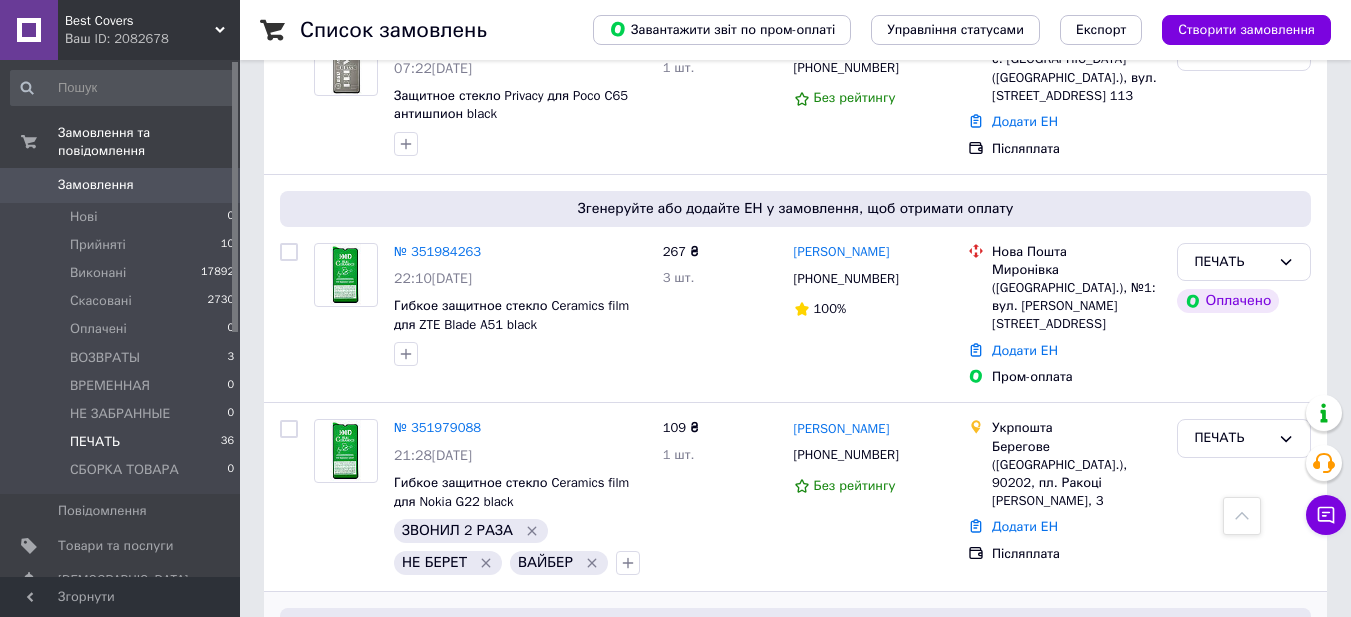 scroll, scrollTop: 6156, scrollLeft: 0, axis: vertical 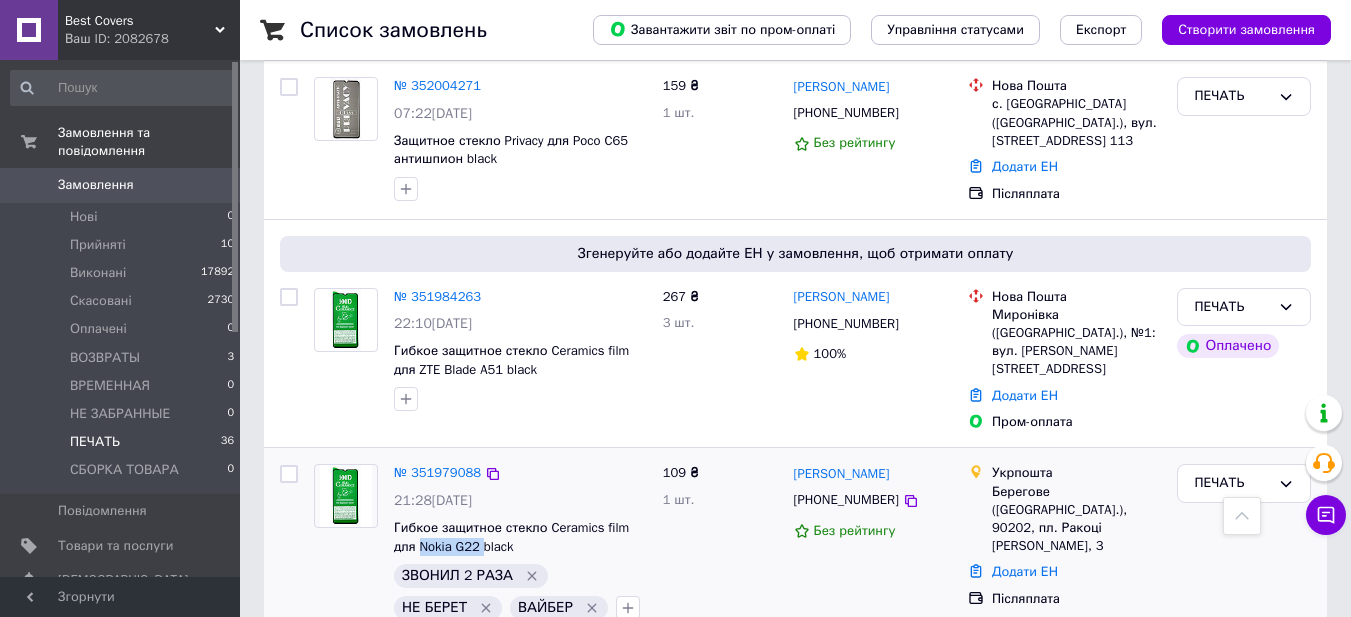 drag, startPoint x: 389, startPoint y: 259, endPoint x: 459, endPoint y: 268, distance: 70.5762 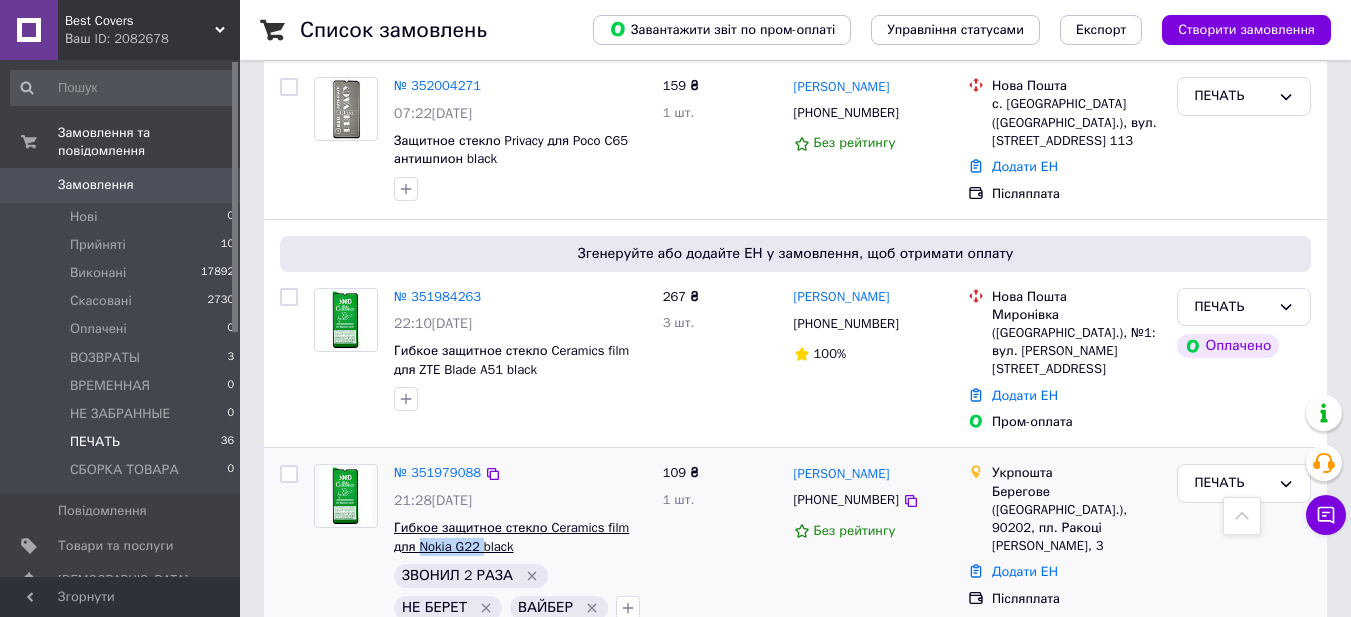 copy on "Nokia G22" 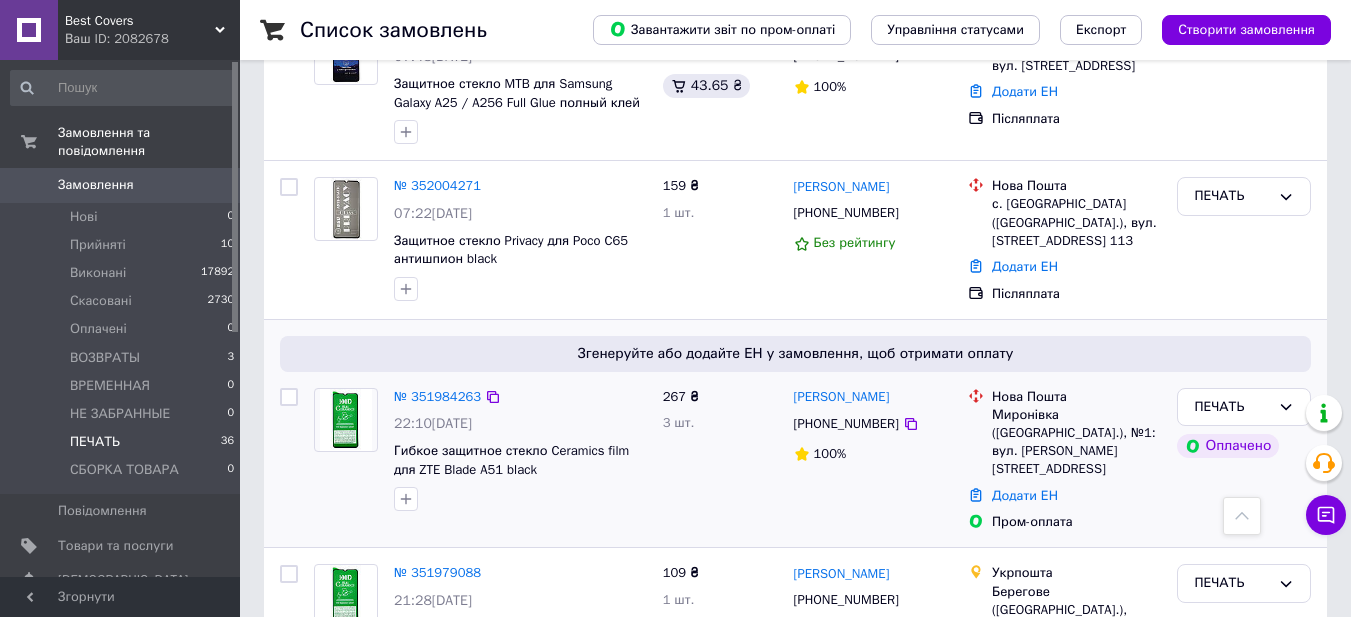 scroll, scrollTop: 5956, scrollLeft: 0, axis: vertical 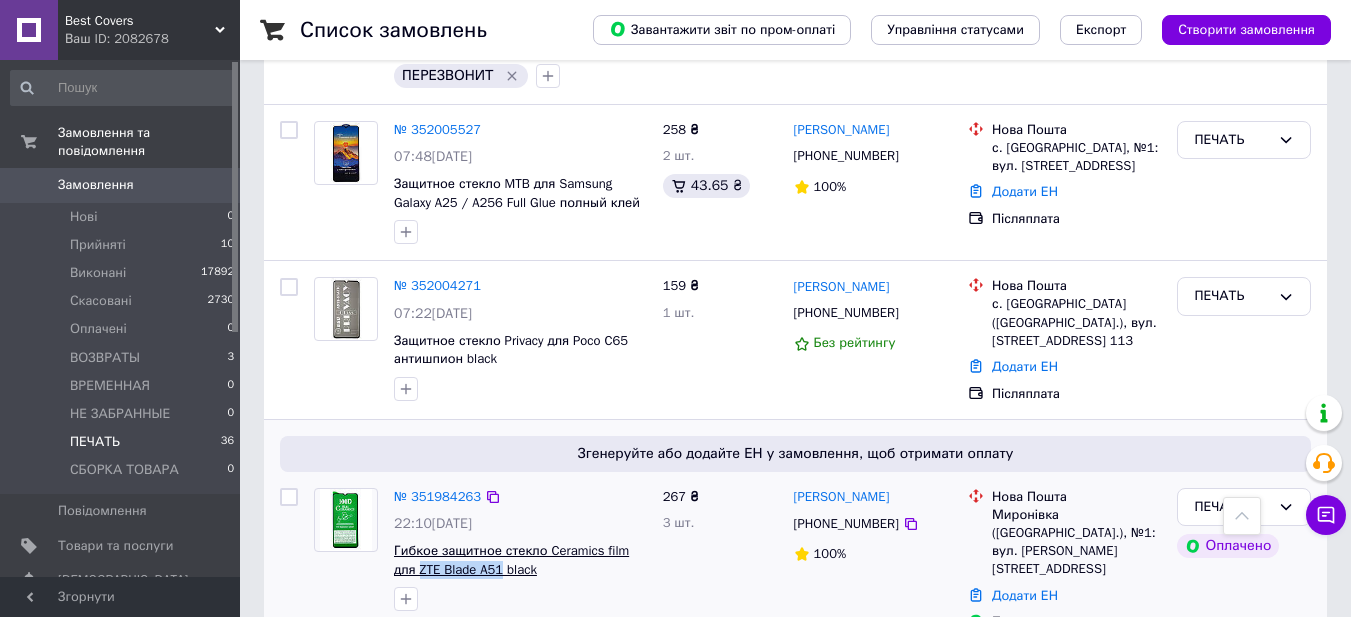 drag, startPoint x: 390, startPoint y: 299, endPoint x: 476, endPoint y: 301, distance: 86.023254 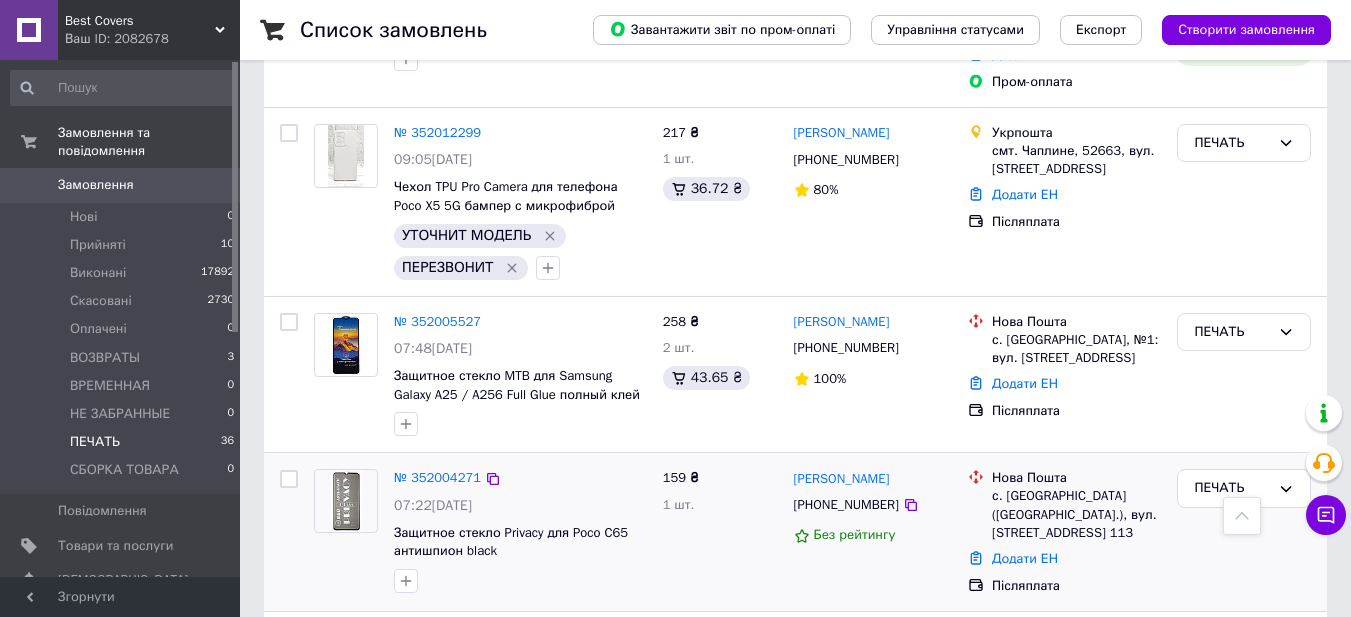 scroll, scrollTop: 5756, scrollLeft: 0, axis: vertical 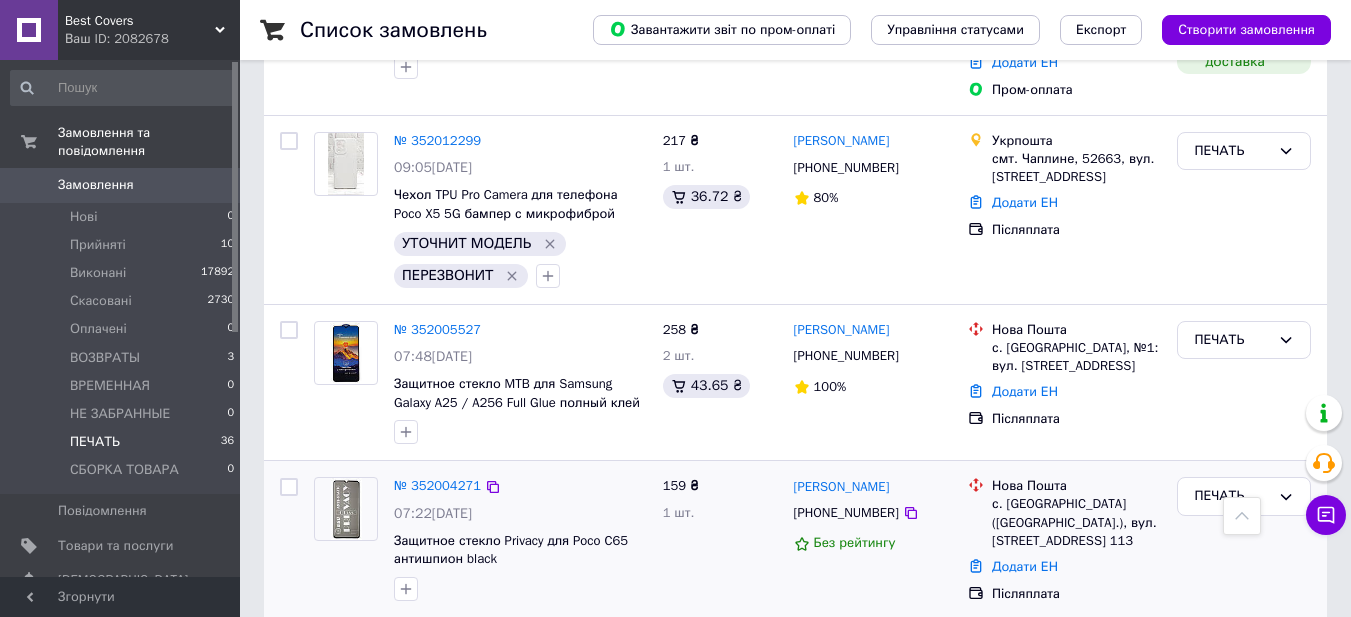 drag, startPoint x: 564, startPoint y: 254, endPoint x: 626, endPoint y: 272, distance: 64.56005 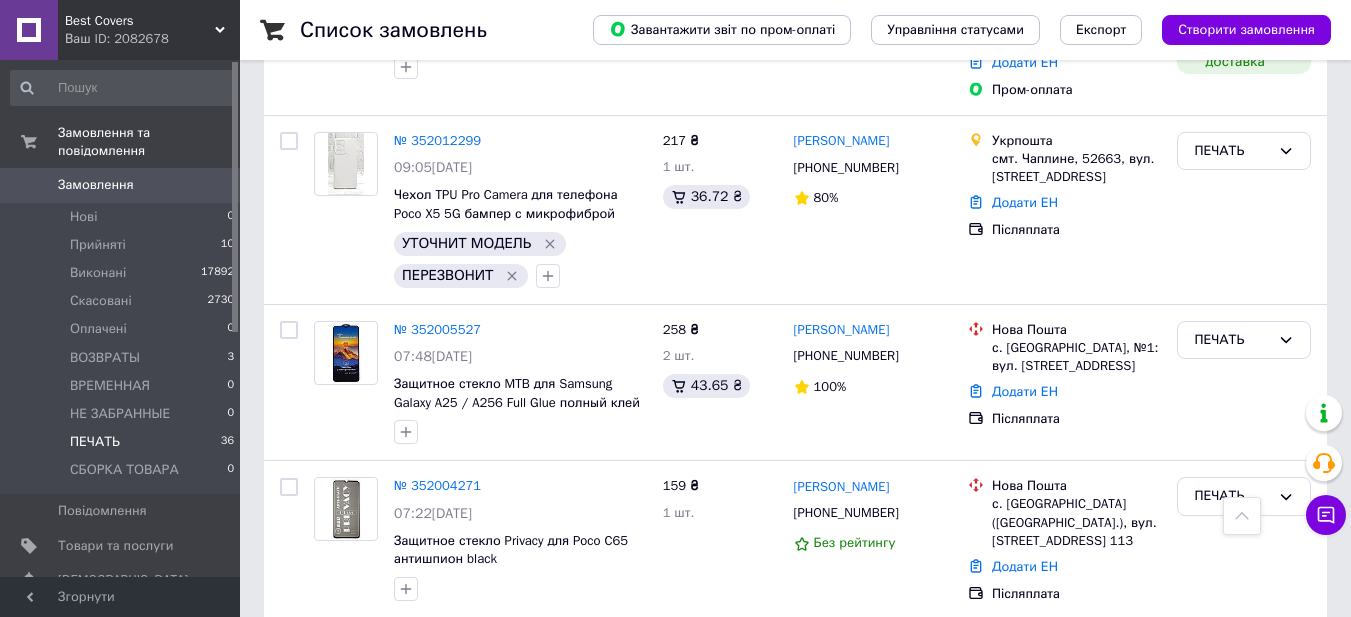 drag, startPoint x: 589, startPoint y: 274, endPoint x: 533, endPoint y: 359, distance: 101.788994 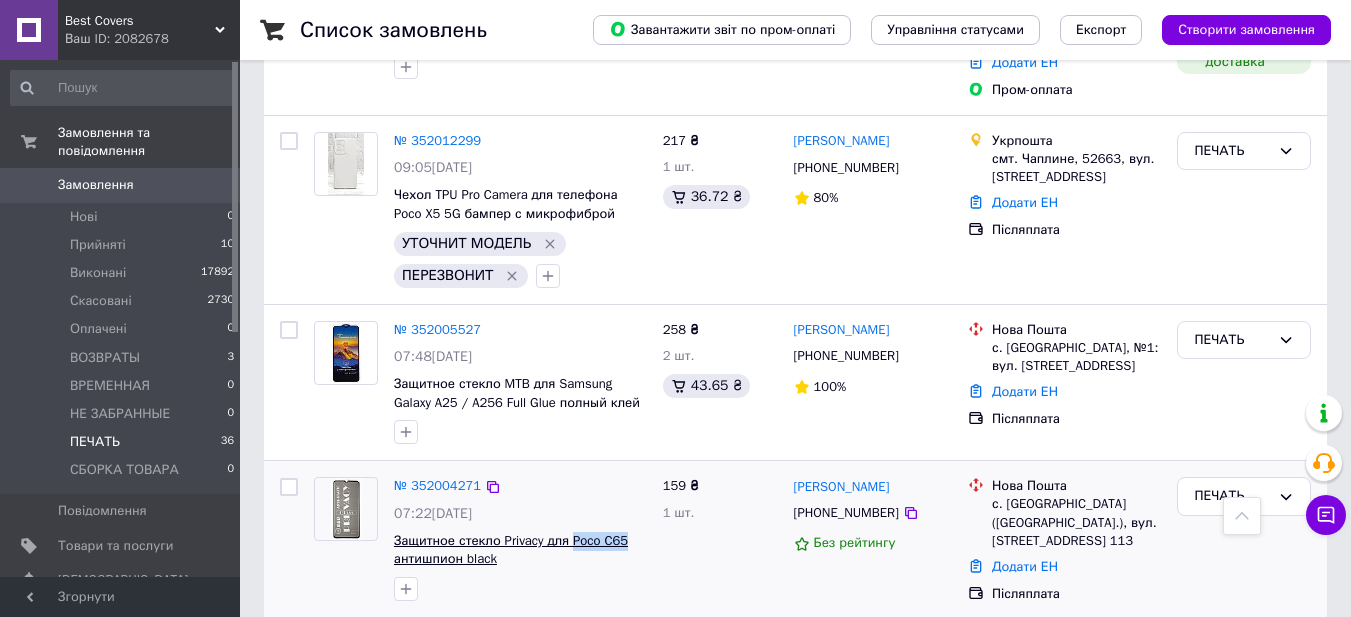 drag, startPoint x: 632, startPoint y: 268, endPoint x: 567, endPoint y: 266, distance: 65.03076 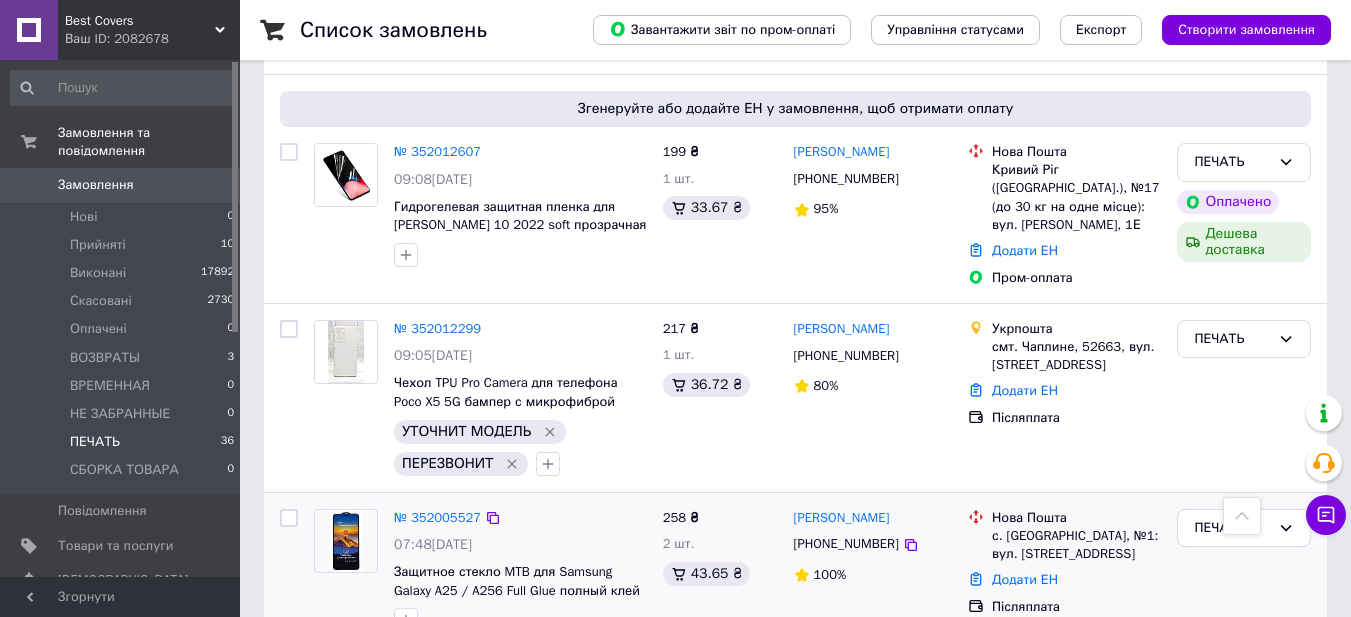 scroll, scrollTop: 5556, scrollLeft: 0, axis: vertical 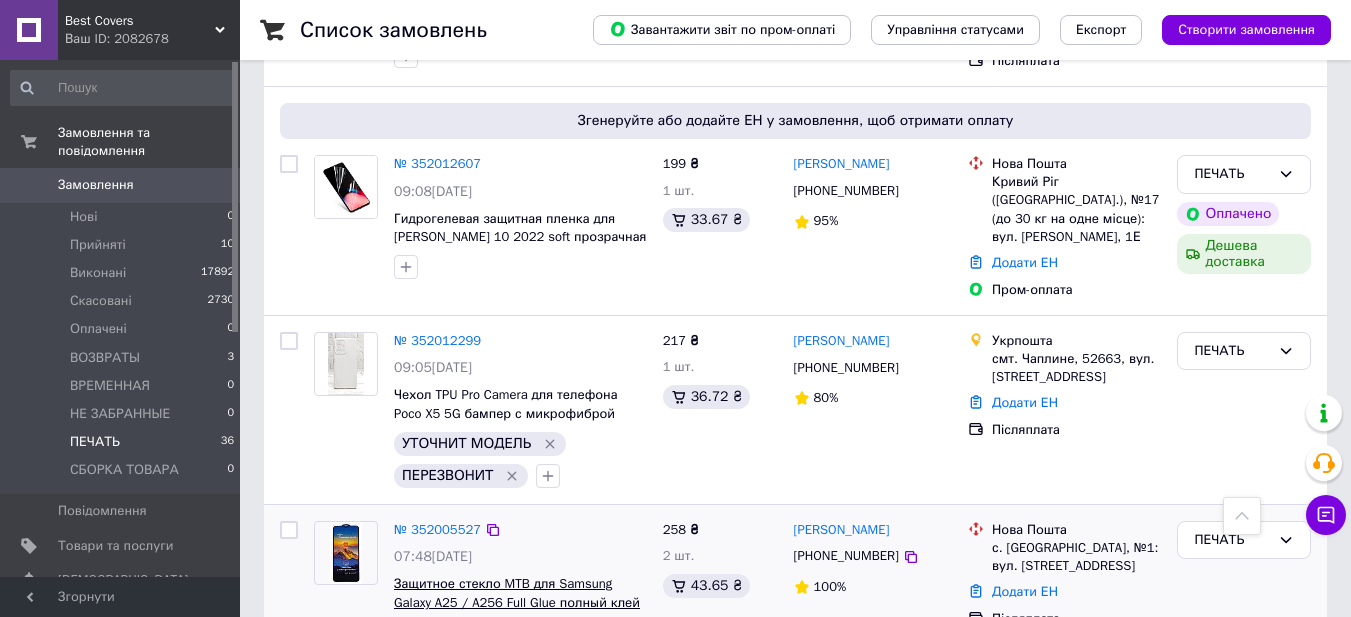 drag, startPoint x: 554, startPoint y: 298, endPoint x: 458, endPoint y: 337, distance: 103.6195 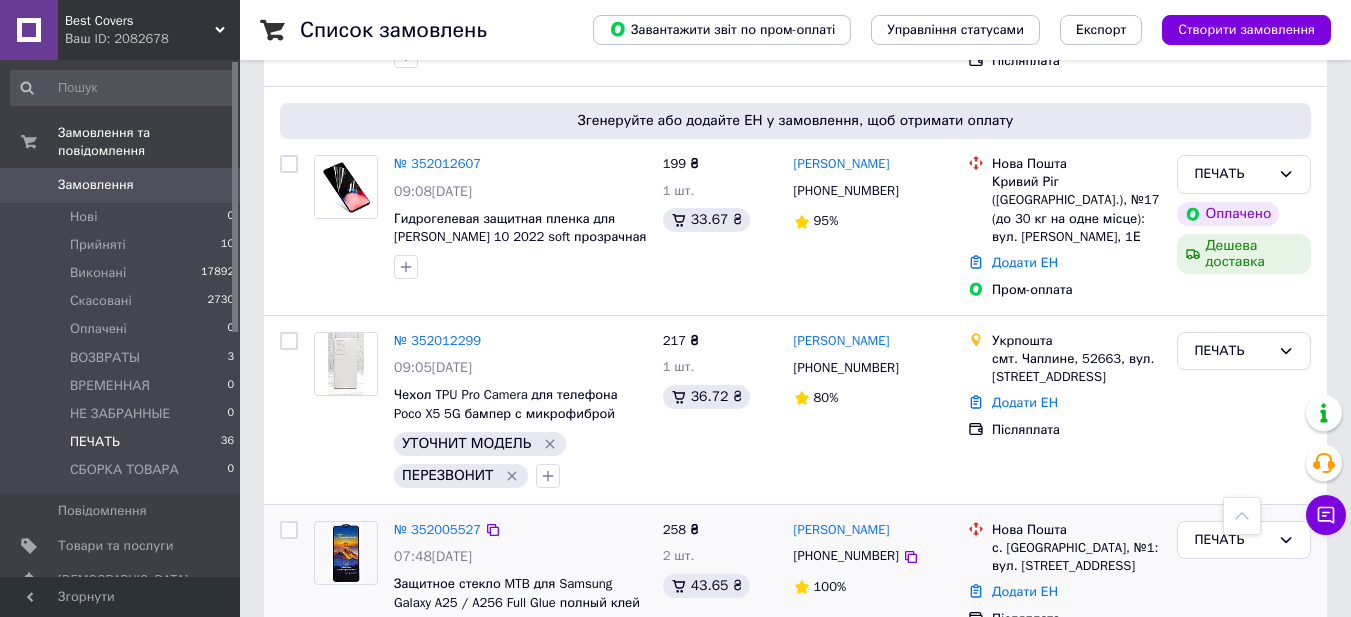 drag, startPoint x: 447, startPoint y: 338, endPoint x: 344, endPoint y: 361, distance: 105.53672 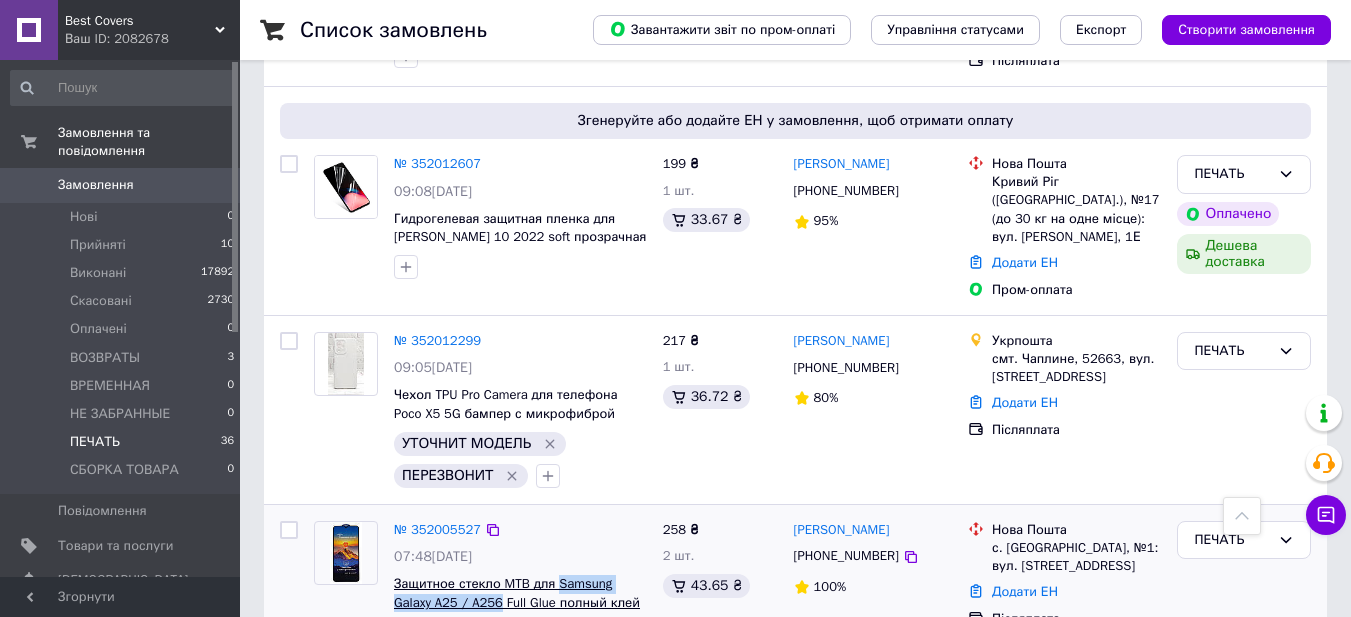 drag, startPoint x: 553, startPoint y: 300, endPoint x: 459, endPoint y: 336, distance: 100.65784 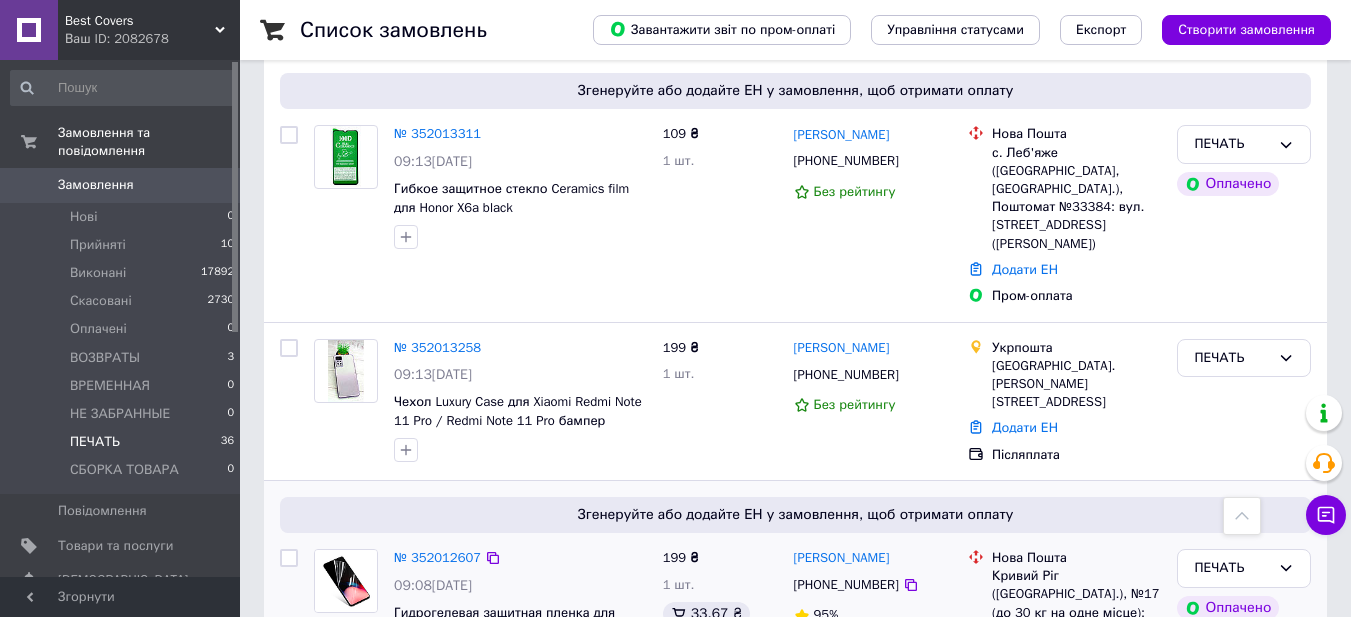 scroll, scrollTop: 5156, scrollLeft: 0, axis: vertical 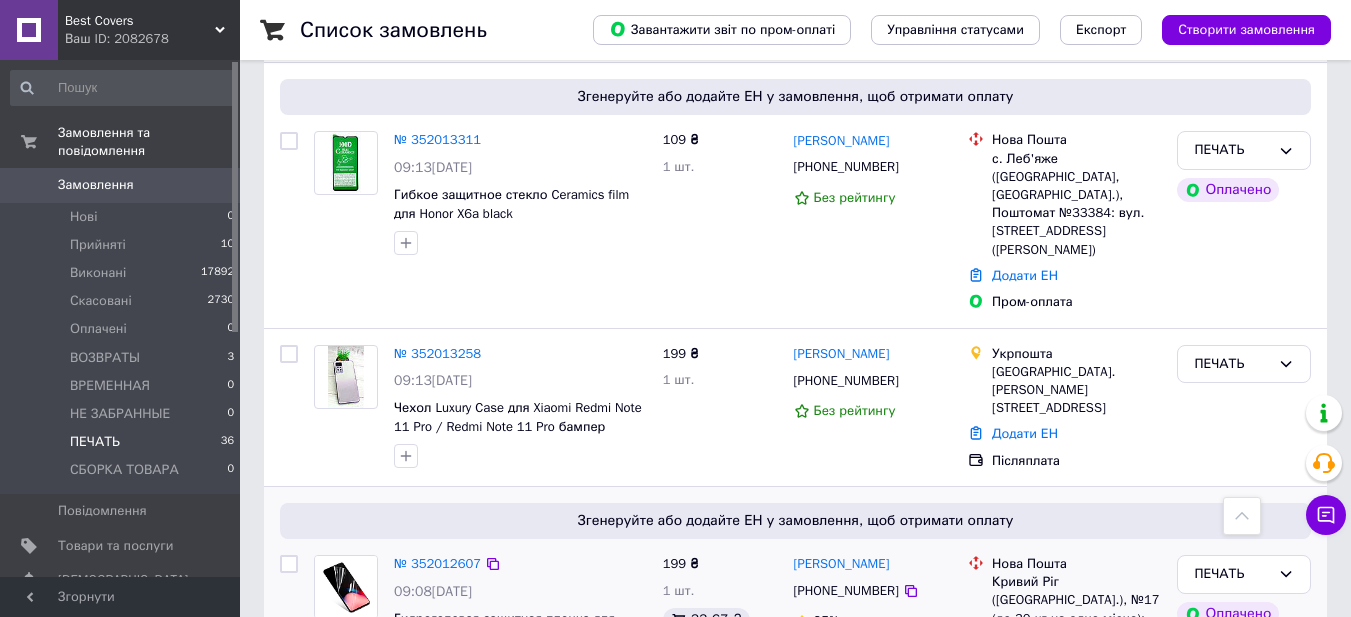 click on "Гидрогелевая защитная пленка для Xiaomi Redmi 10 2022 soft прозрачная глянцевая" at bounding box center [520, 637] 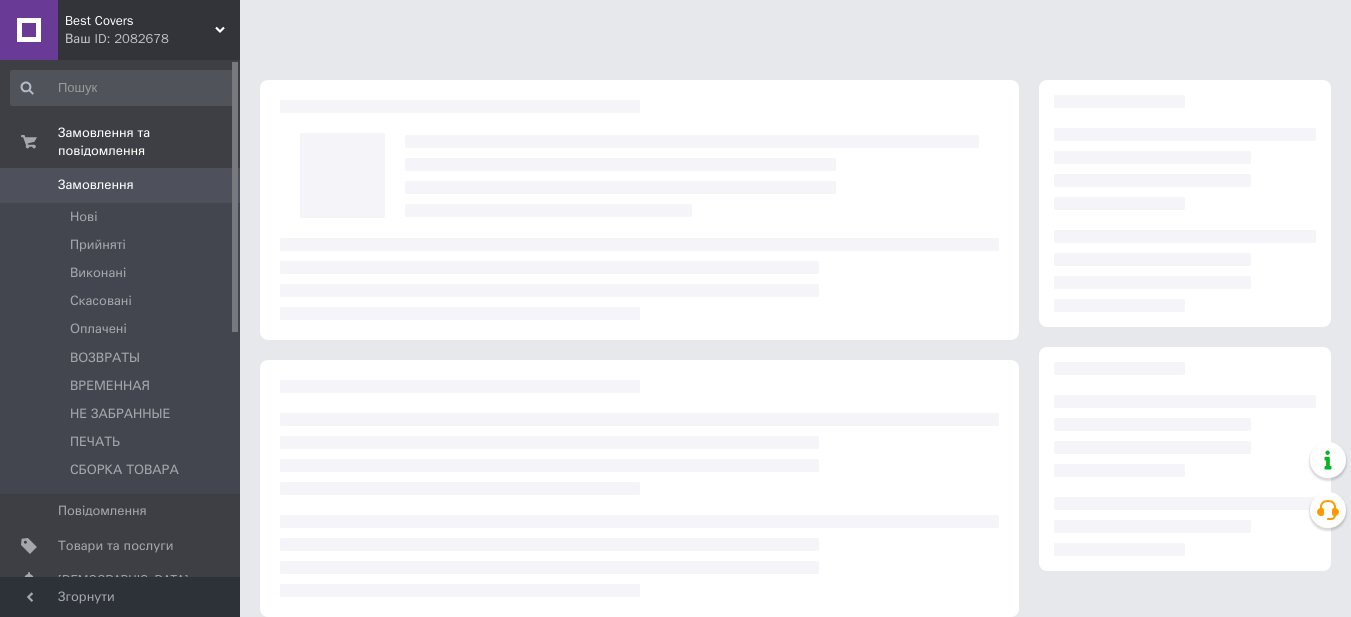 scroll, scrollTop: 0, scrollLeft: 0, axis: both 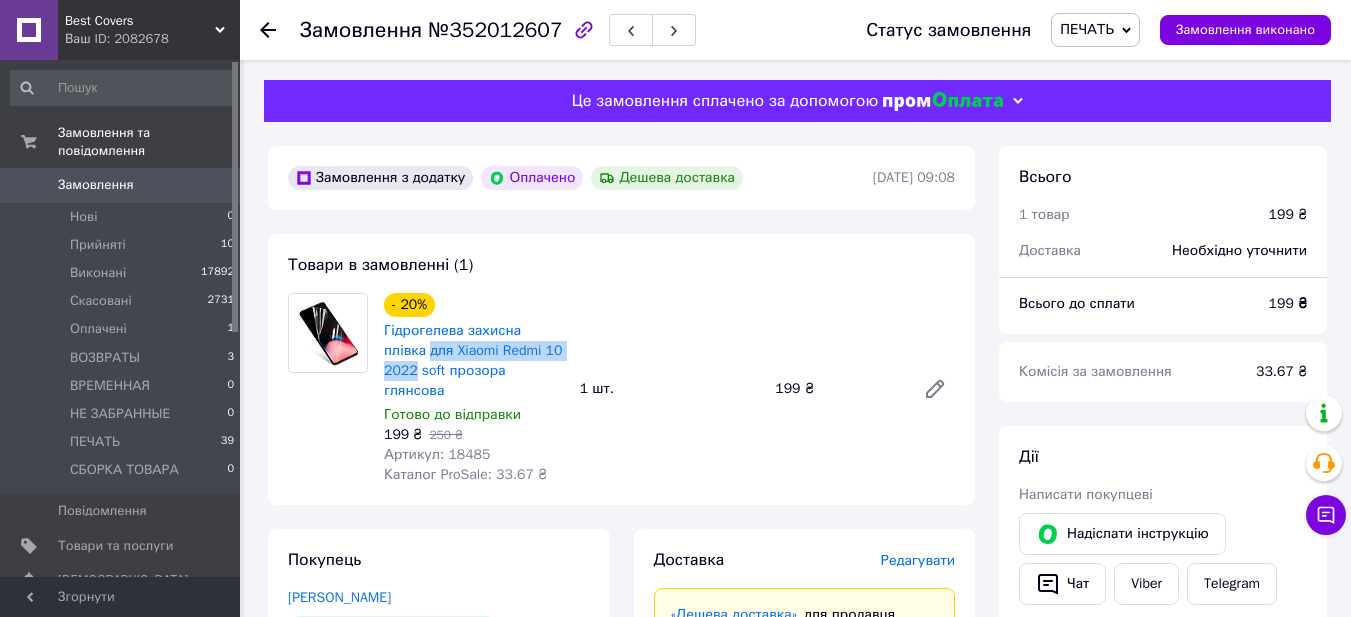 drag, startPoint x: 377, startPoint y: 350, endPoint x: 563, endPoint y: 351, distance: 186.00269 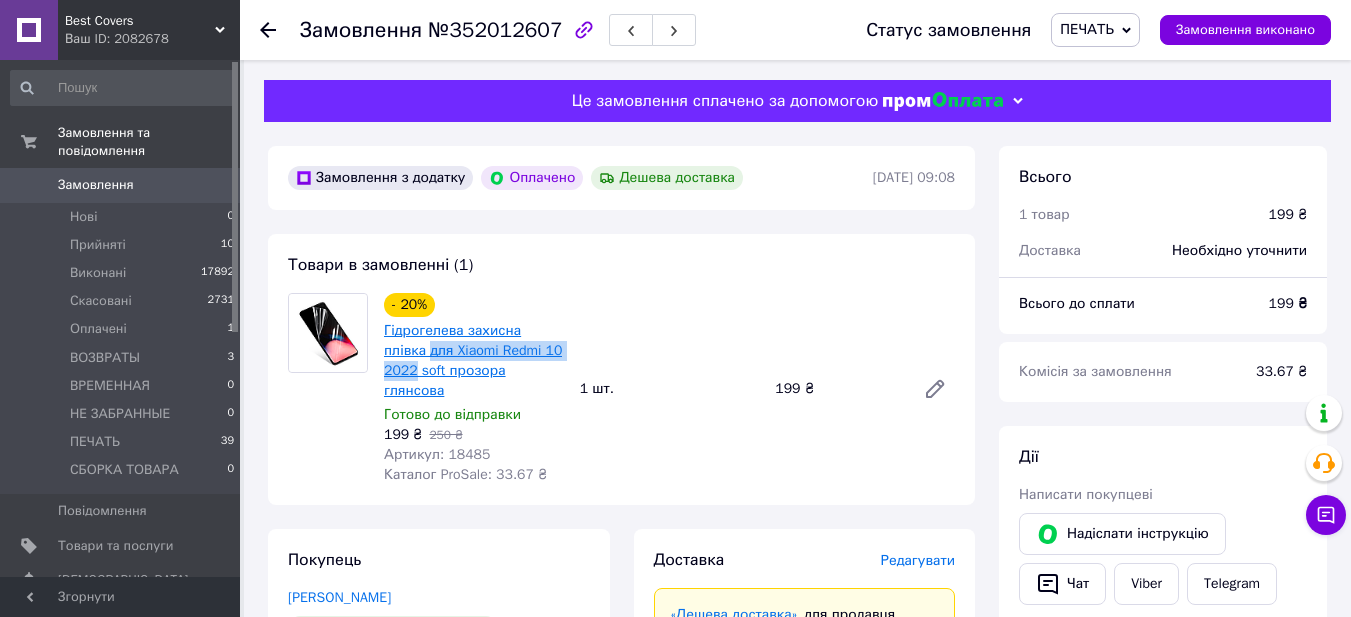 copy on "для Xiaomi Redmi 10 2022" 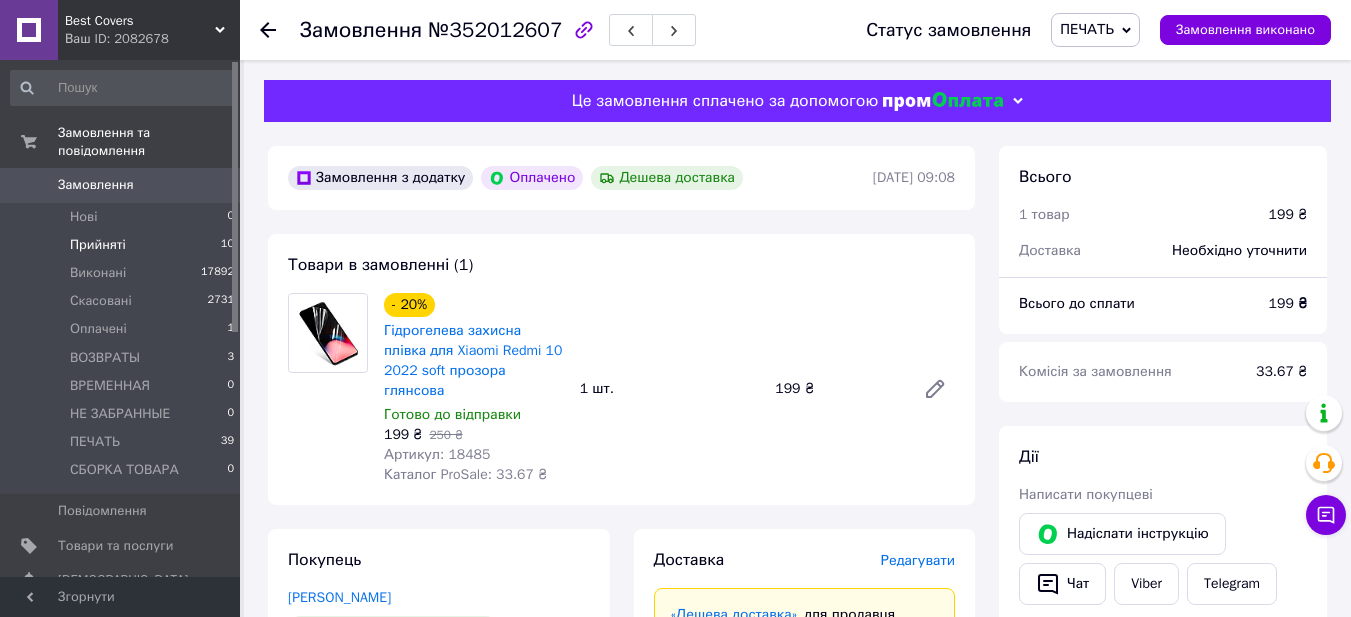 click on "Прийняті" at bounding box center (98, 245) 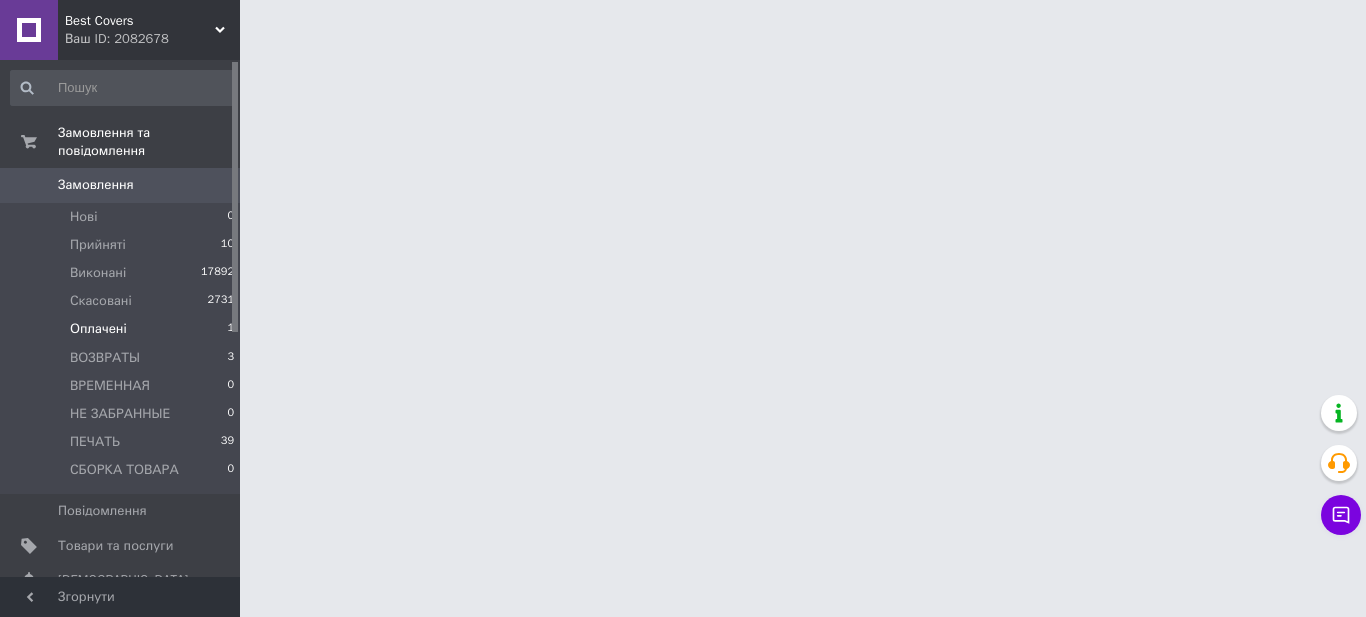 click on "Оплачені" at bounding box center [98, 329] 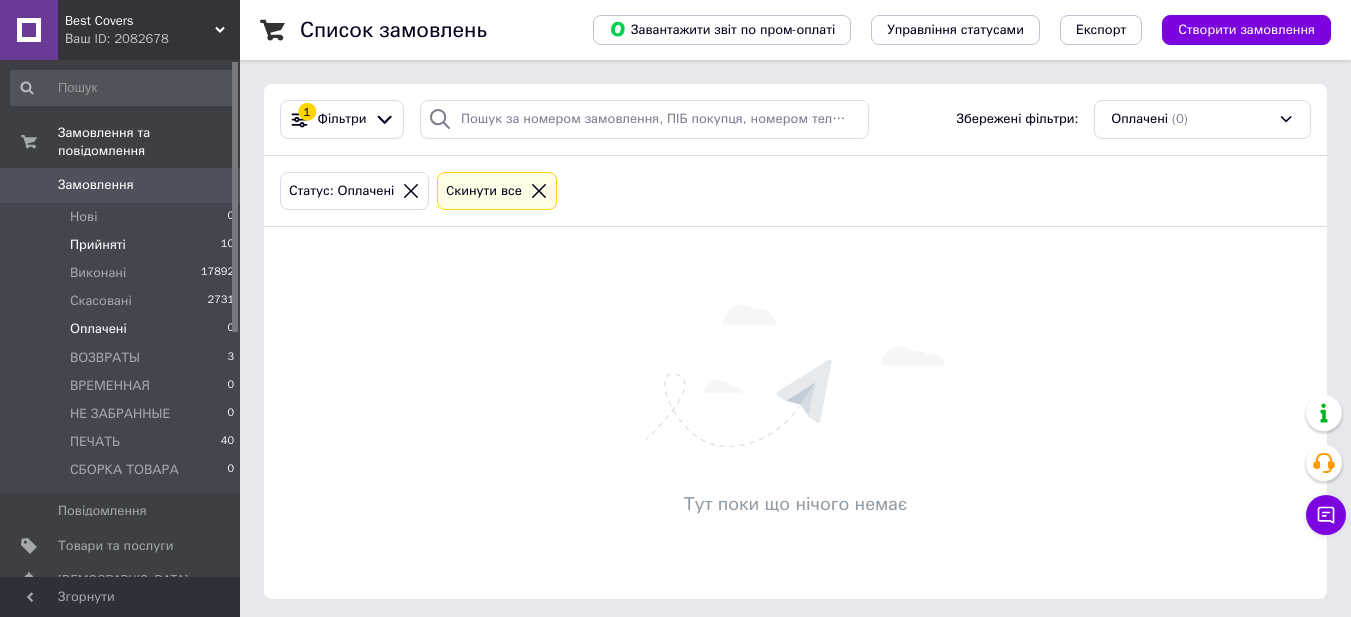 click on "Прийняті" at bounding box center [98, 245] 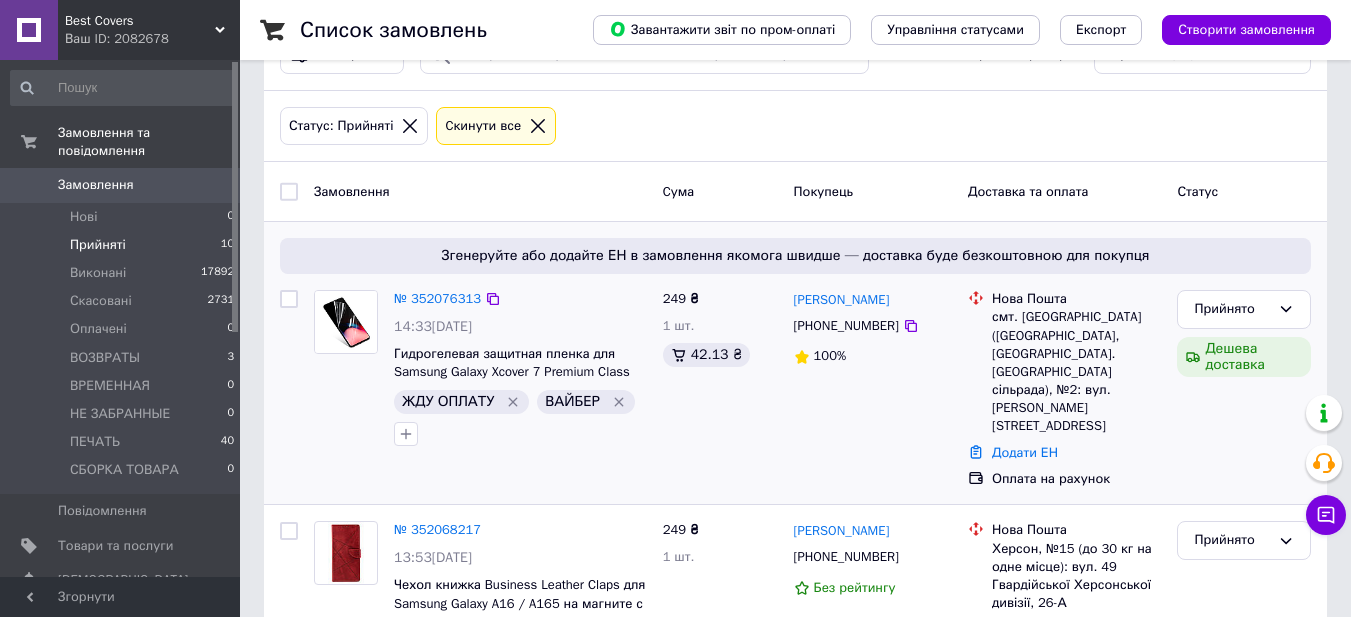 scroll, scrollTop: 100, scrollLeft: 0, axis: vertical 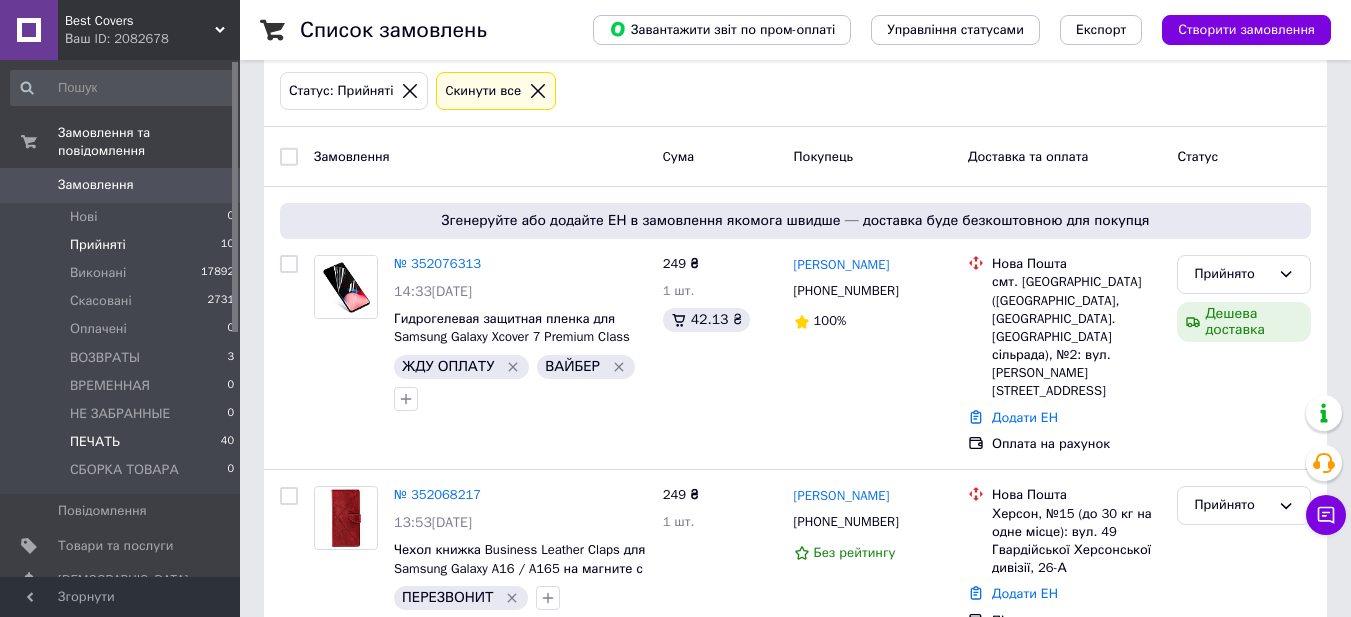 click on "ПЕЧАТЬ" at bounding box center (95, 442) 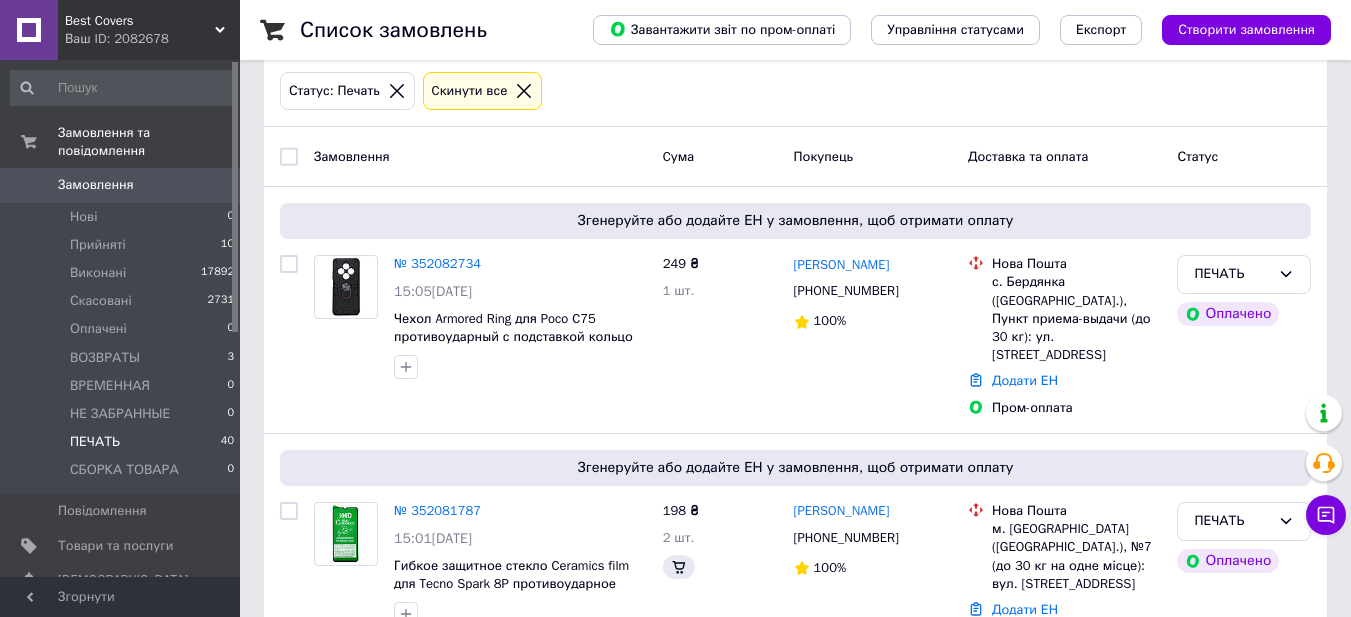 scroll, scrollTop: 0, scrollLeft: 0, axis: both 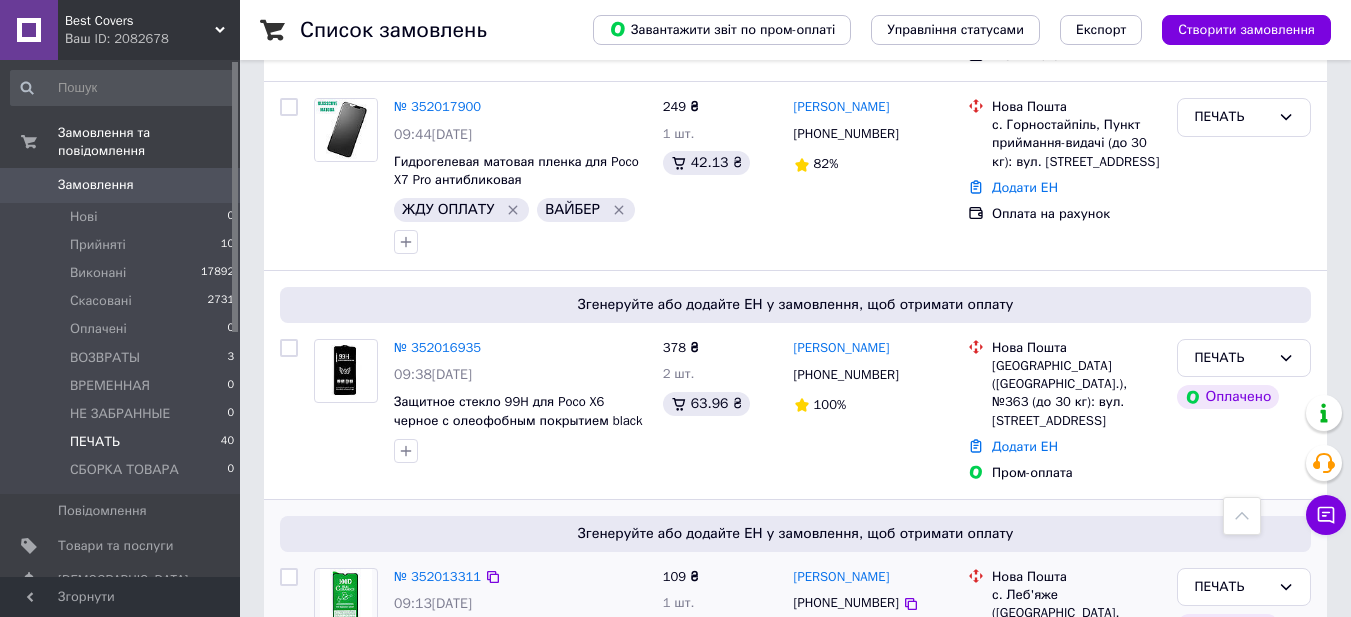 drag, startPoint x: 390, startPoint y: 363, endPoint x: 456, endPoint y: 372, distance: 66.61081 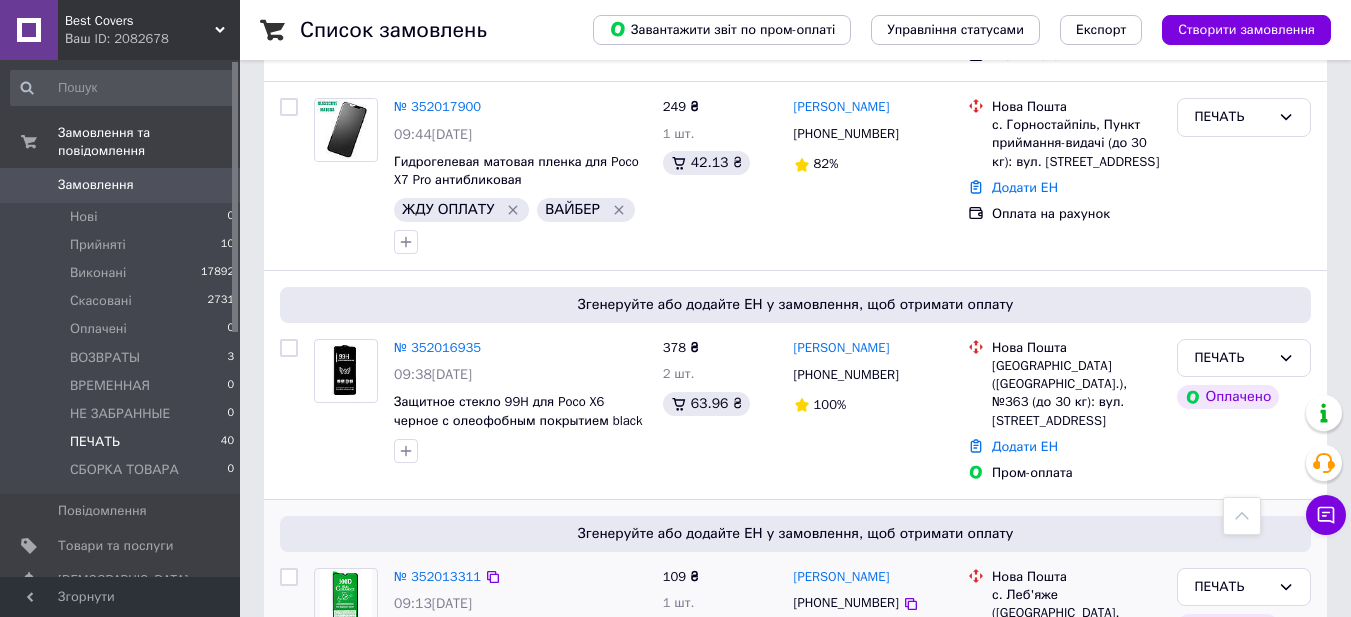 copy on "Honor X6a" 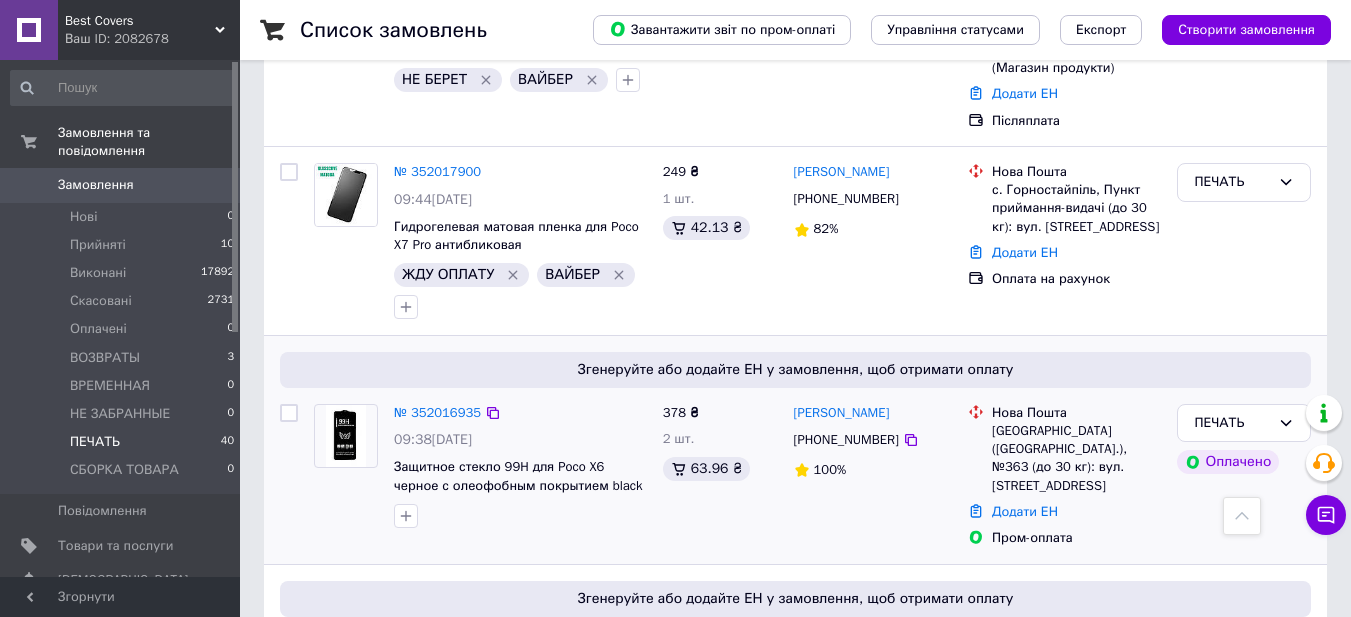 scroll, scrollTop: 5429, scrollLeft: 0, axis: vertical 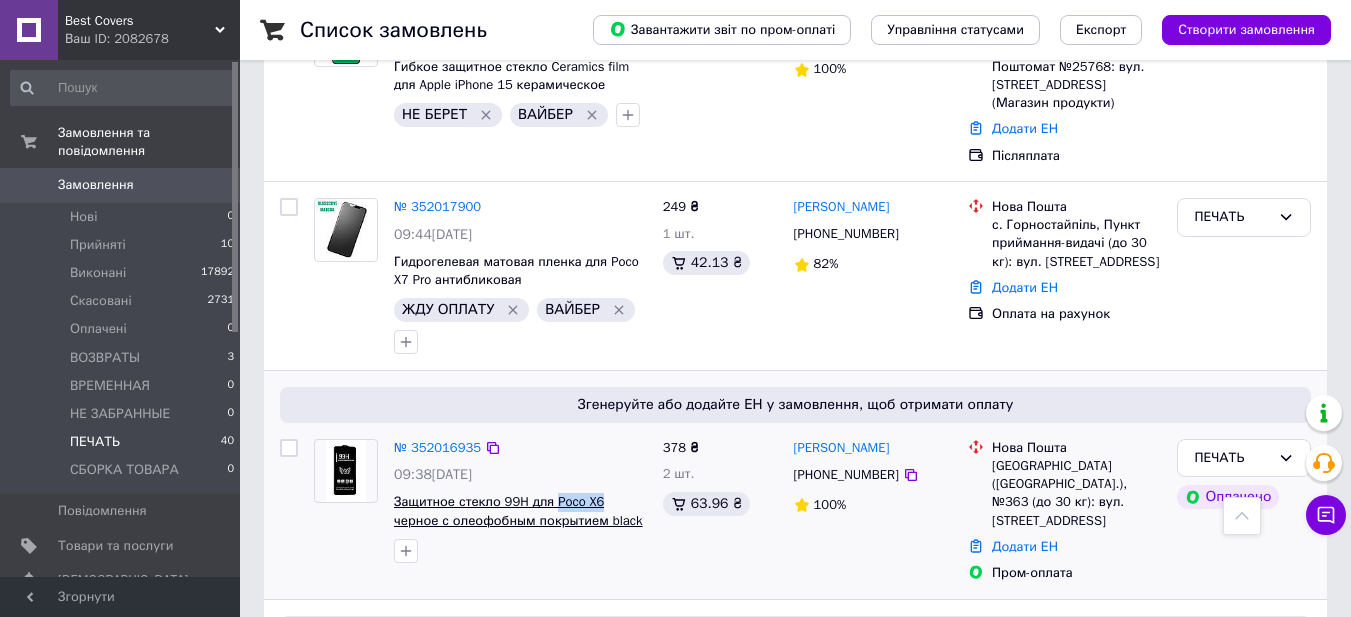 drag, startPoint x: 552, startPoint y: 224, endPoint x: 582, endPoint y: 233, distance: 31.320919 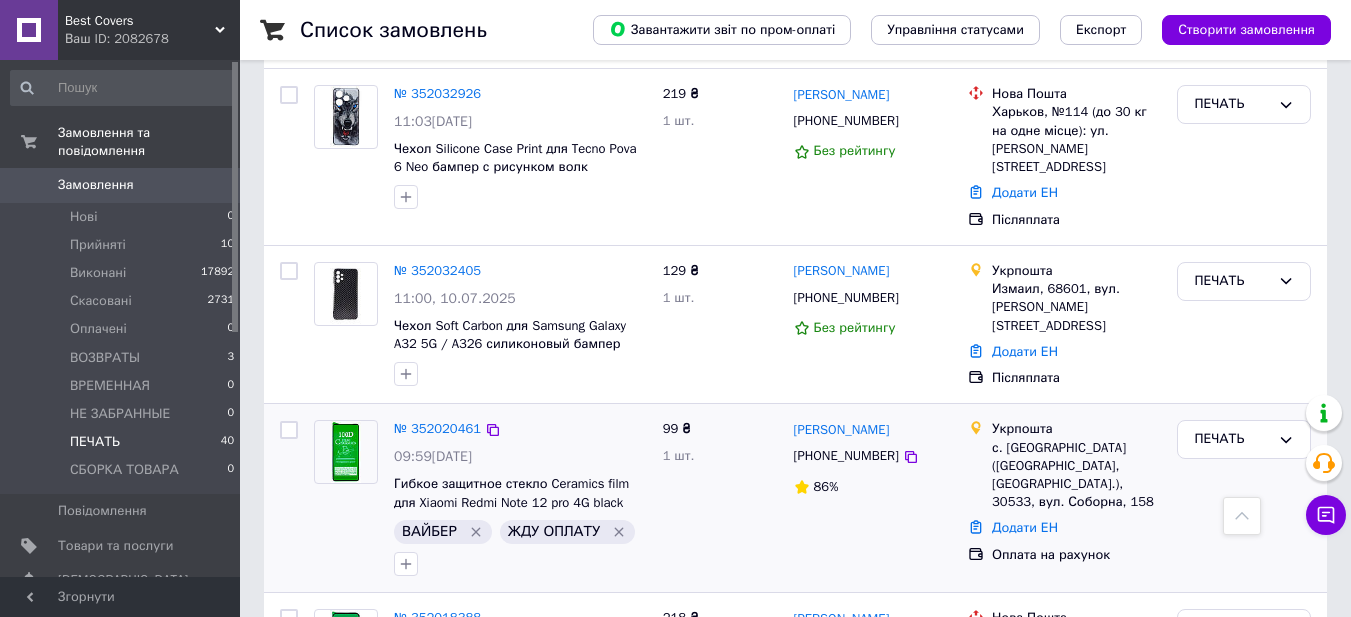 scroll, scrollTop: 5029, scrollLeft: 0, axis: vertical 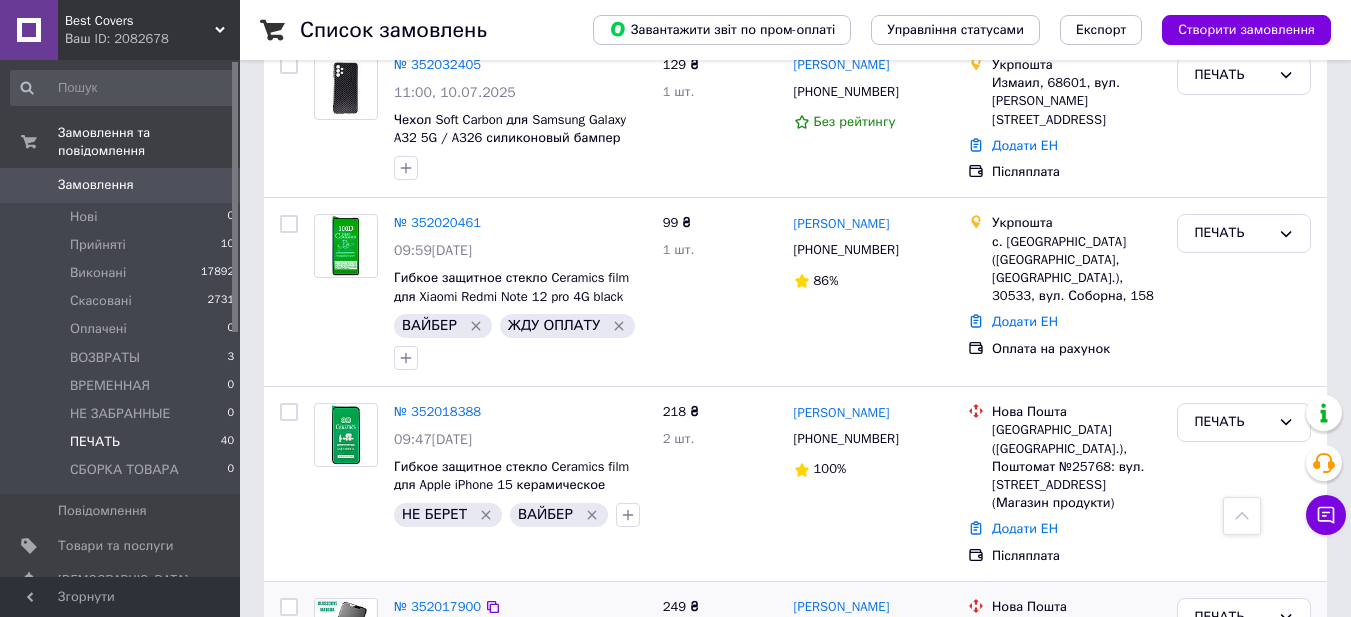 drag, startPoint x: 601, startPoint y: 384, endPoint x: 432, endPoint y: 420, distance: 172.79178 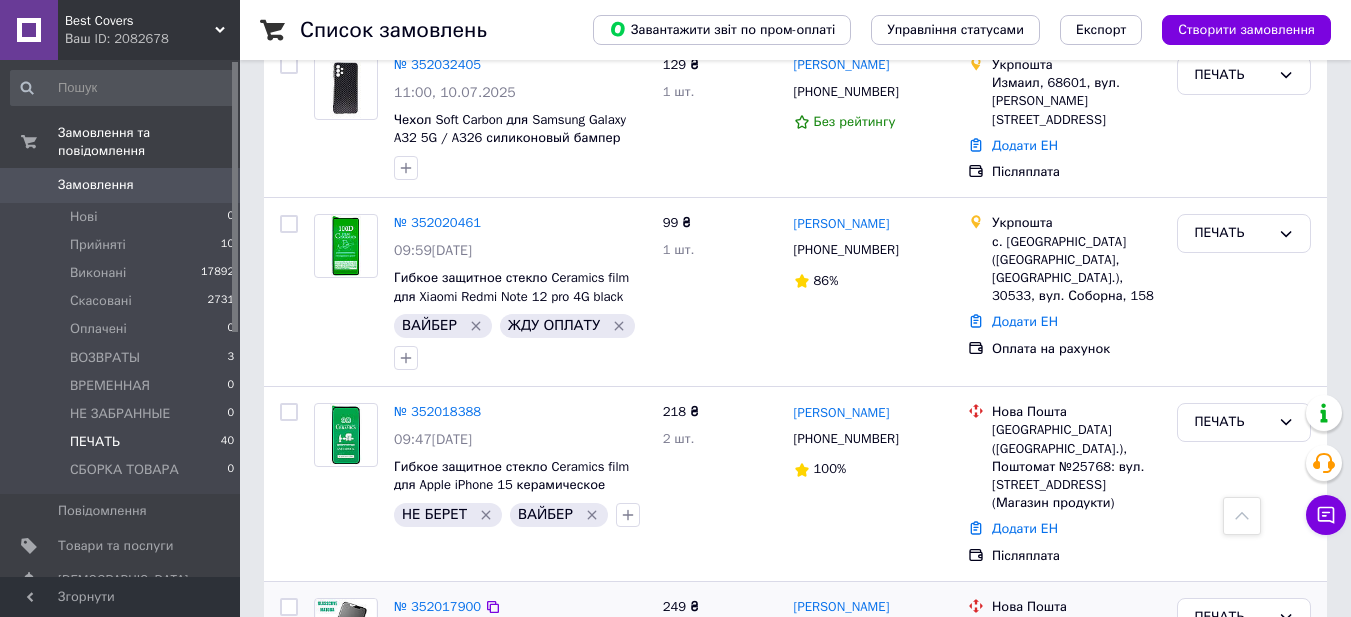 copy on "Poco X7 Pro" 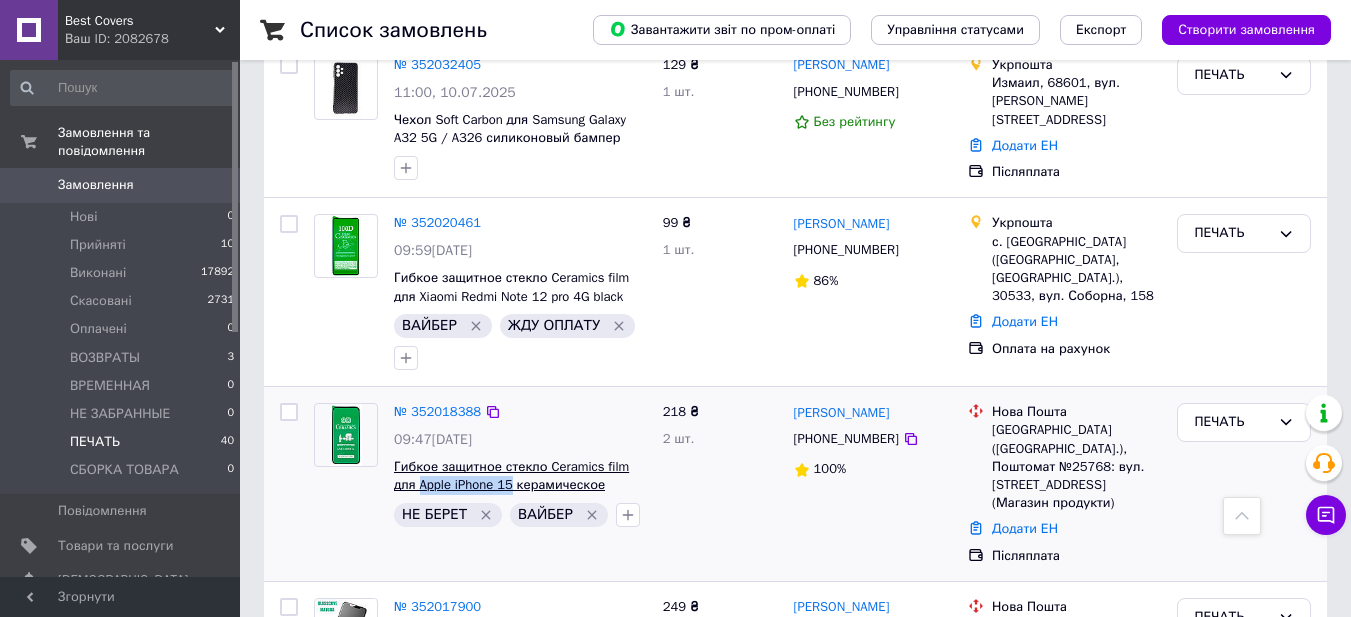 drag, startPoint x: 391, startPoint y: 238, endPoint x: 488, endPoint y: 244, distance: 97.18539 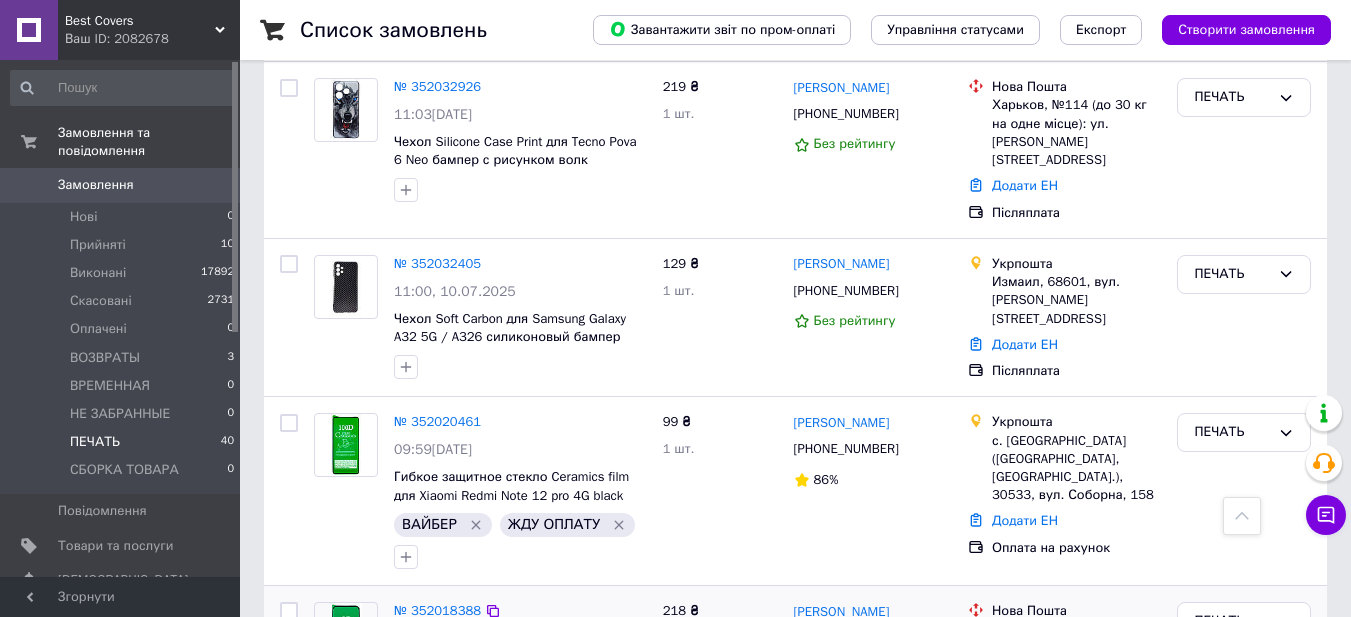scroll, scrollTop: 4829, scrollLeft: 0, axis: vertical 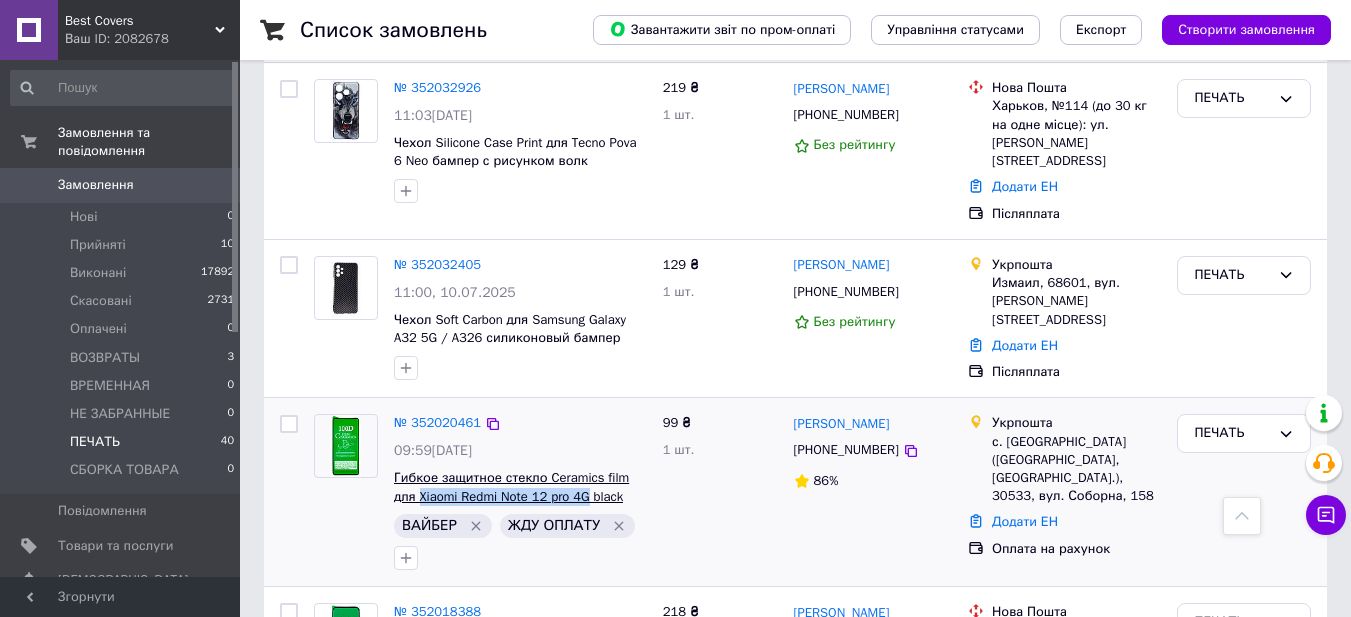 drag, startPoint x: 387, startPoint y: 250, endPoint x: 567, endPoint y: 251, distance: 180.00278 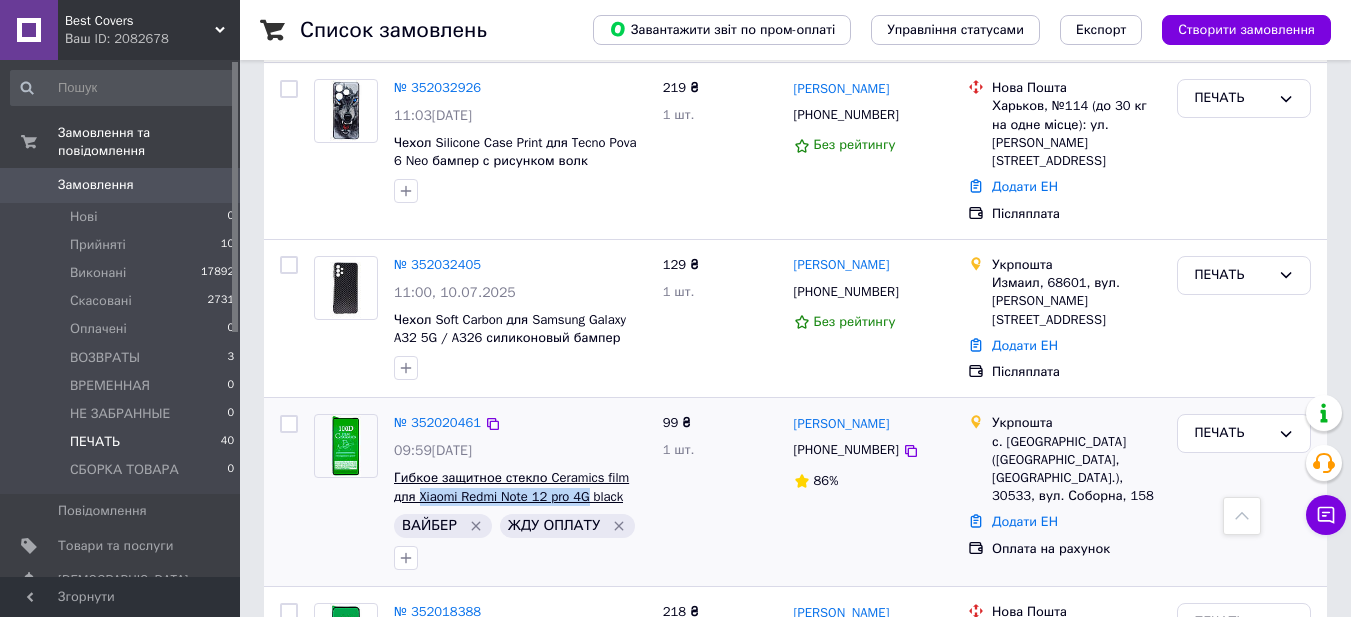 copy on "Xiaomi Redmi Note 12 pro 4G" 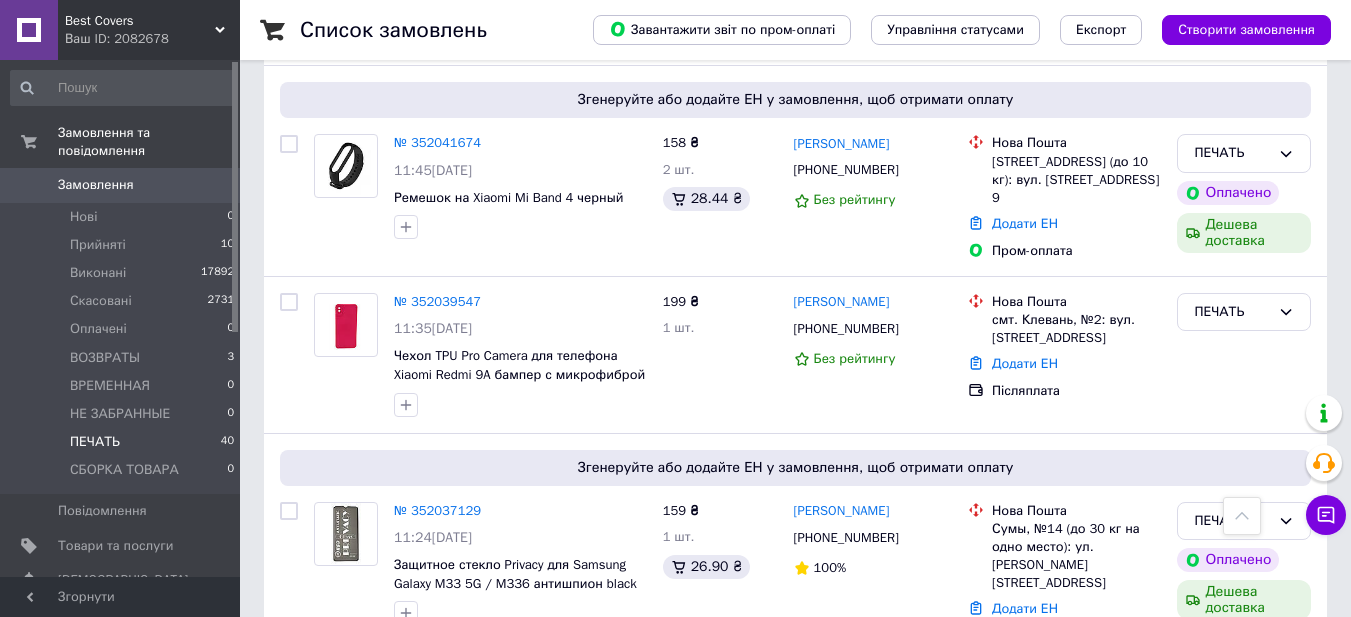 scroll, scrollTop: 4229, scrollLeft: 0, axis: vertical 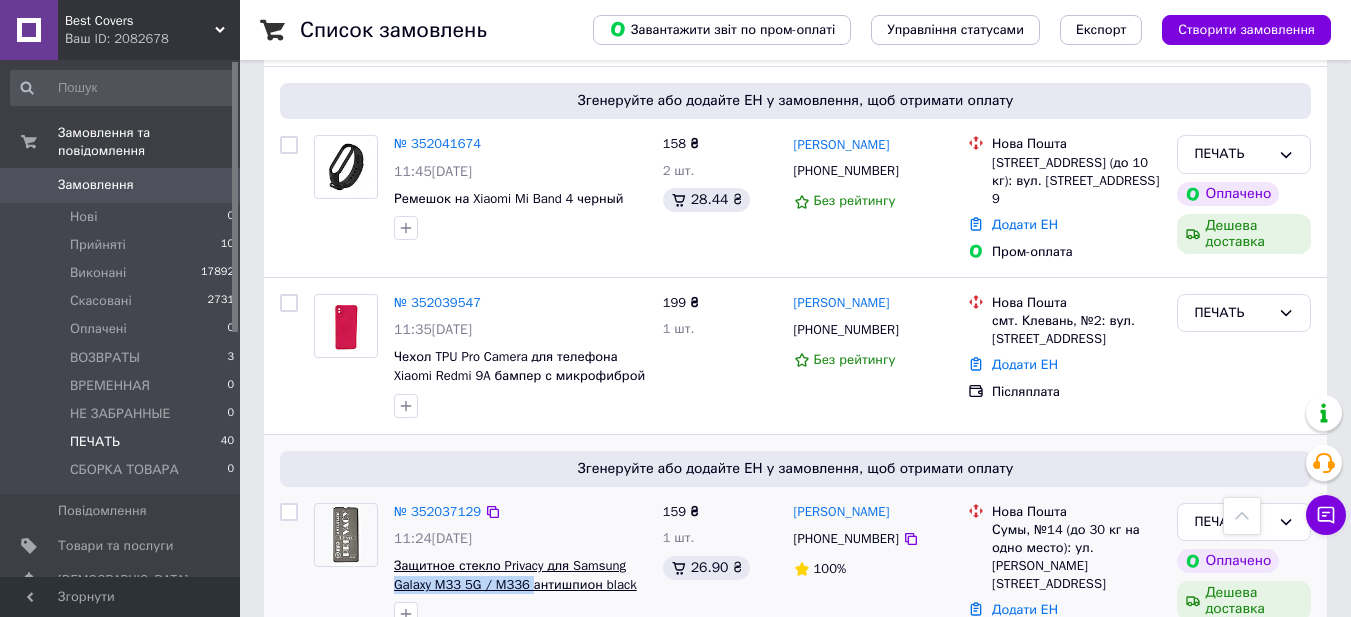 drag, startPoint x: 390, startPoint y: 355, endPoint x: 527, endPoint y: 359, distance: 137.05838 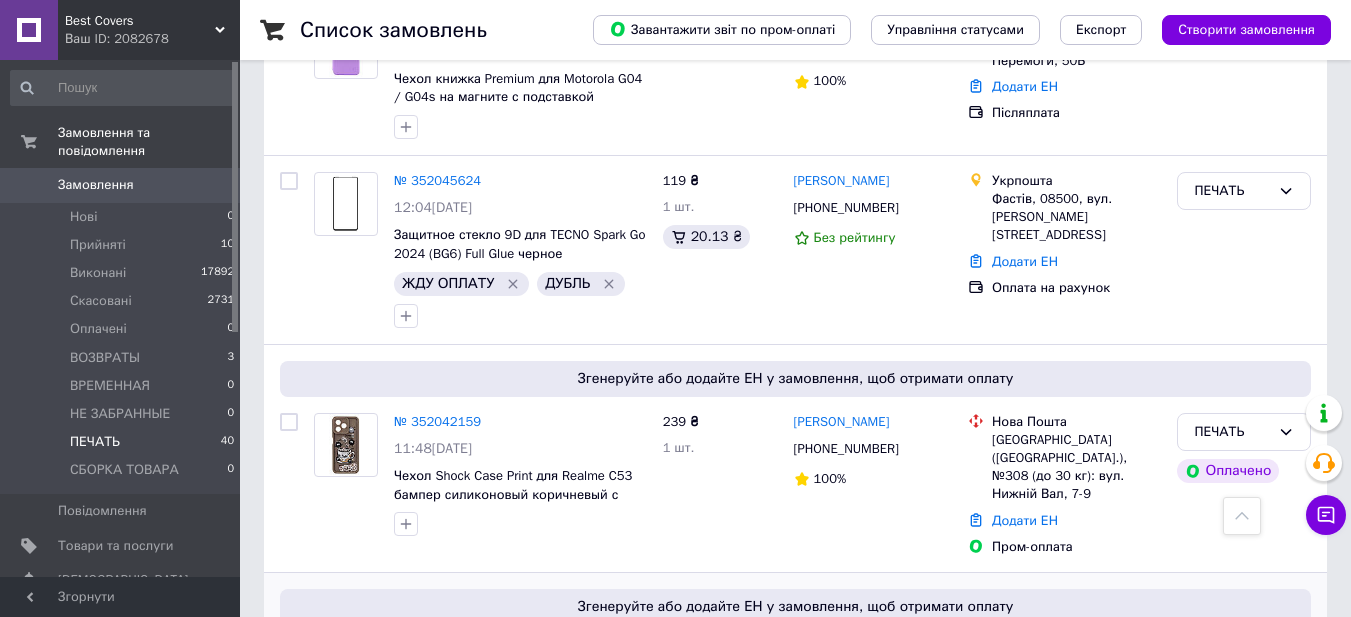 scroll, scrollTop: 3629, scrollLeft: 0, axis: vertical 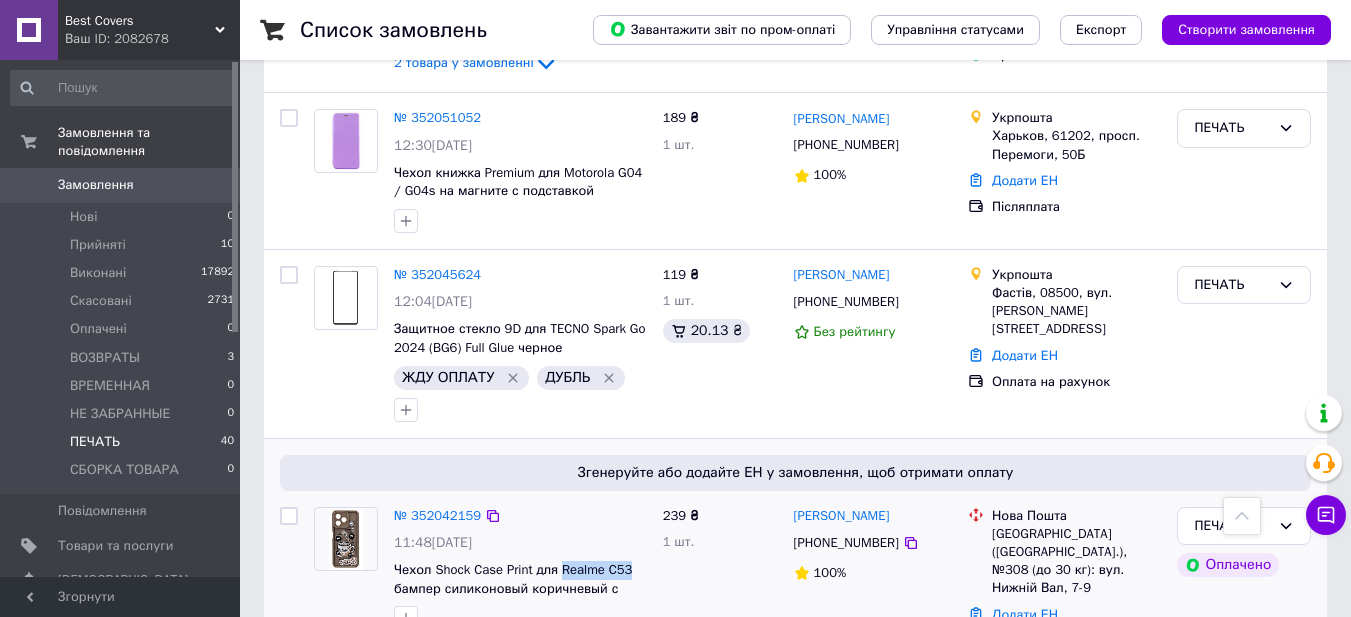 drag, startPoint x: 558, startPoint y: 330, endPoint x: 630, endPoint y: 340, distance: 72.691124 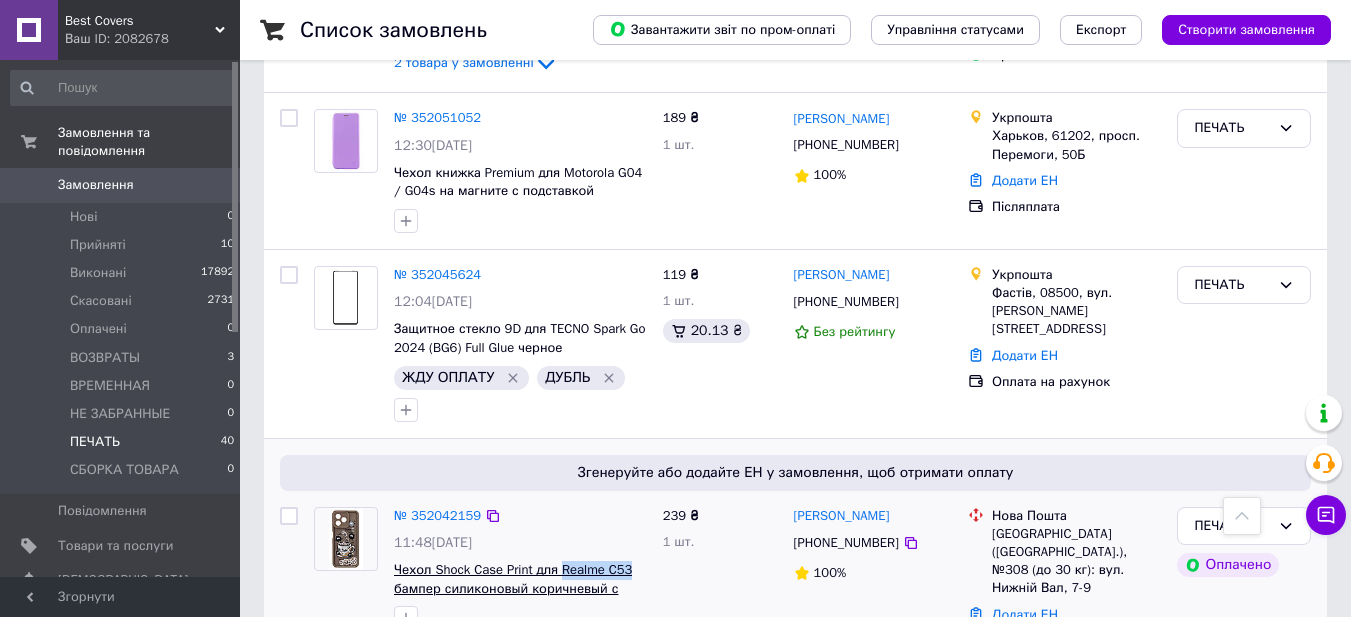 copy on "Realme C53" 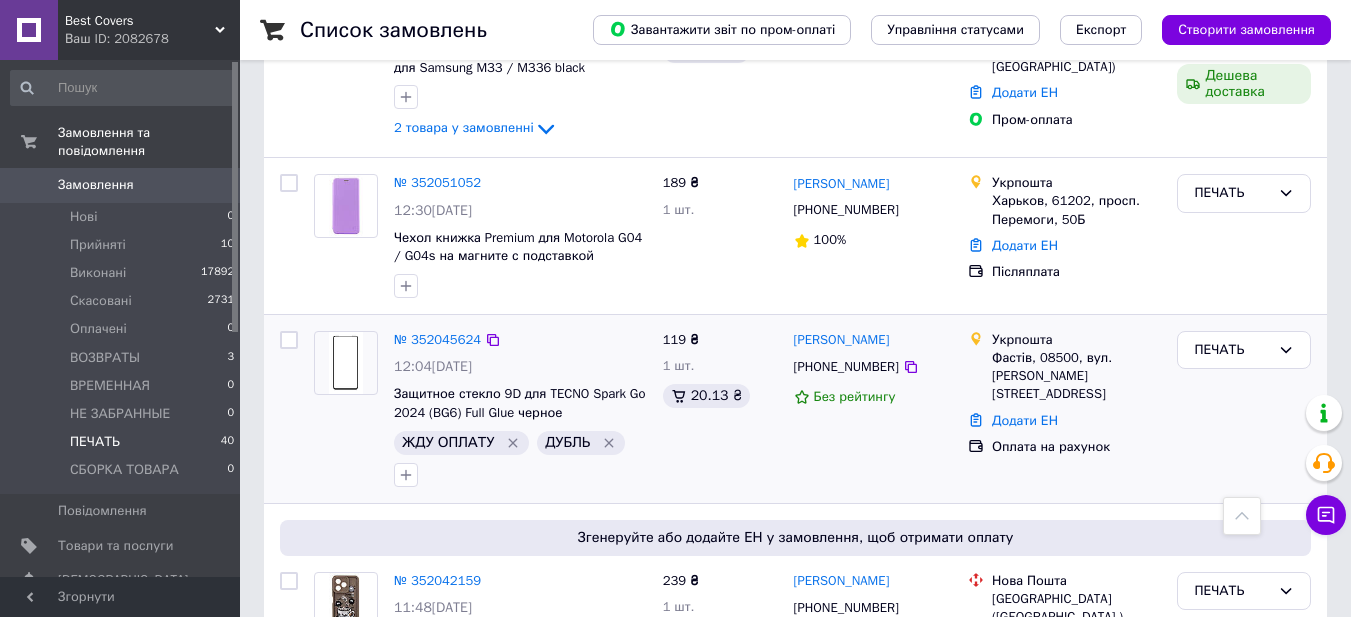 scroll, scrollTop: 3529, scrollLeft: 0, axis: vertical 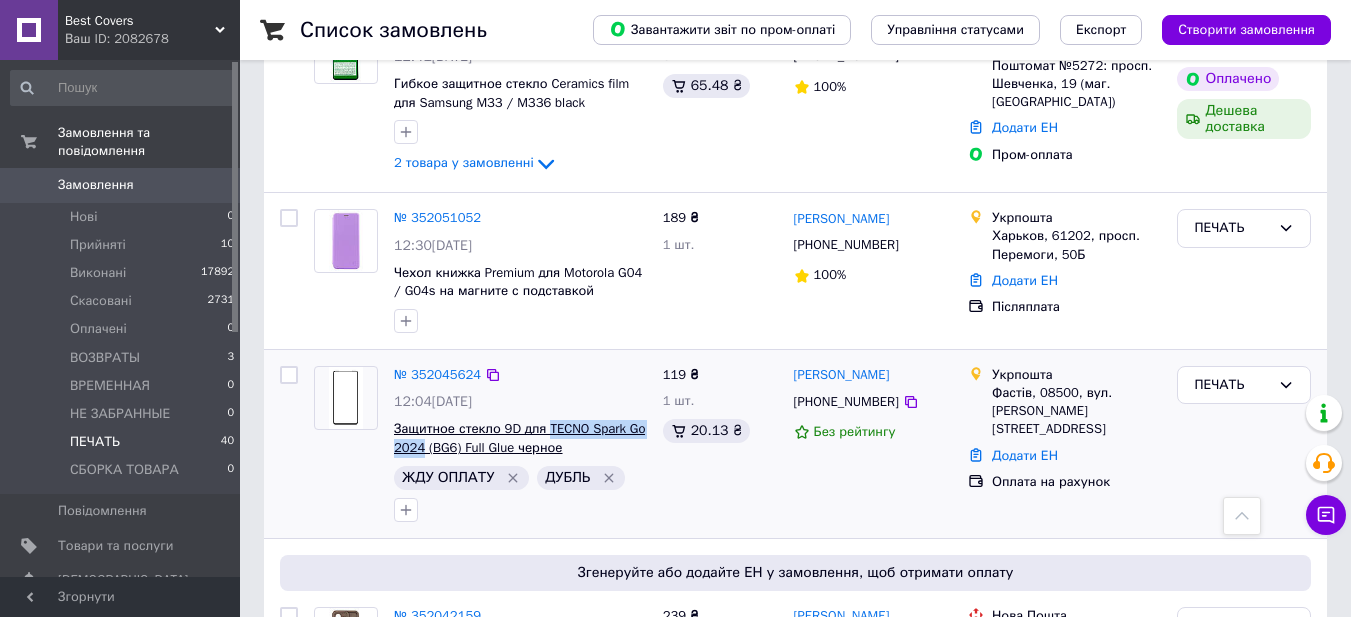 drag, startPoint x: 544, startPoint y: 191, endPoint x: 421, endPoint y: 218, distance: 125.92855 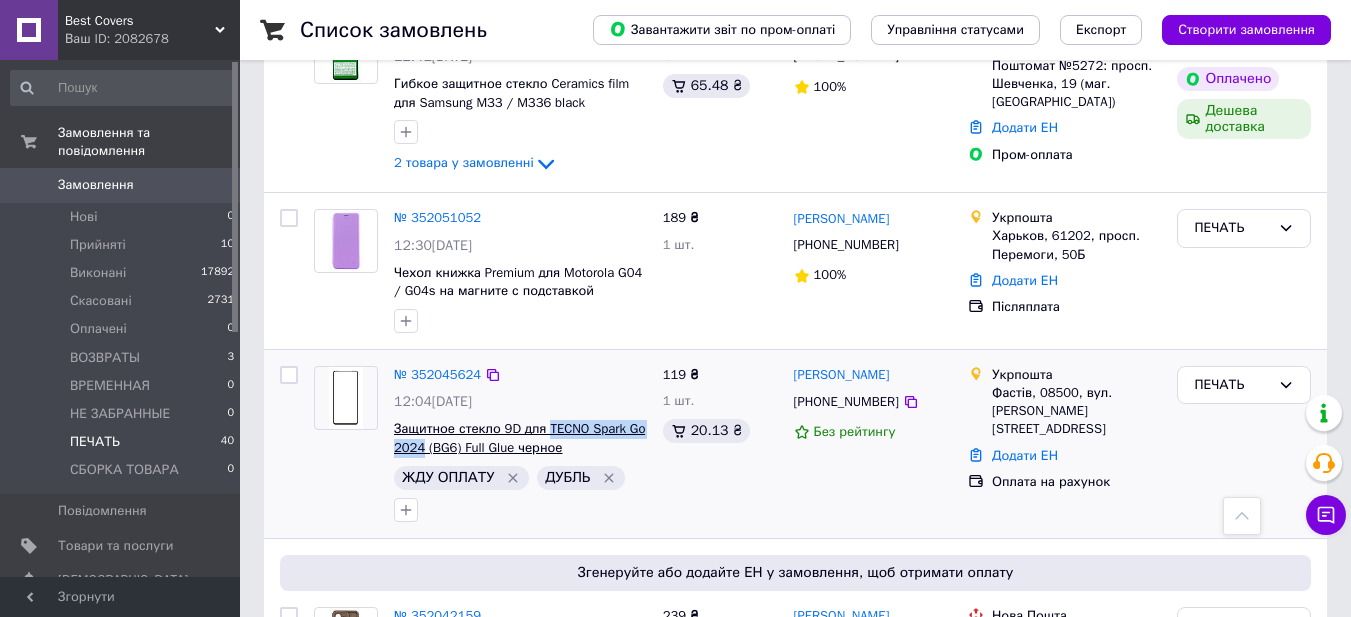 copy on "TECNO Spark Go 2024" 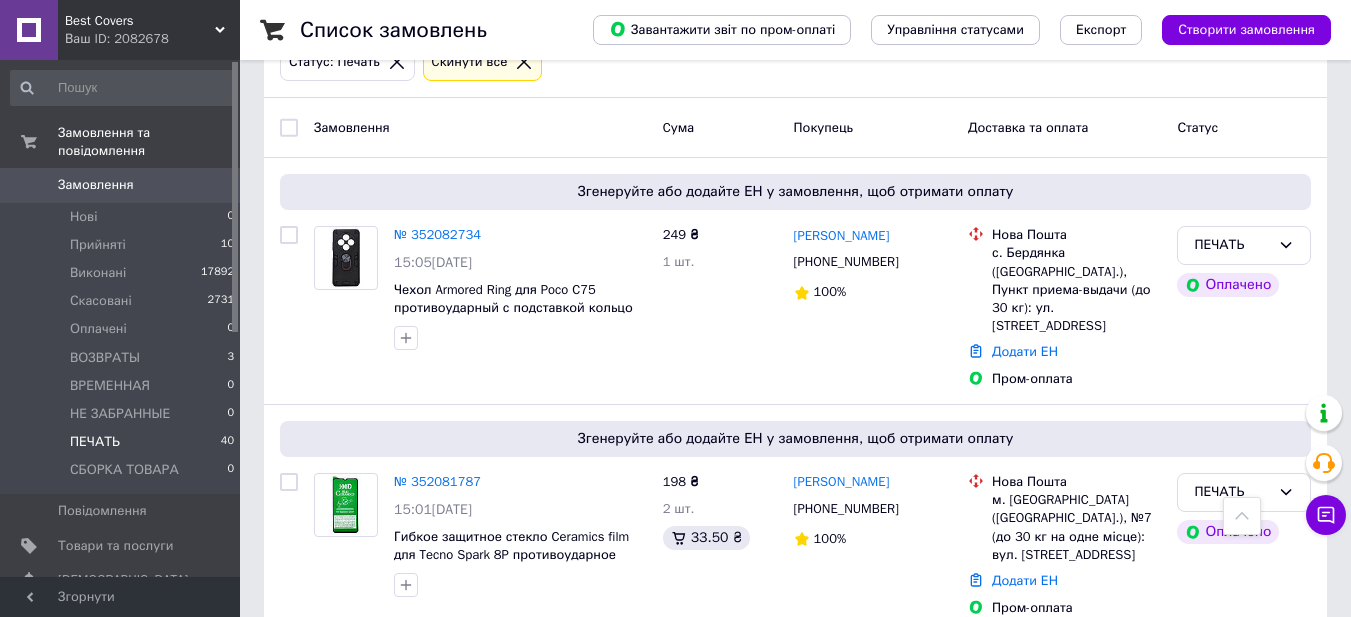 scroll, scrollTop: 0, scrollLeft: 0, axis: both 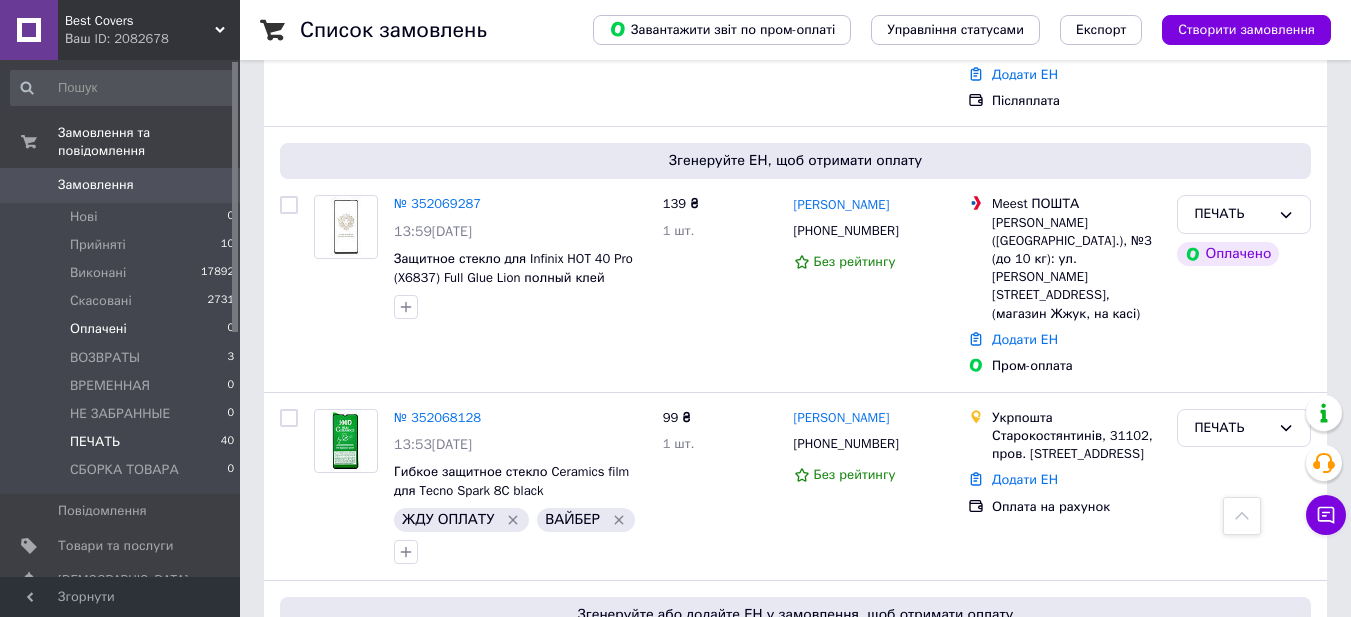 click on "Оплачені" at bounding box center [98, 329] 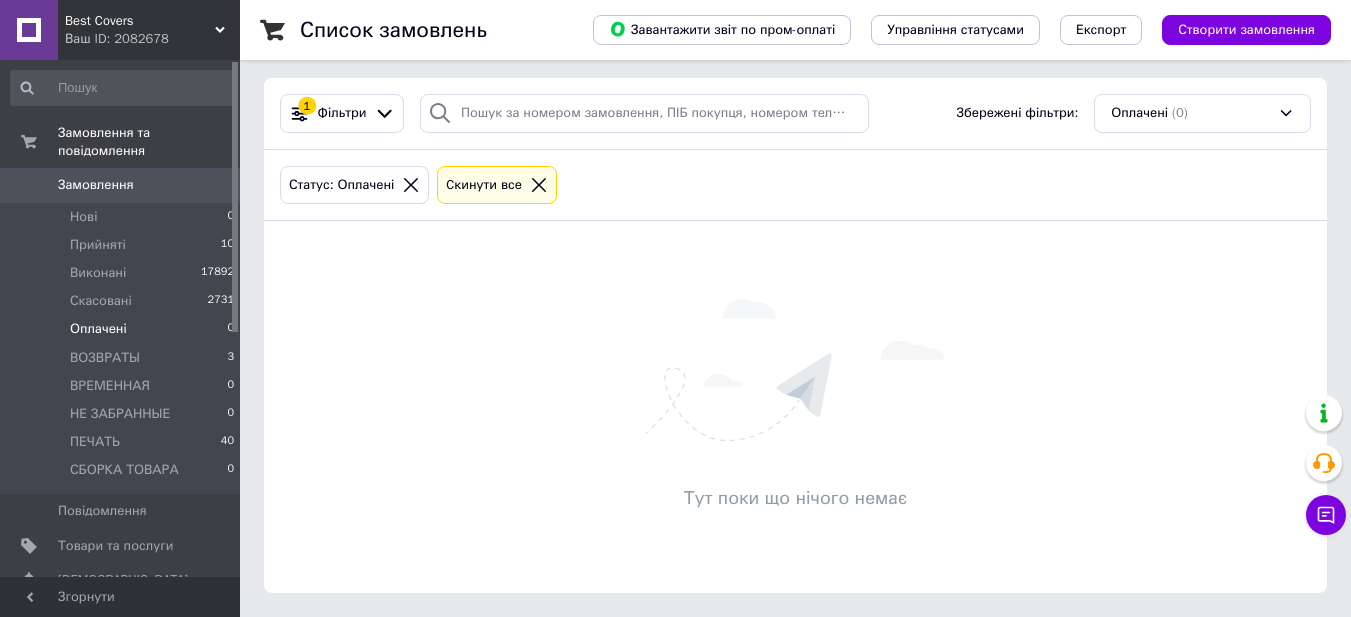 scroll, scrollTop: 0, scrollLeft: 0, axis: both 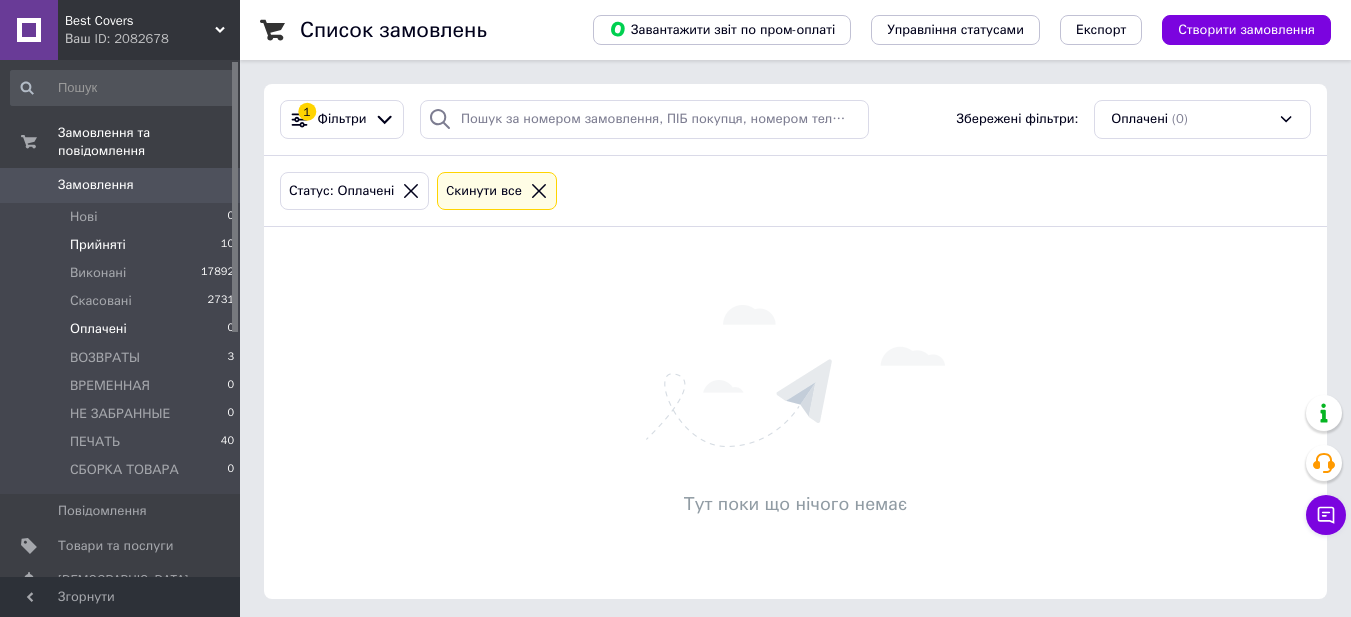 click on "Прийняті" at bounding box center [98, 245] 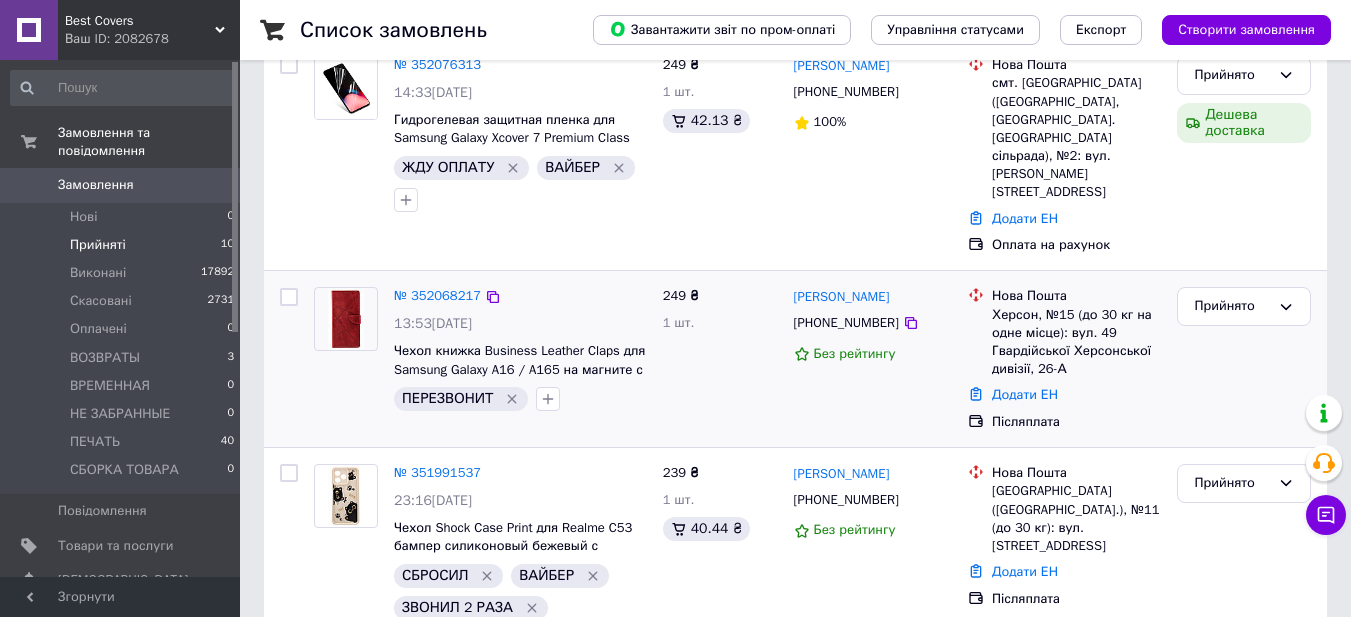 scroll, scrollTop: 300, scrollLeft: 0, axis: vertical 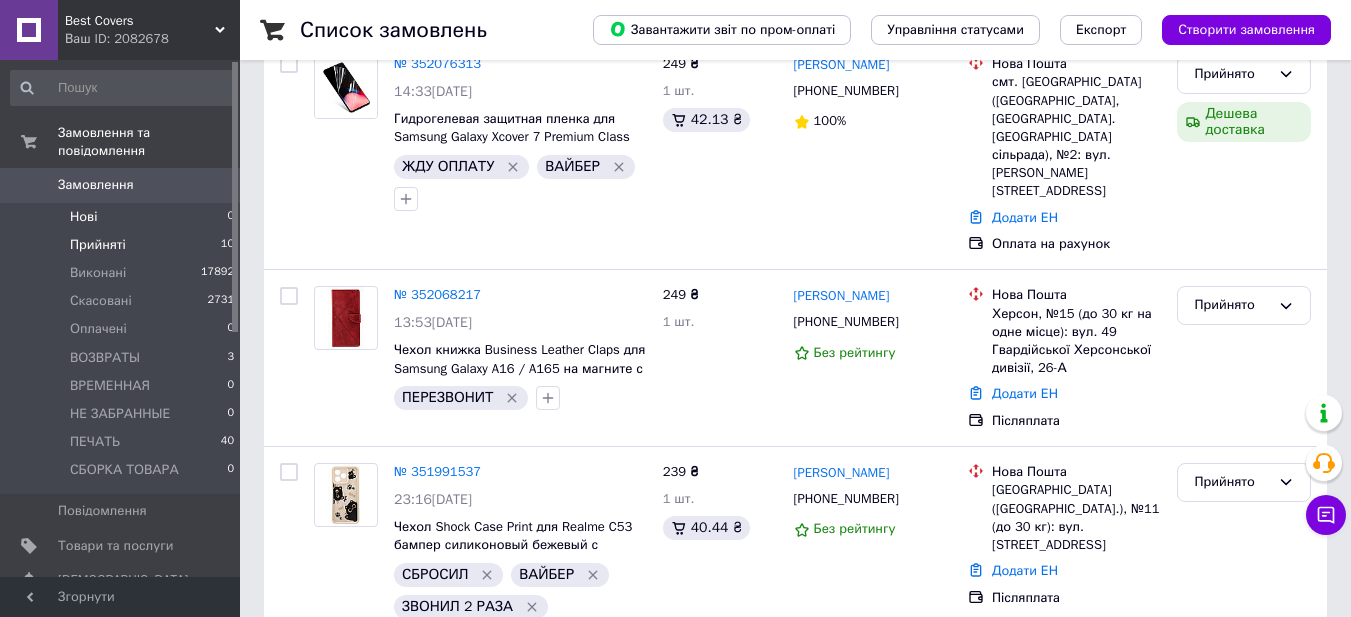 click on "Нові" at bounding box center [83, 217] 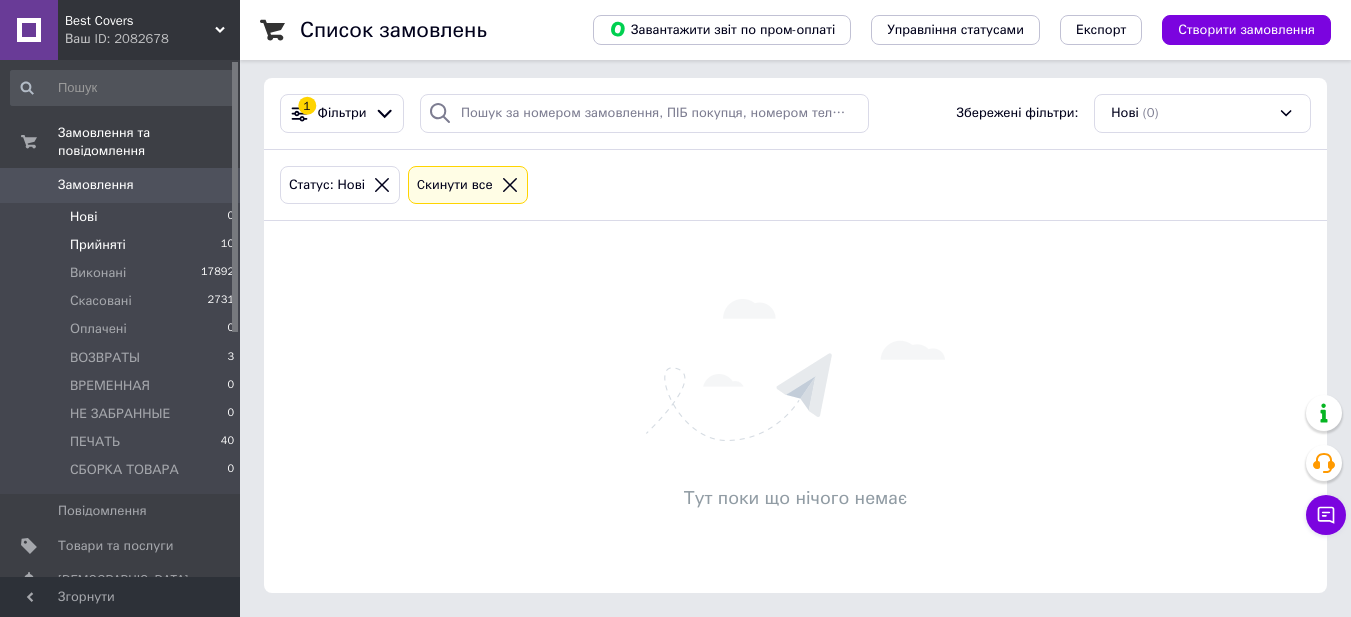 scroll, scrollTop: 0, scrollLeft: 0, axis: both 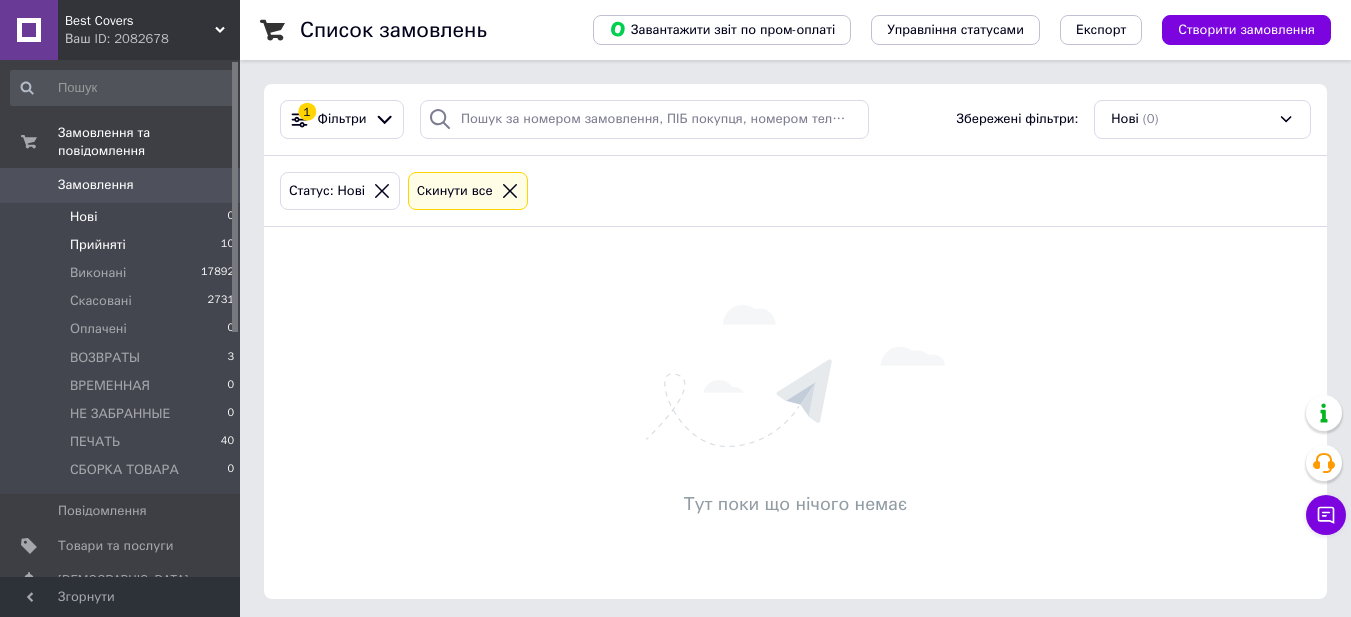 click on "Прийняті" at bounding box center (98, 245) 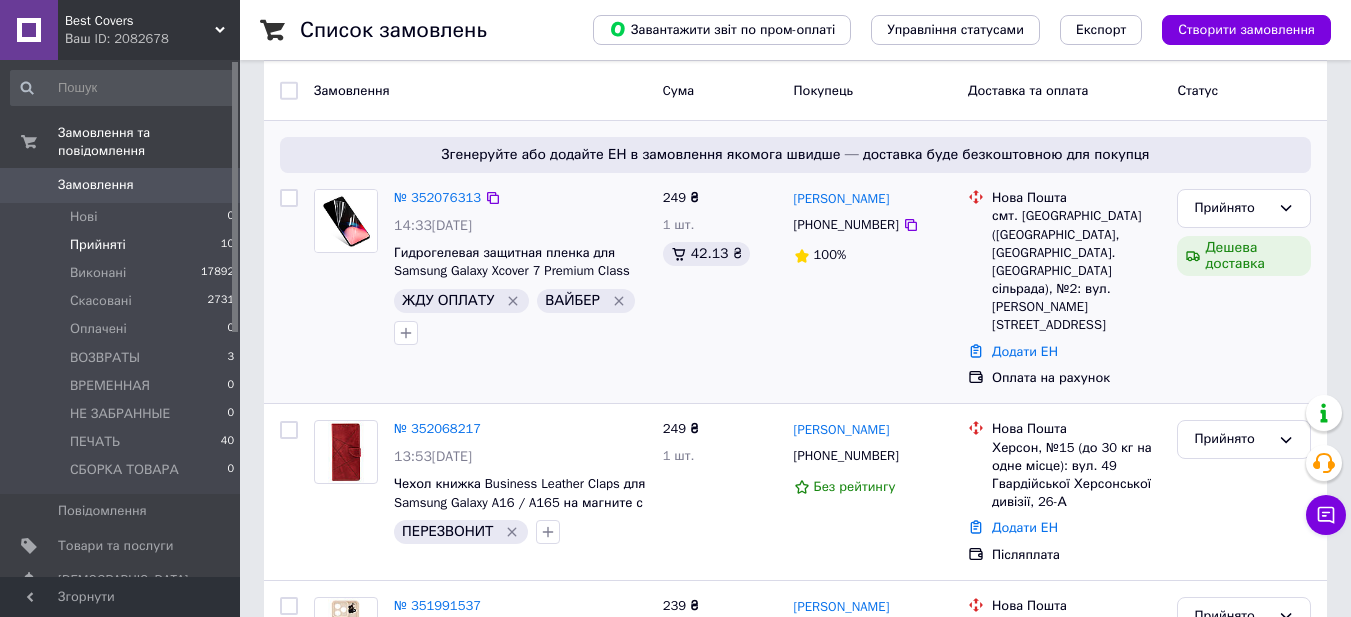 scroll, scrollTop: 200, scrollLeft: 0, axis: vertical 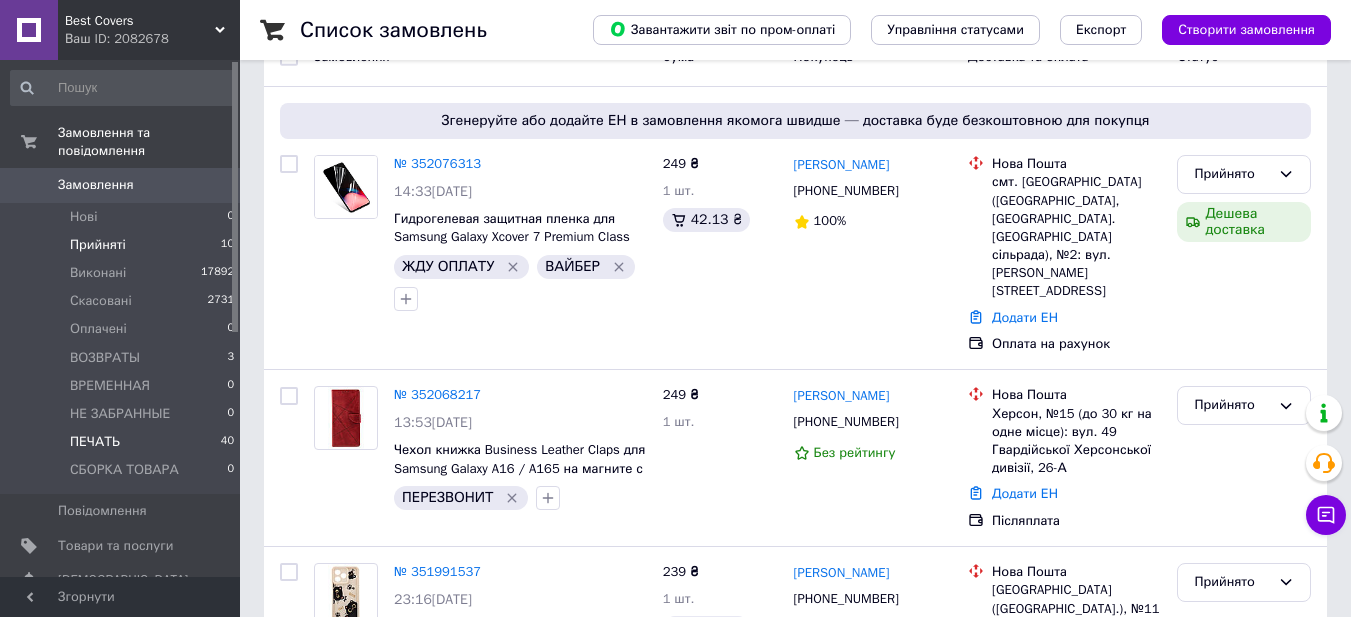 click on "ПЕЧАТЬ" at bounding box center (95, 442) 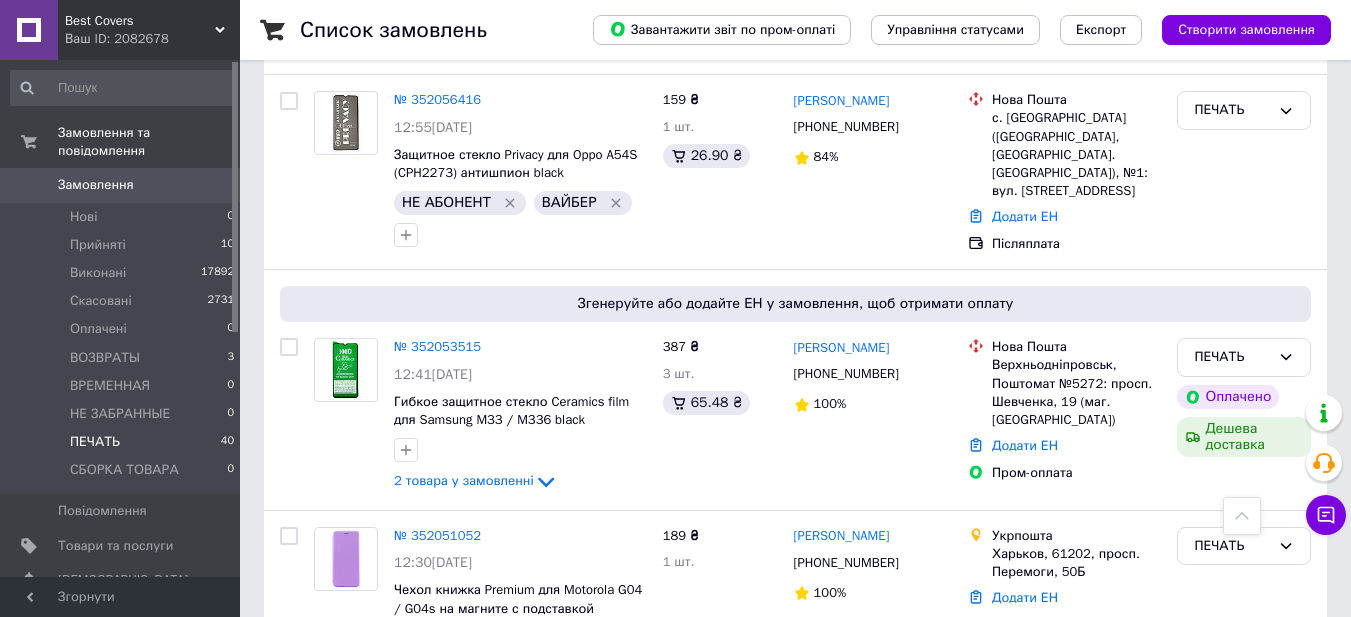 scroll, scrollTop: 3300, scrollLeft: 0, axis: vertical 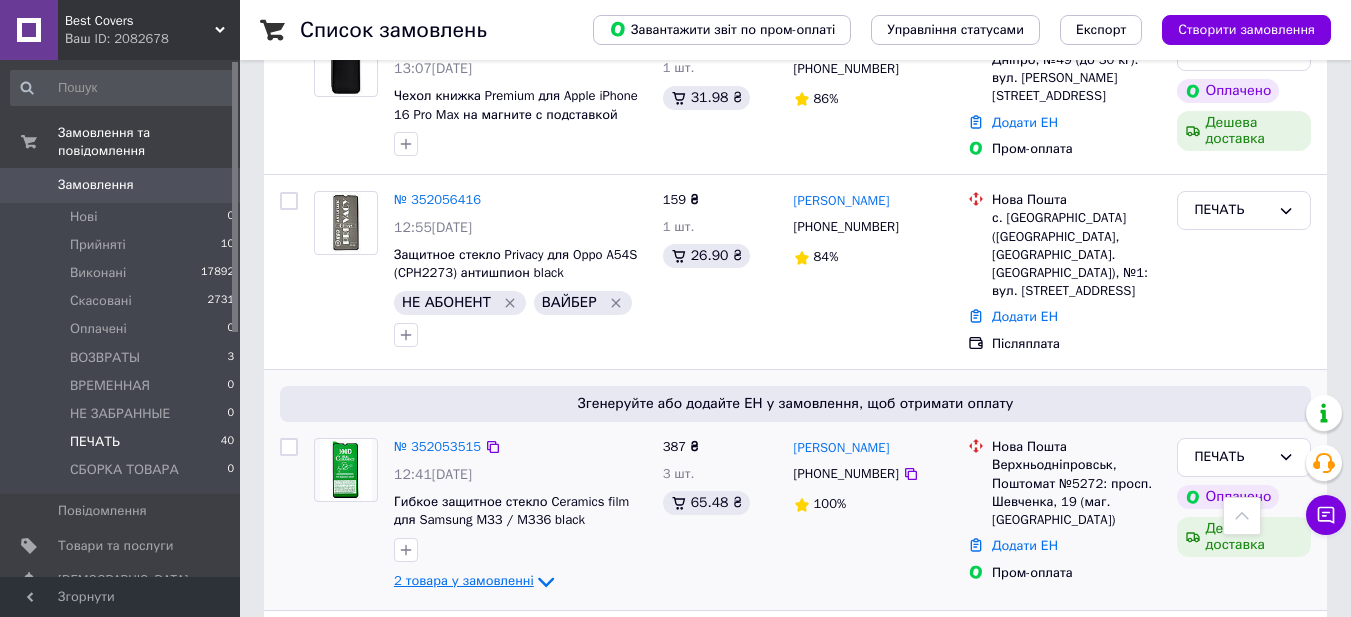 click 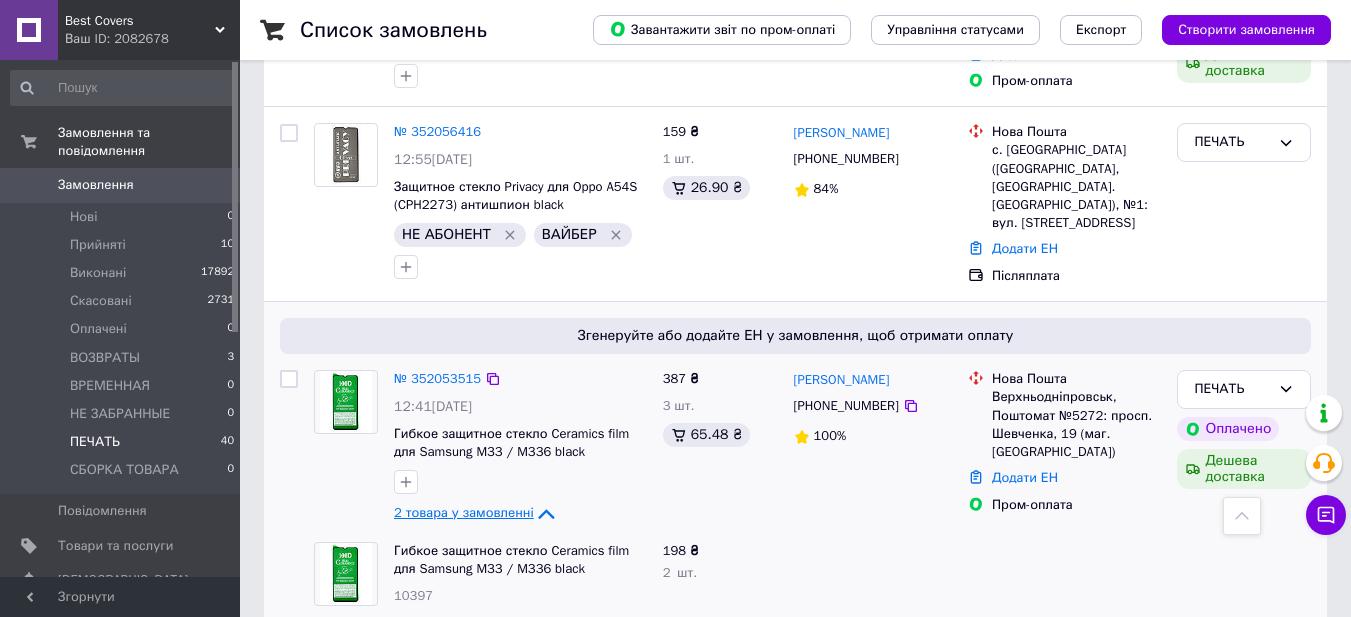 scroll, scrollTop: 3400, scrollLeft: 0, axis: vertical 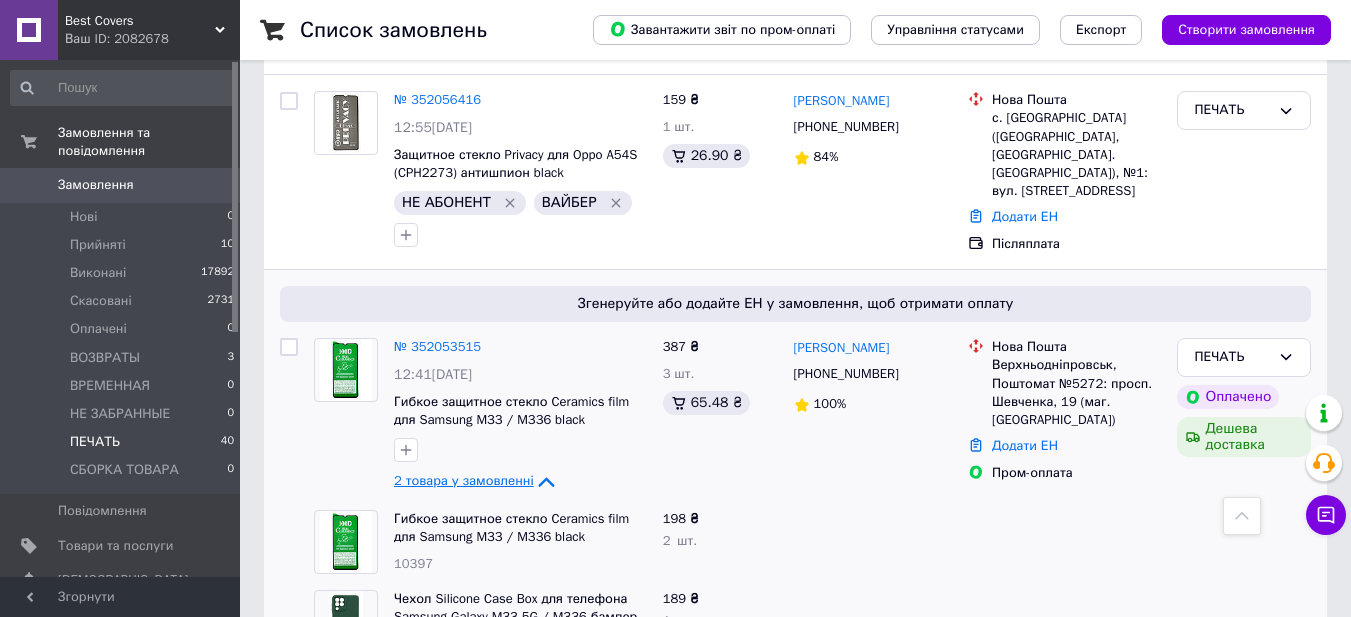 click 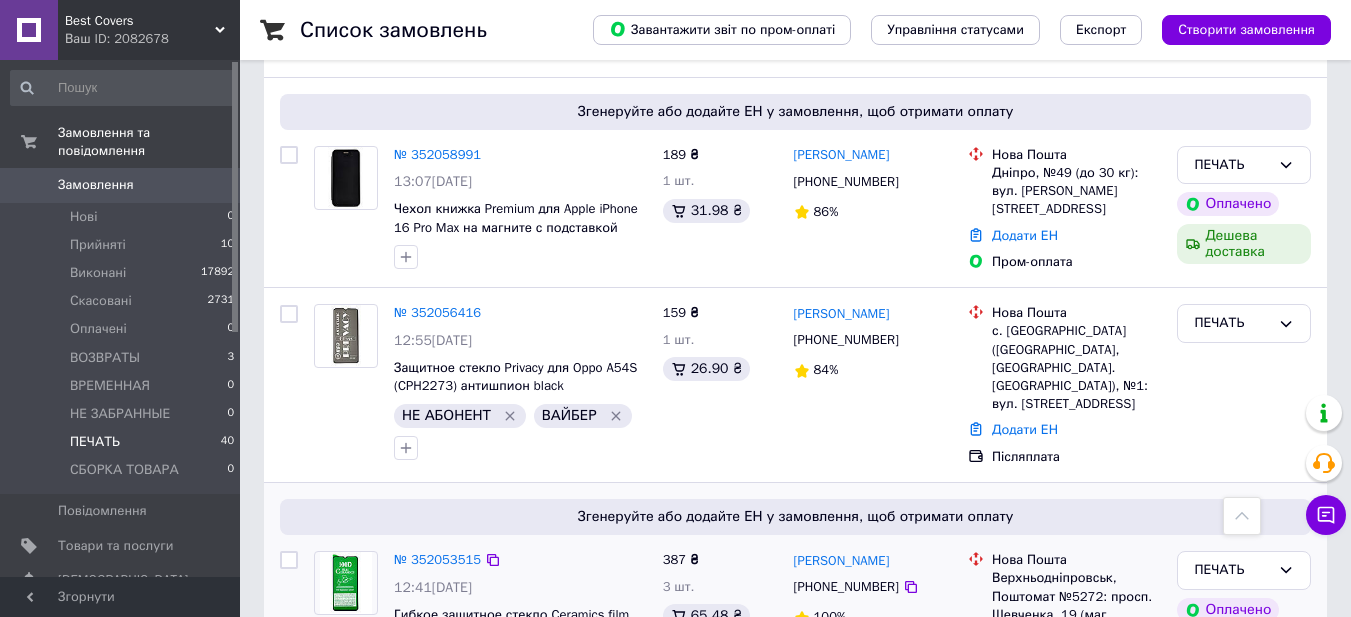 scroll, scrollTop: 3100, scrollLeft: 0, axis: vertical 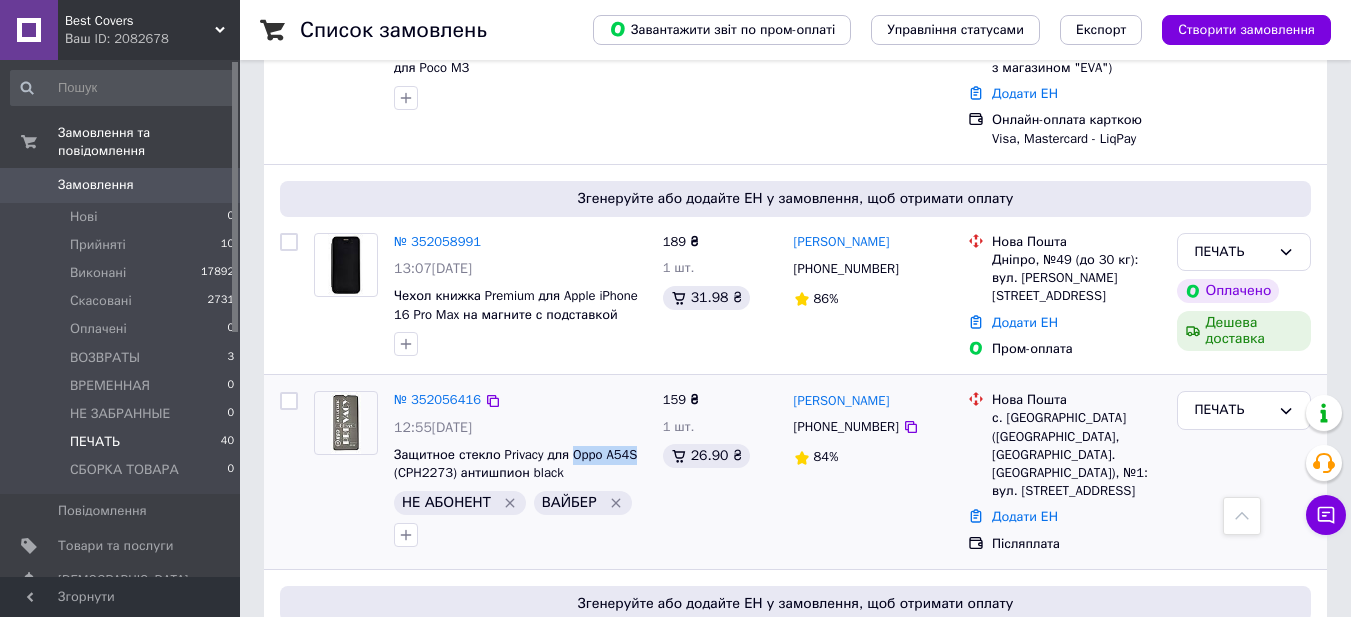 drag, startPoint x: 567, startPoint y: 219, endPoint x: 633, endPoint y: 230, distance: 66.910385 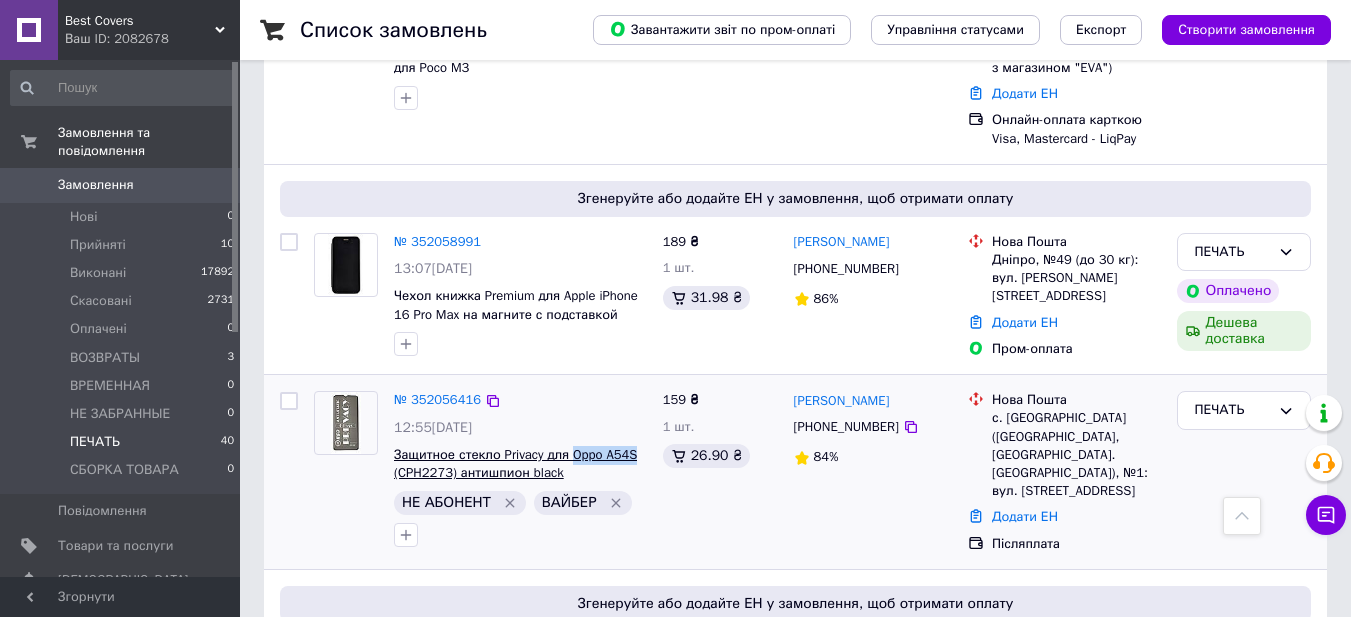 drag, startPoint x: 606, startPoint y: 223, endPoint x: 582, endPoint y: 234, distance: 26.400757 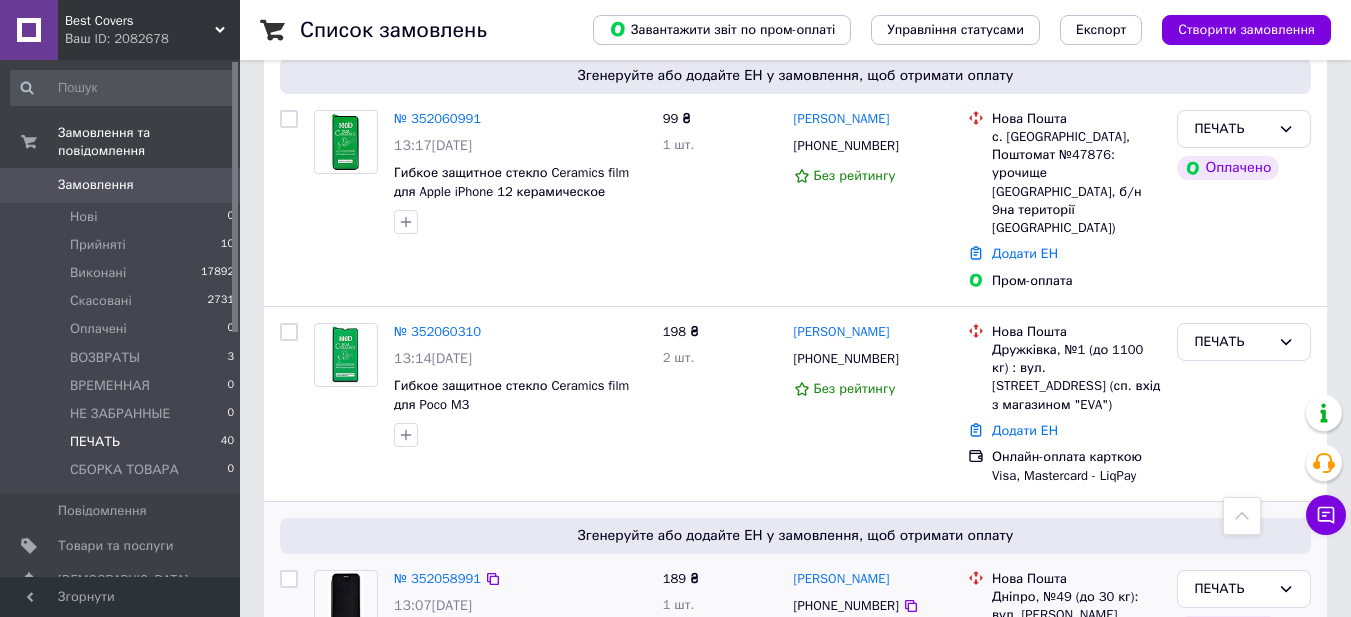 scroll, scrollTop: 2700, scrollLeft: 0, axis: vertical 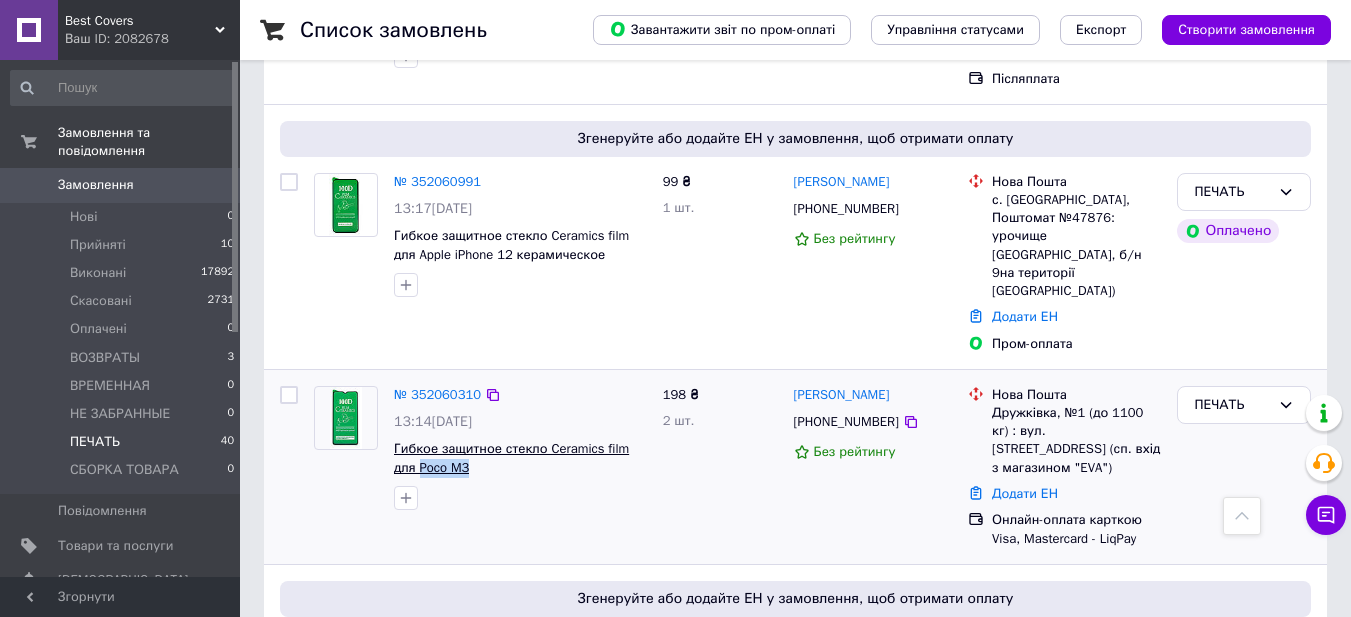 drag, startPoint x: 461, startPoint y: 265, endPoint x: 394, endPoint y: 273, distance: 67.47592 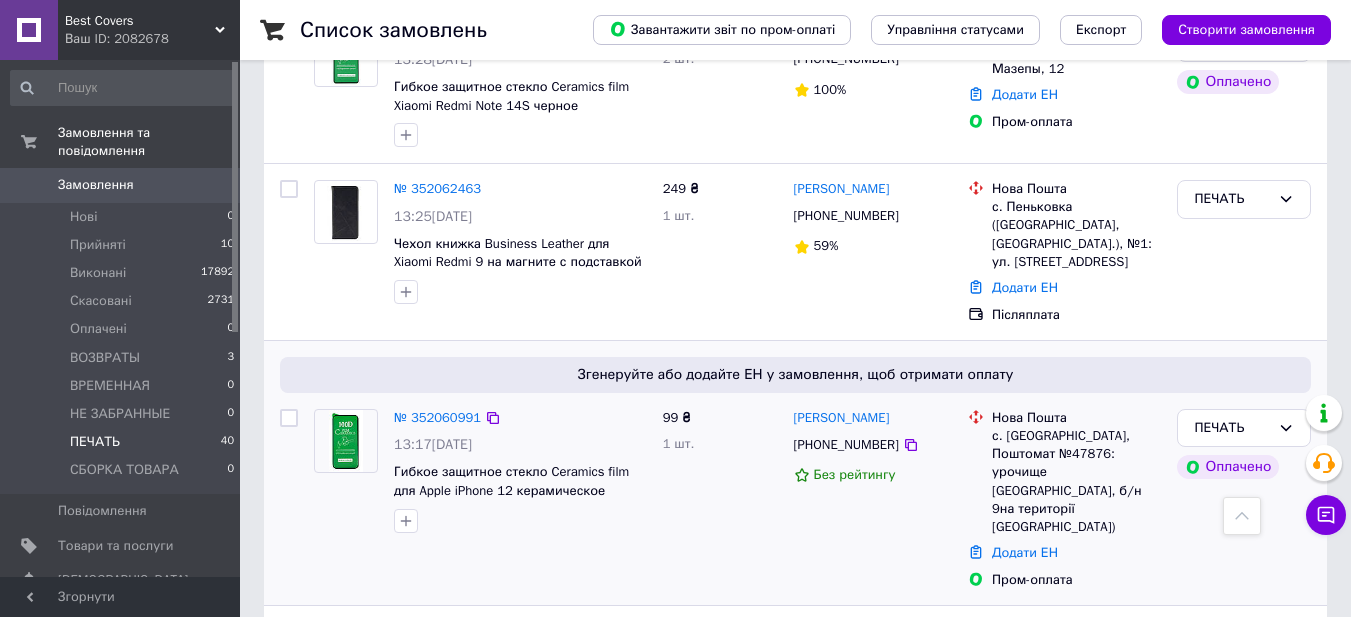 scroll, scrollTop: 2400, scrollLeft: 0, axis: vertical 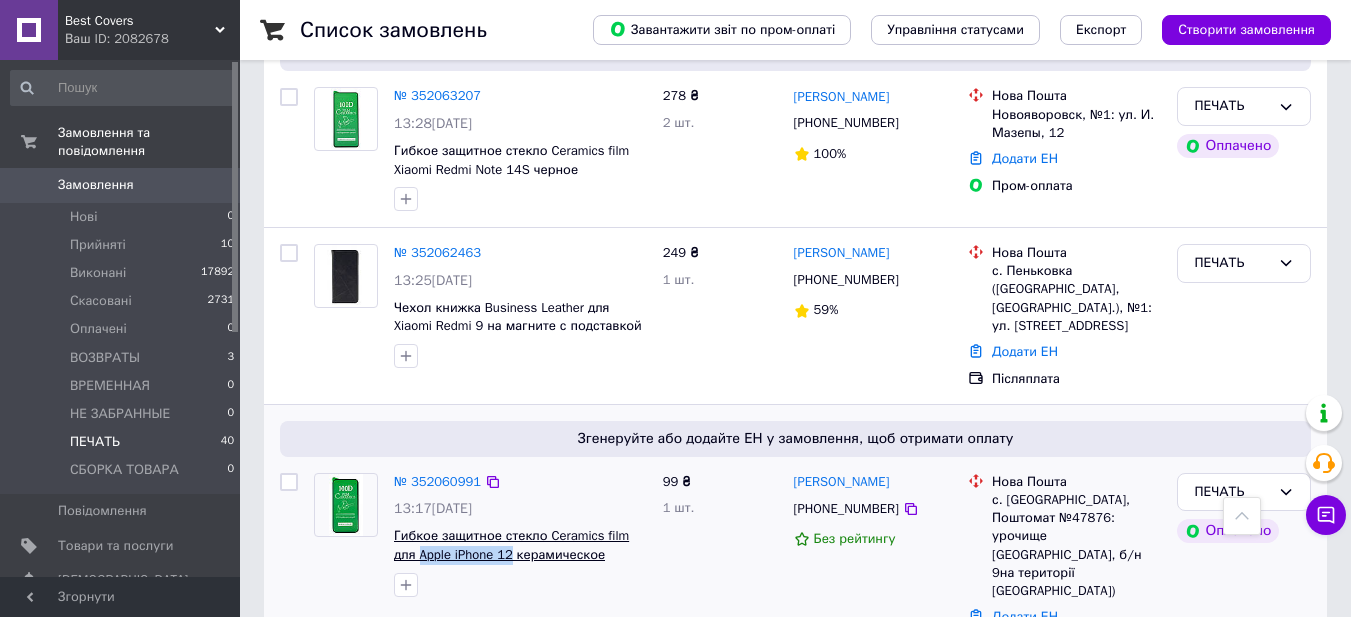 drag, startPoint x: 389, startPoint y: 392, endPoint x: 490, endPoint y: 400, distance: 101.31634 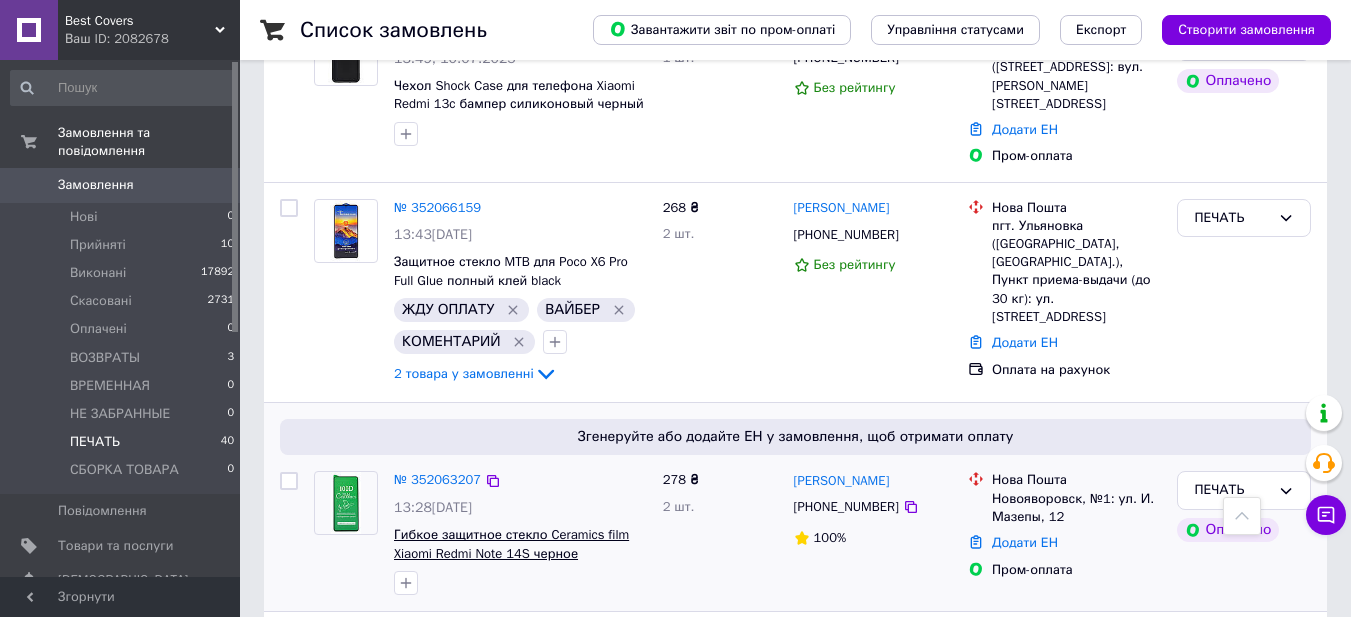 scroll, scrollTop: 2000, scrollLeft: 0, axis: vertical 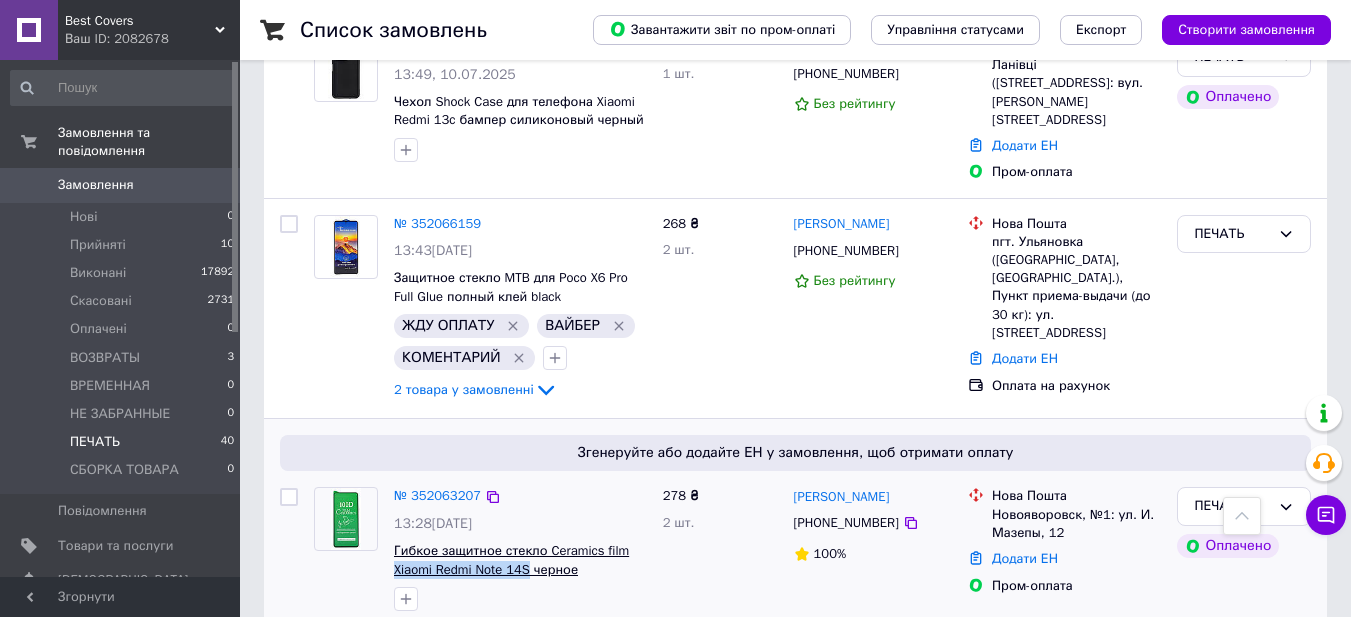drag, startPoint x: 389, startPoint y: 424, endPoint x: 528, endPoint y: 430, distance: 139.12944 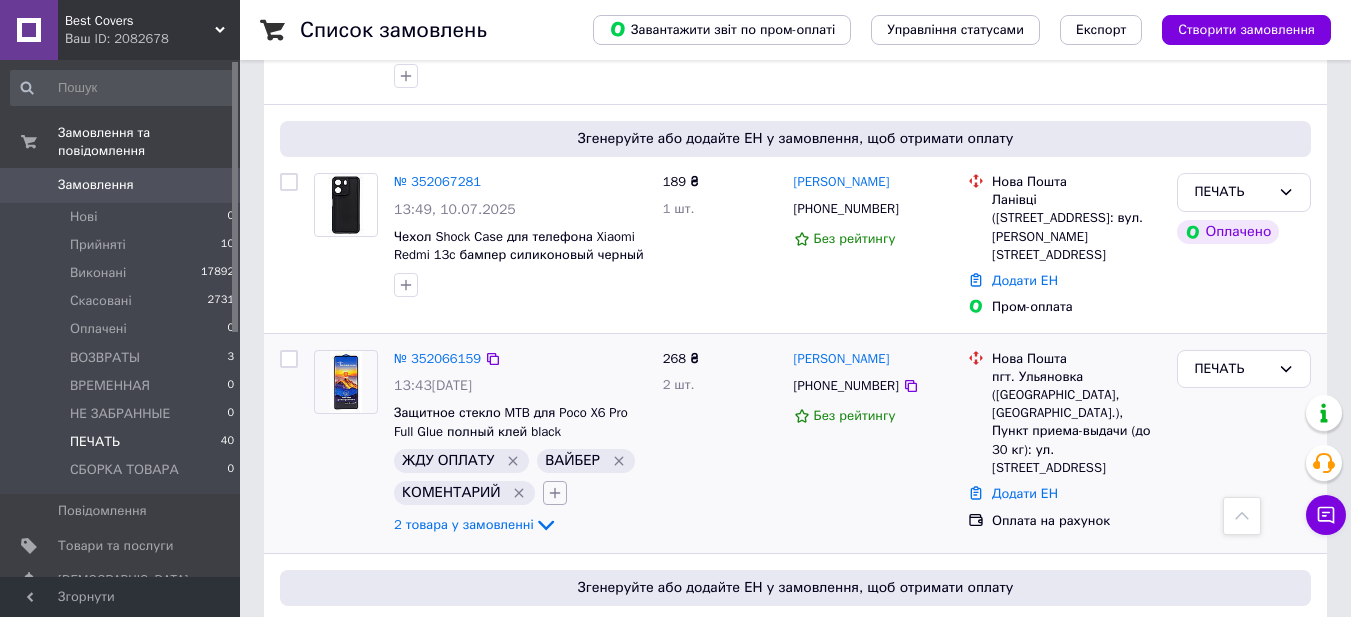 scroll, scrollTop: 1800, scrollLeft: 0, axis: vertical 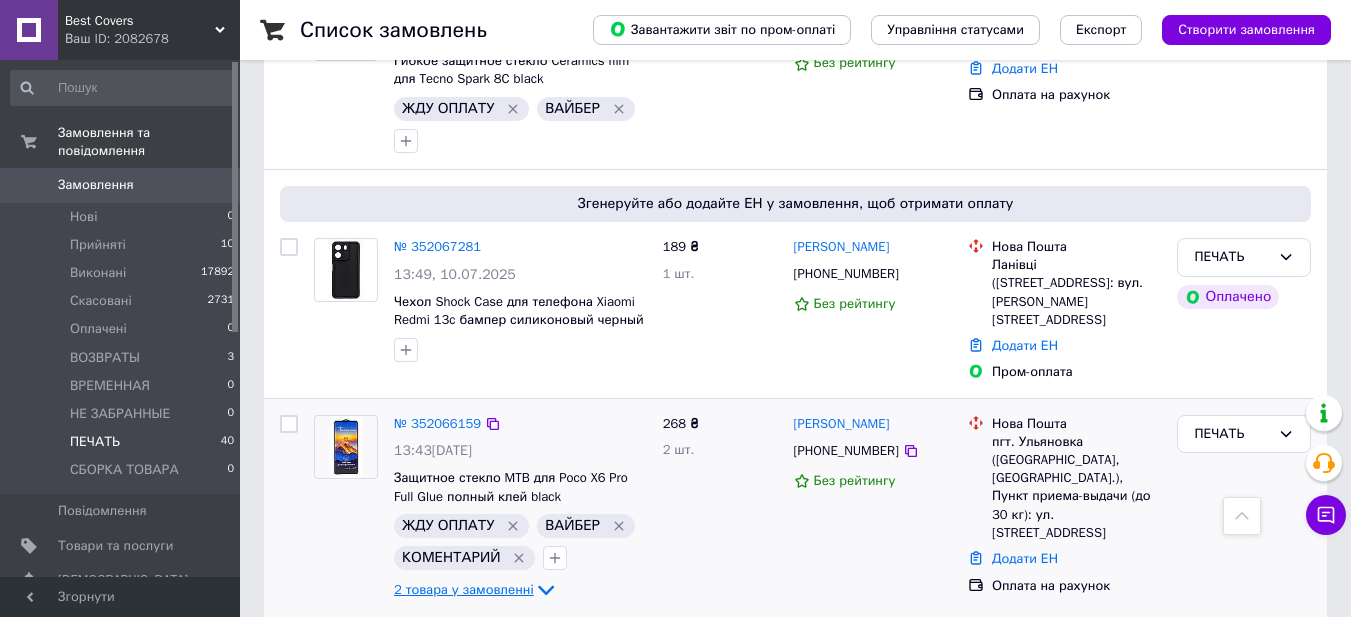 click 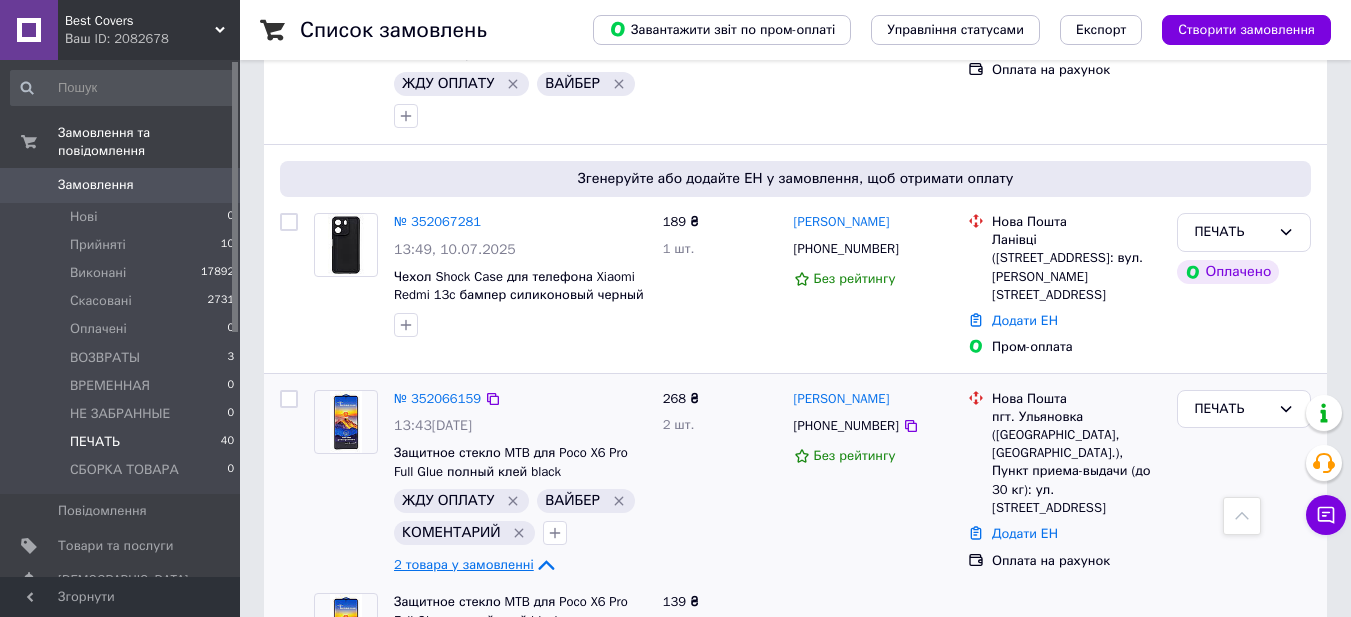 scroll, scrollTop: 1900, scrollLeft: 0, axis: vertical 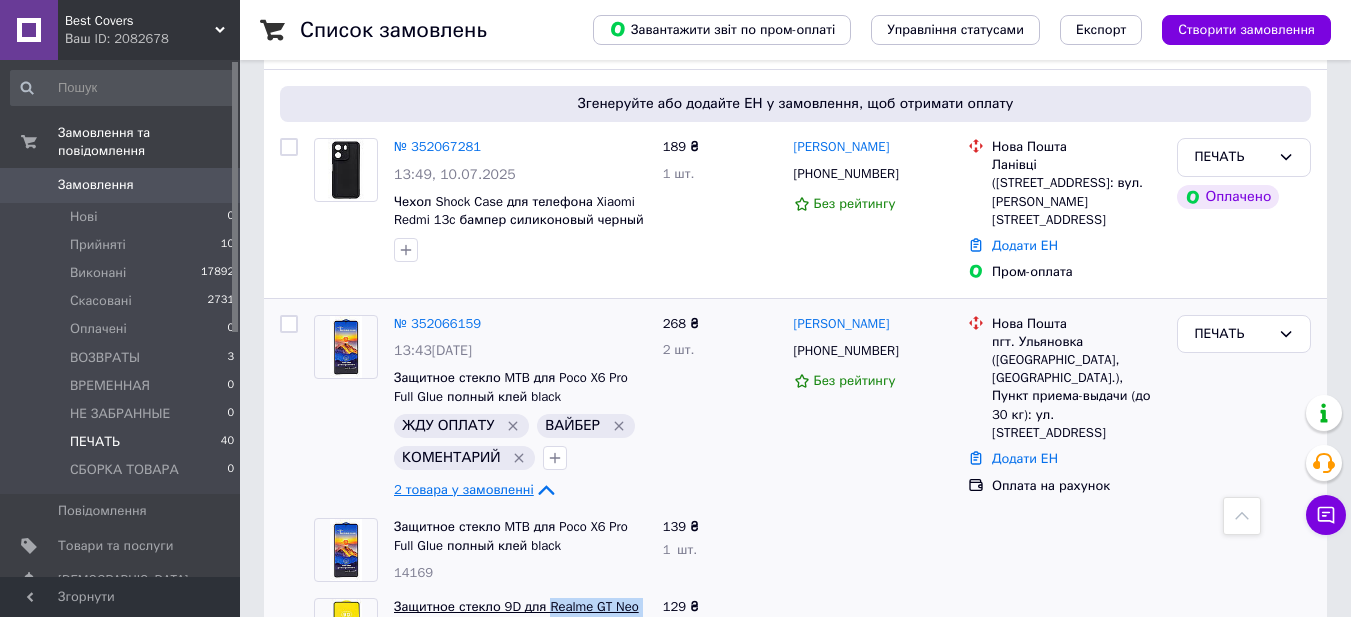 drag, startPoint x: 616, startPoint y: 452, endPoint x: 407, endPoint y: 480, distance: 210.86726 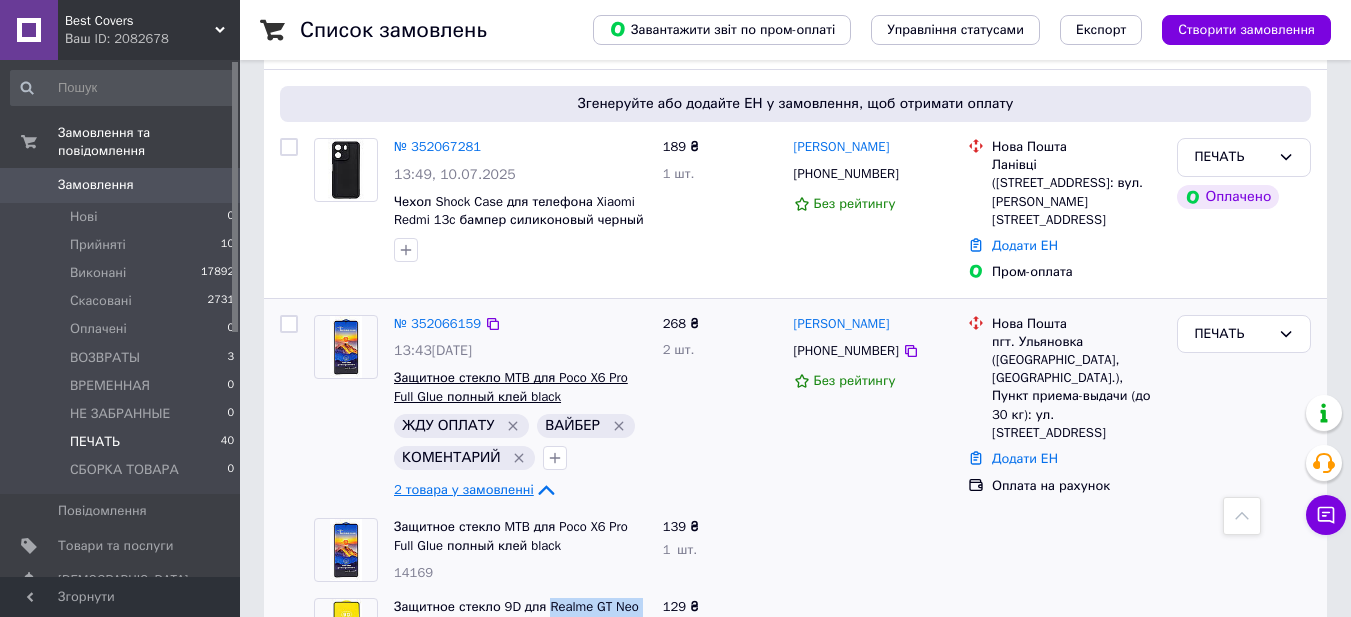 drag, startPoint x: 554, startPoint y: 214, endPoint x: 620, endPoint y: 227, distance: 67.26812 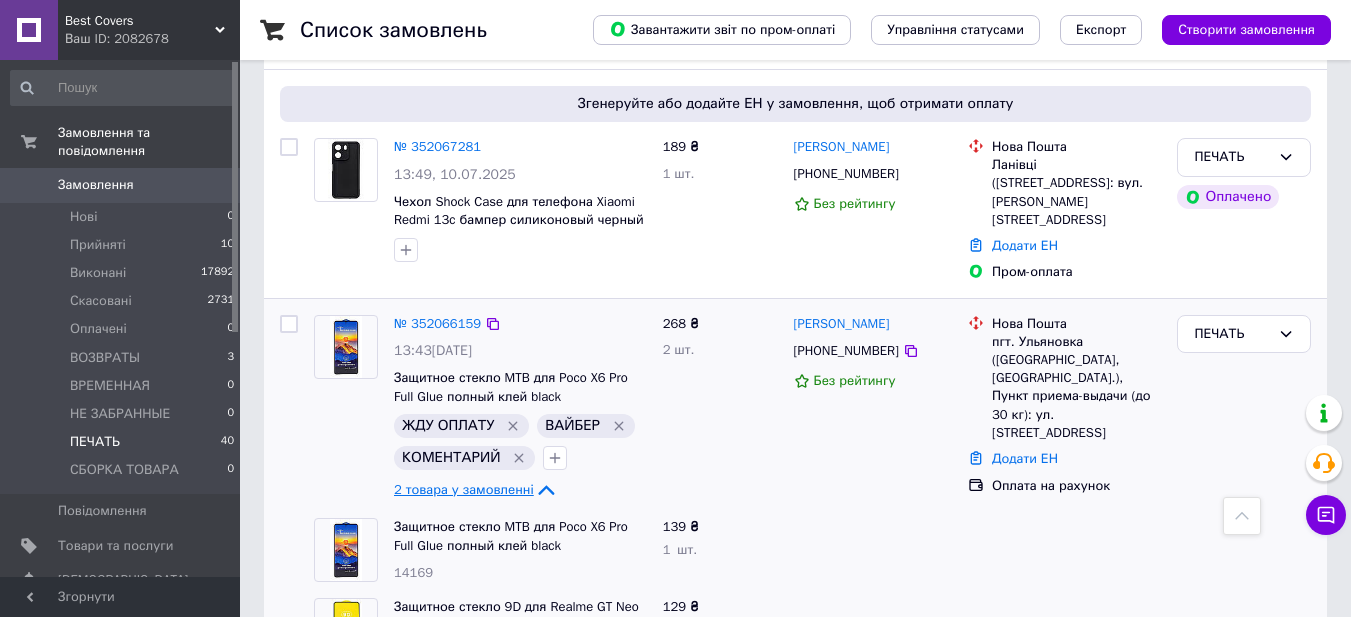 click on "№ 352066159" at bounding box center [520, 324] 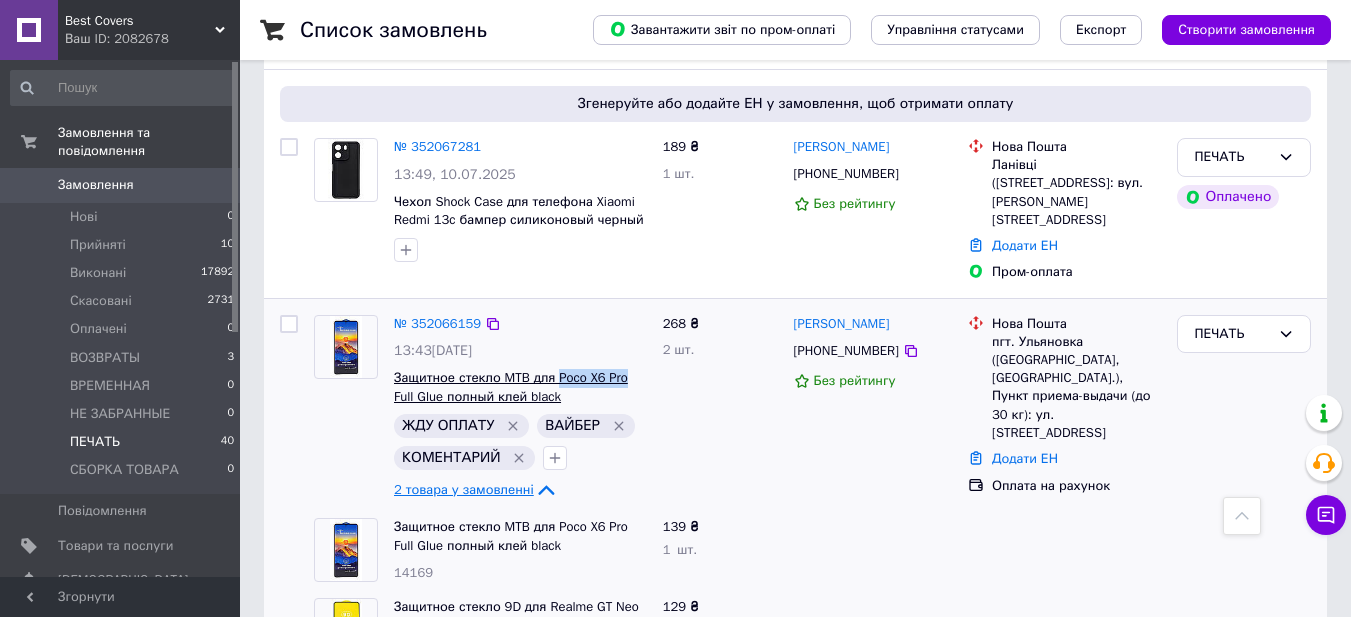 drag, startPoint x: 552, startPoint y: 217, endPoint x: 621, endPoint y: 223, distance: 69.260376 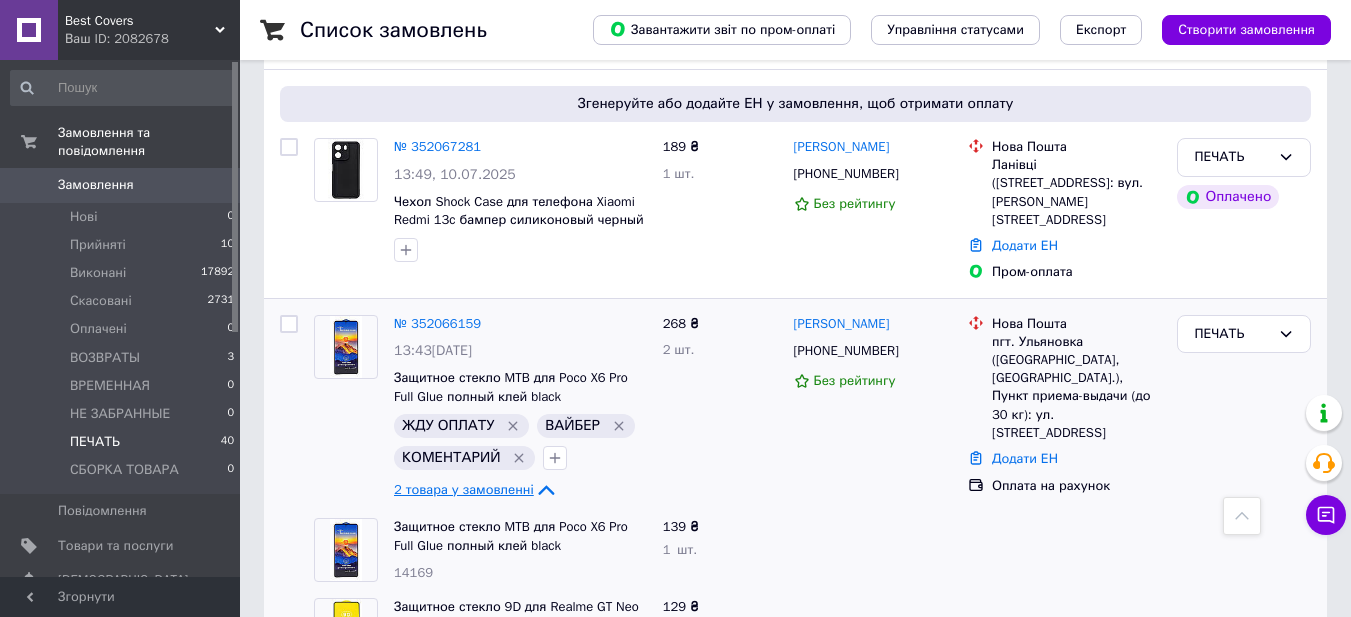 click 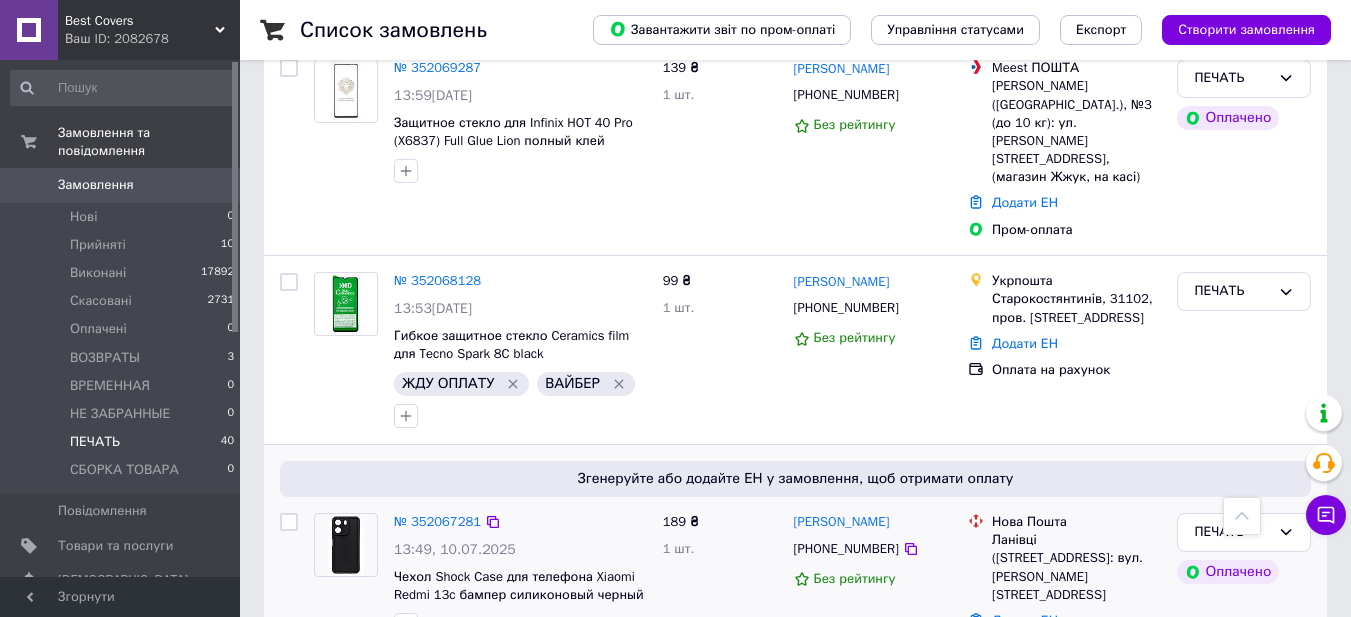 scroll, scrollTop: 1500, scrollLeft: 0, axis: vertical 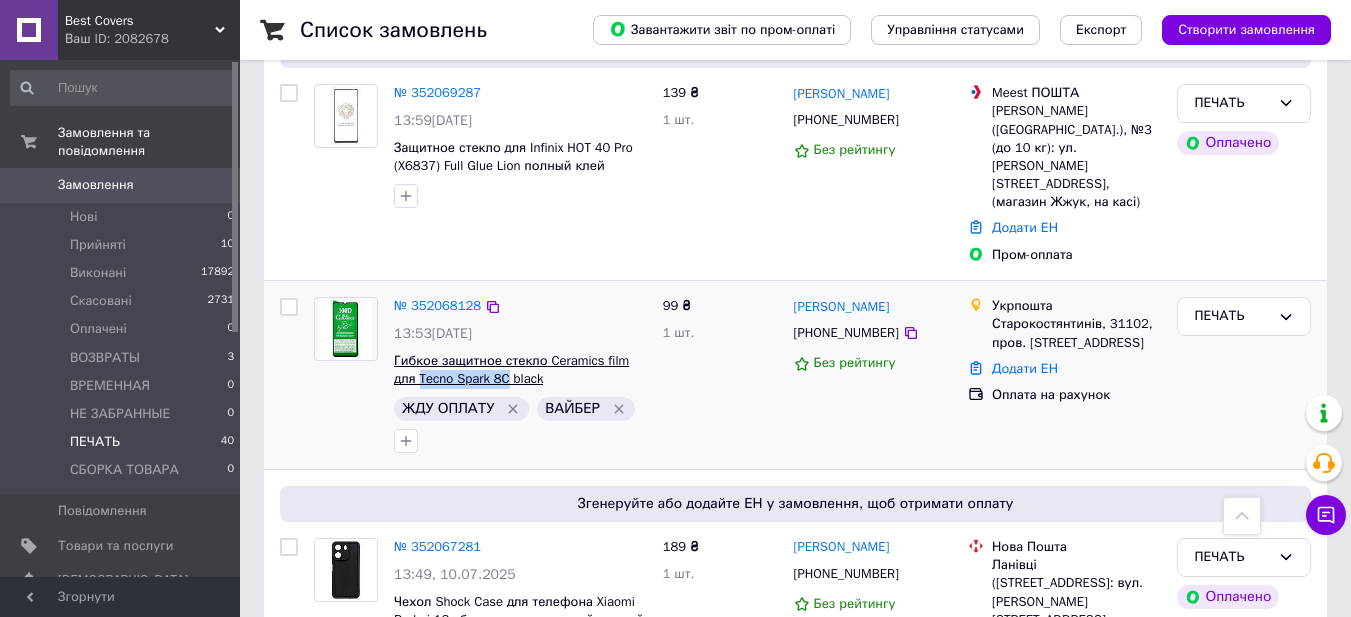 drag, startPoint x: 390, startPoint y: 249, endPoint x: 481, endPoint y: 250, distance: 91.00549 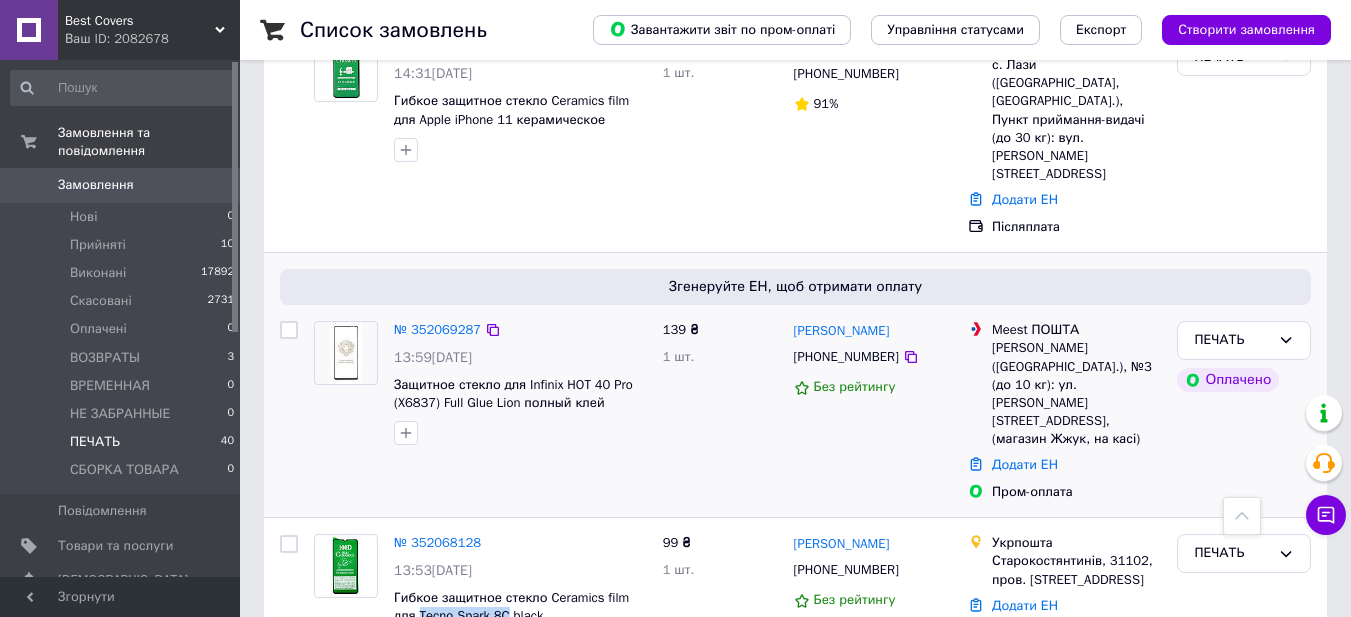 scroll, scrollTop: 1200, scrollLeft: 0, axis: vertical 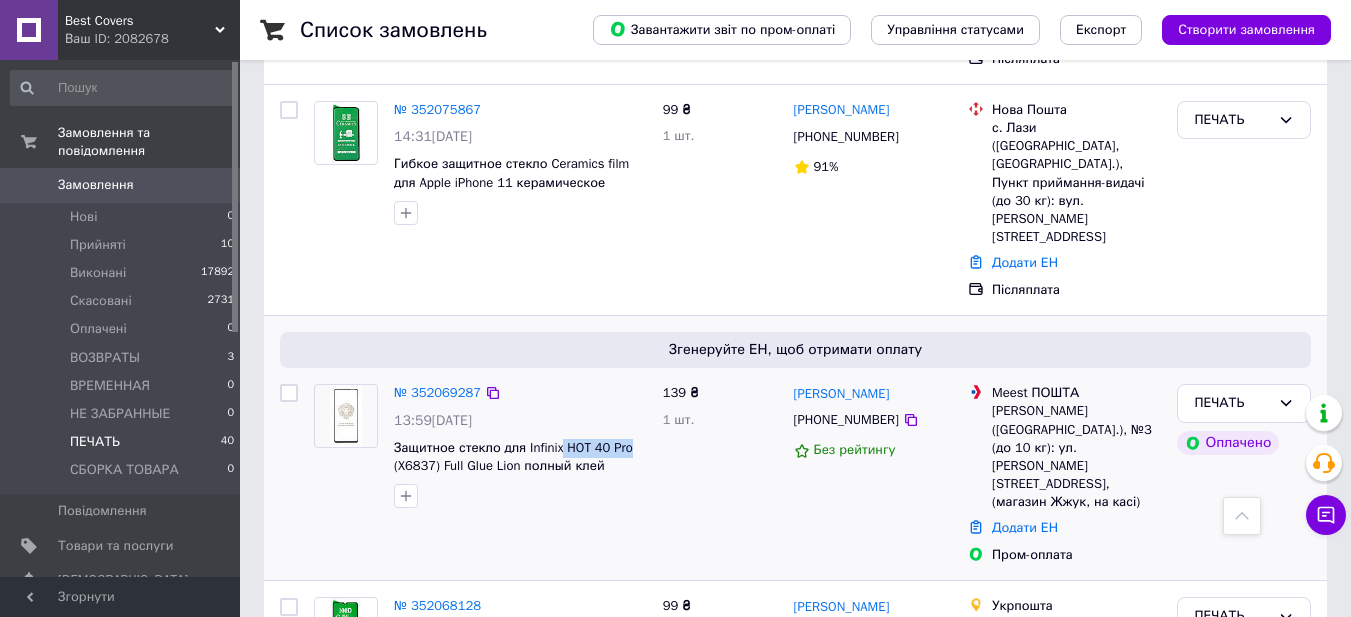 drag, startPoint x: 559, startPoint y: 342, endPoint x: 650, endPoint y: 358, distance: 92.39589 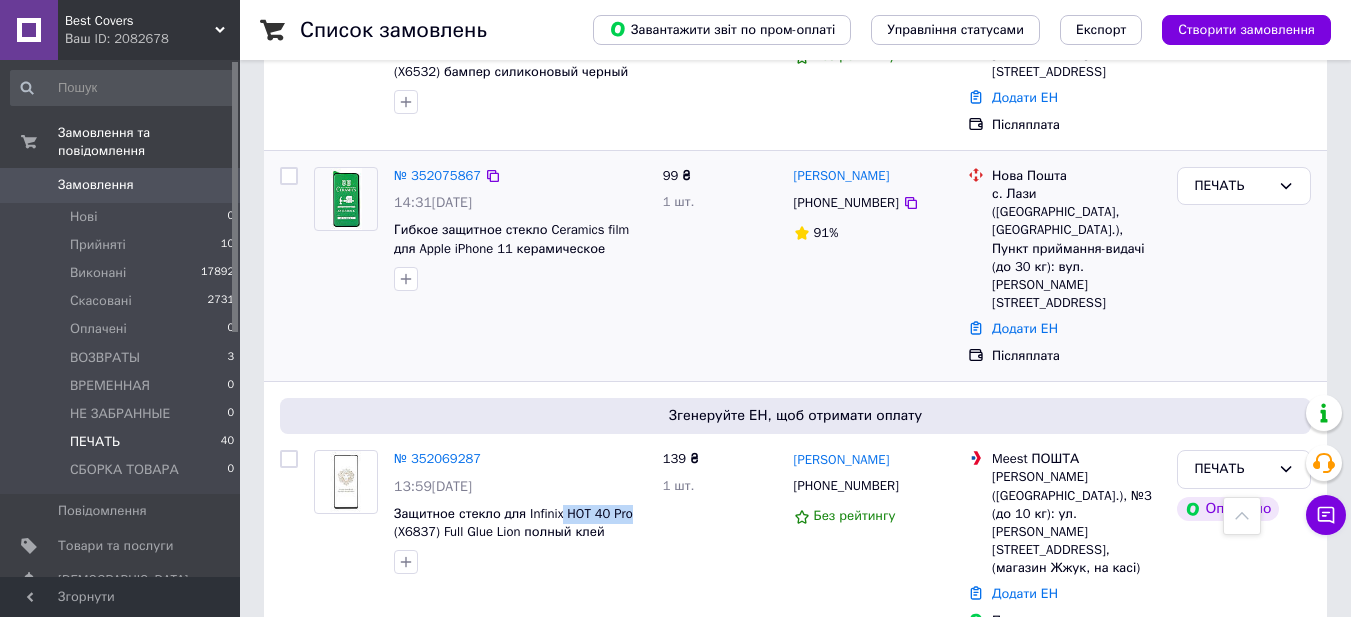 scroll, scrollTop: 1000, scrollLeft: 0, axis: vertical 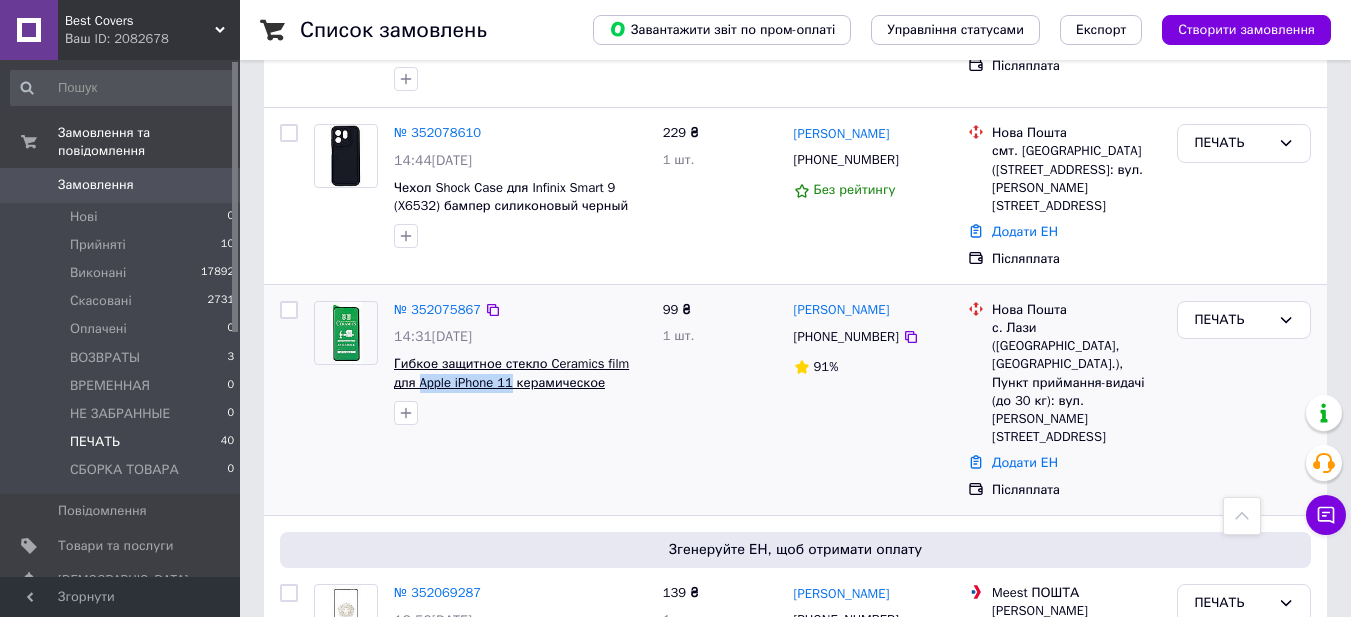 drag, startPoint x: 391, startPoint y: 345, endPoint x: 488, endPoint y: 345, distance: 97 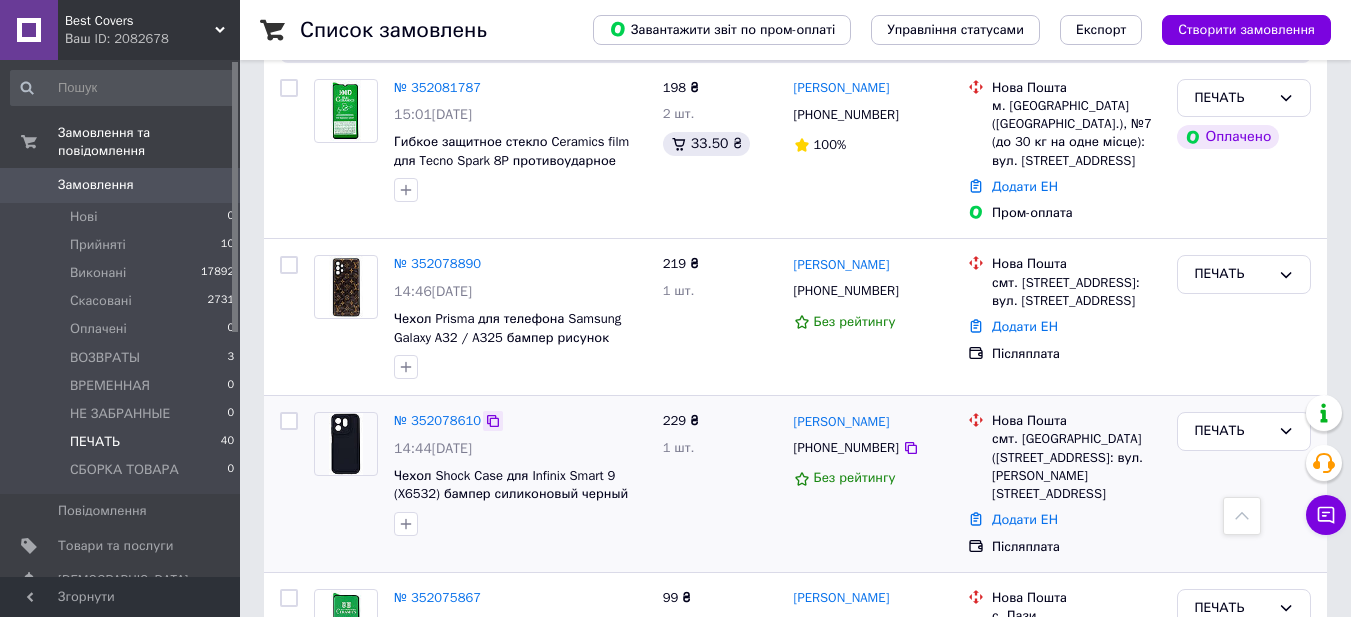 scroll, scrollTop: 600, scrollLeft: 0, axis: vertical 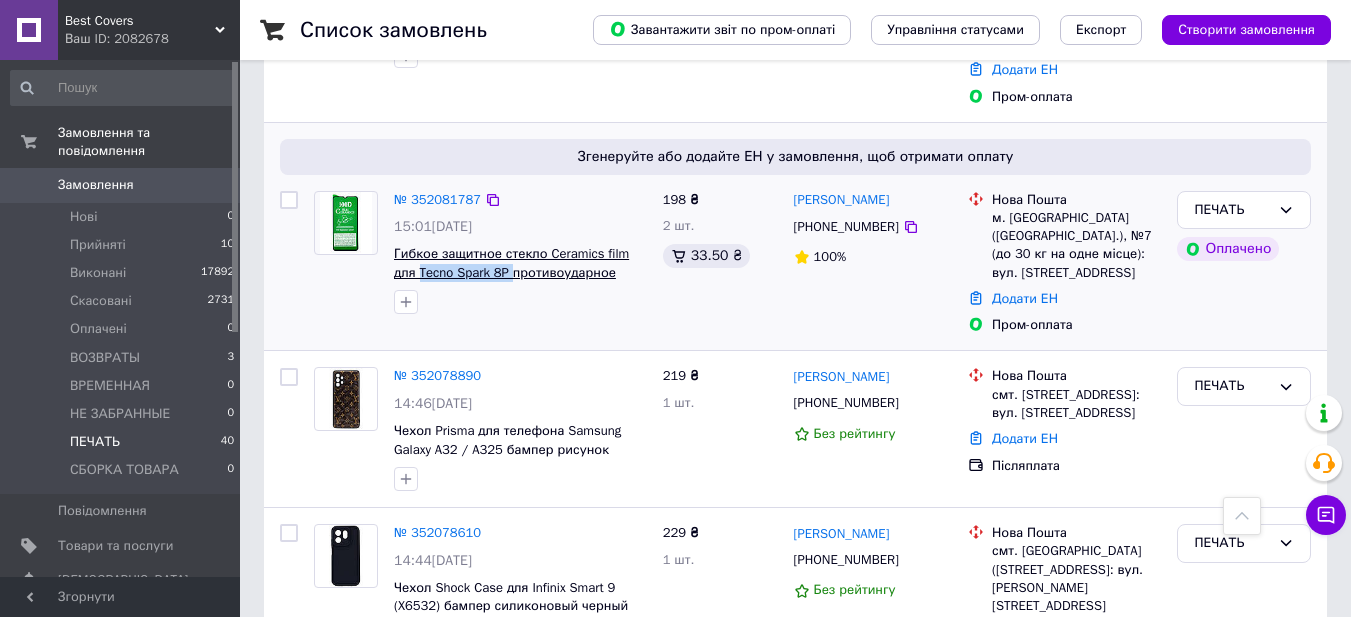 drag, startPoint x: 390, startPoint y: 249, endPoint x: 484, endPoint y: 260, distance: 94.641426 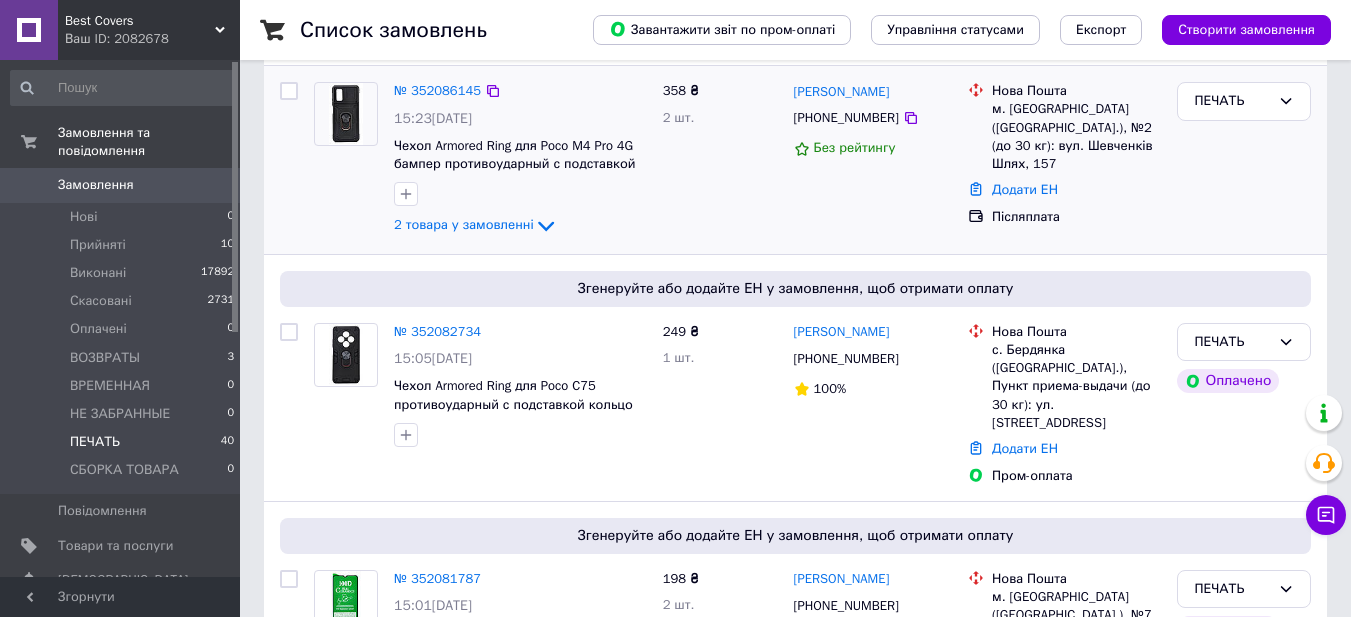 scroll, scrollTop: 100, scrollLeft: 0, axis: vertical 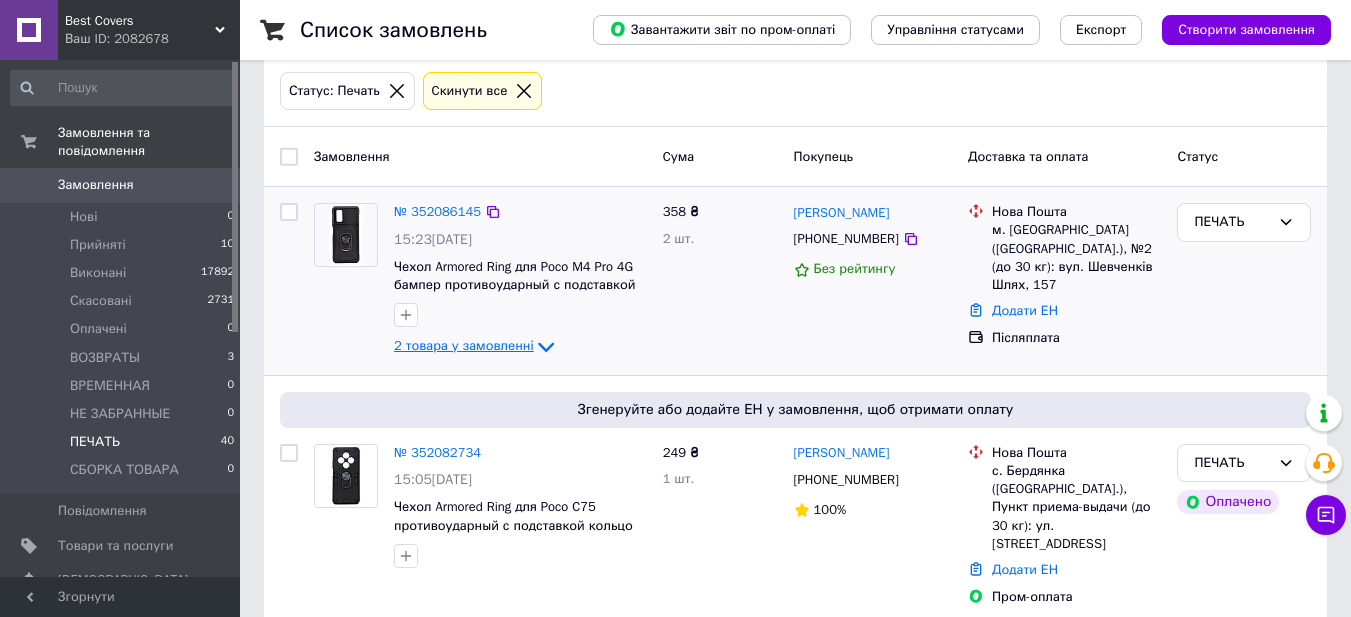 click 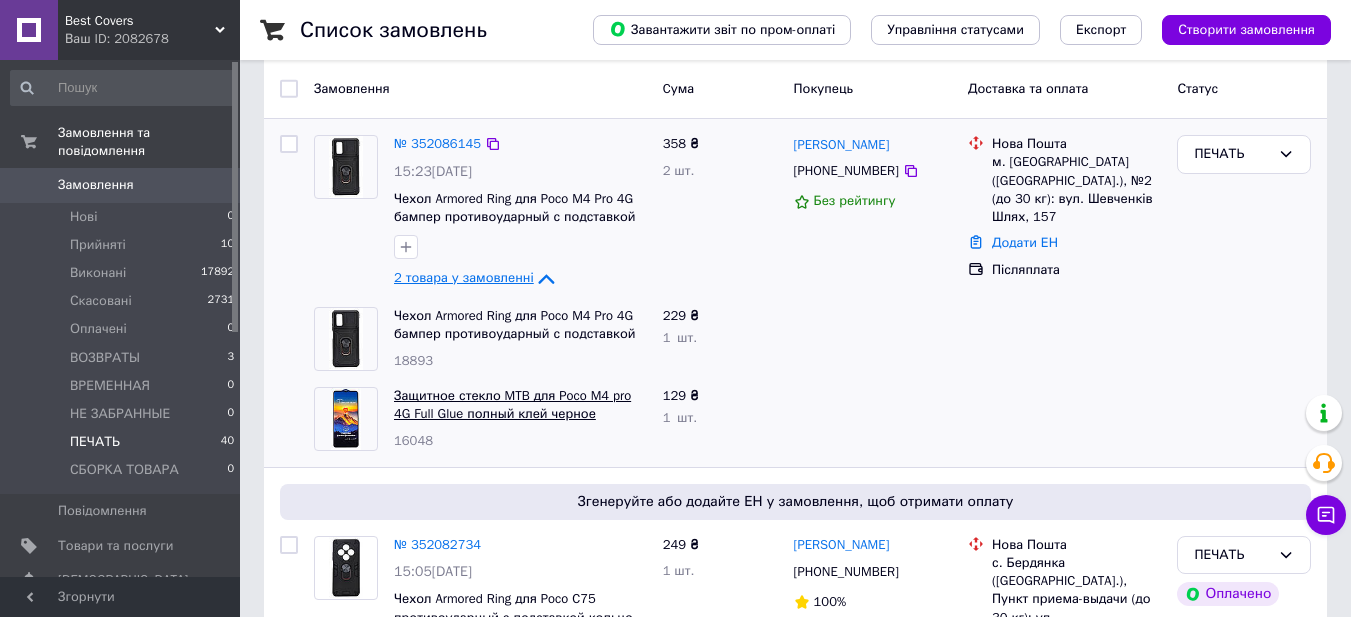 scroll, scrollTop: 200, scrollLeft: 0, axis: vertical 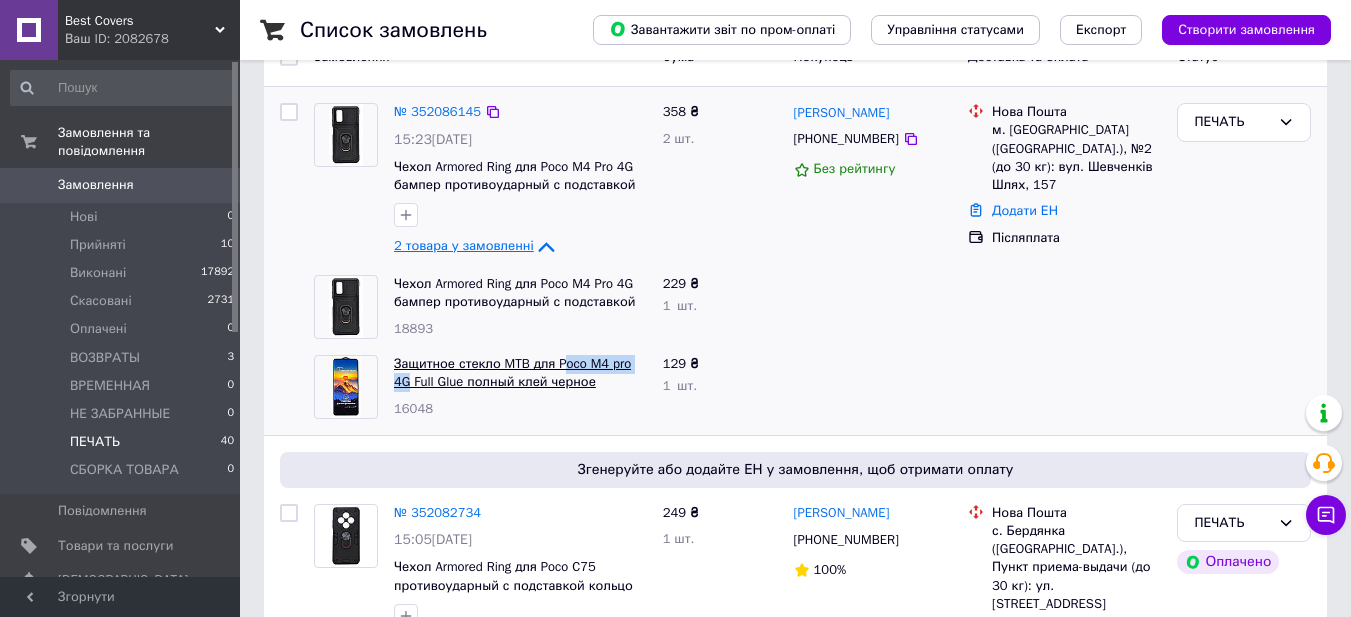 drag, startPoint x: 614, startPoint y: 355, endPoint x: 643, endPoint y: 356, distance: 29.017237 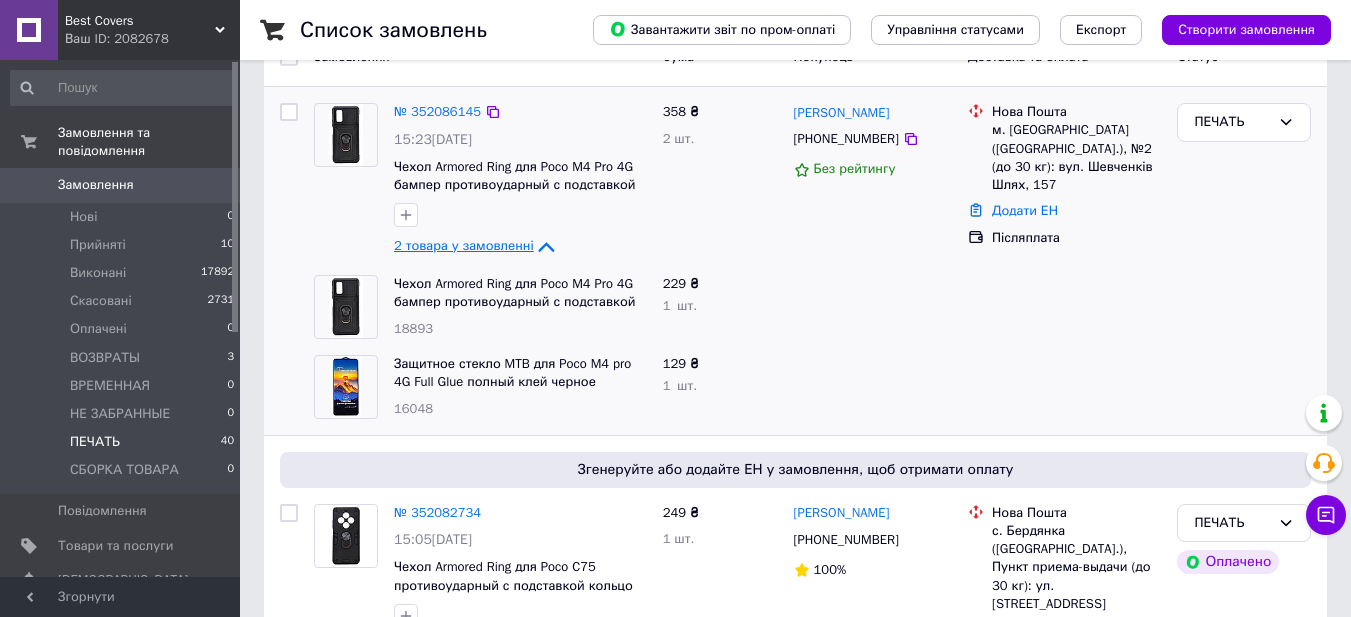 click on "18893" at bounding box center (520, 329) 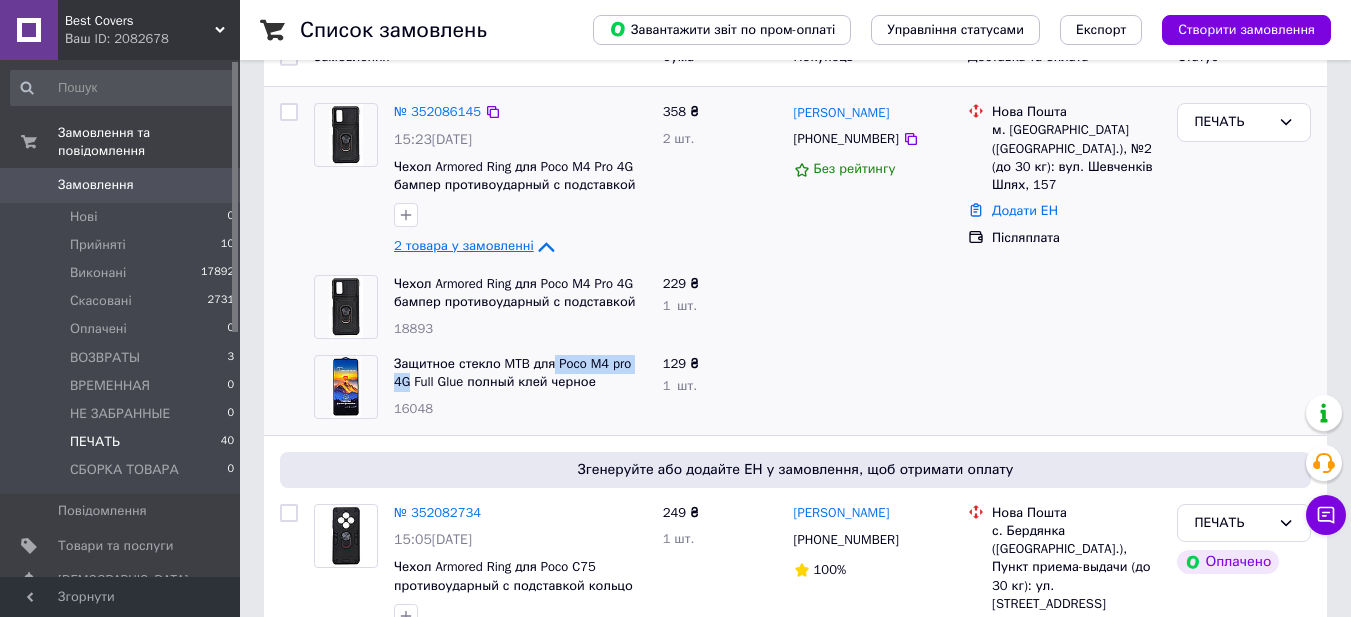 drag, startPoint x: 550, startPoint y: 346, endPoint x: 648, endPoint y: 352, distance: 98.1835 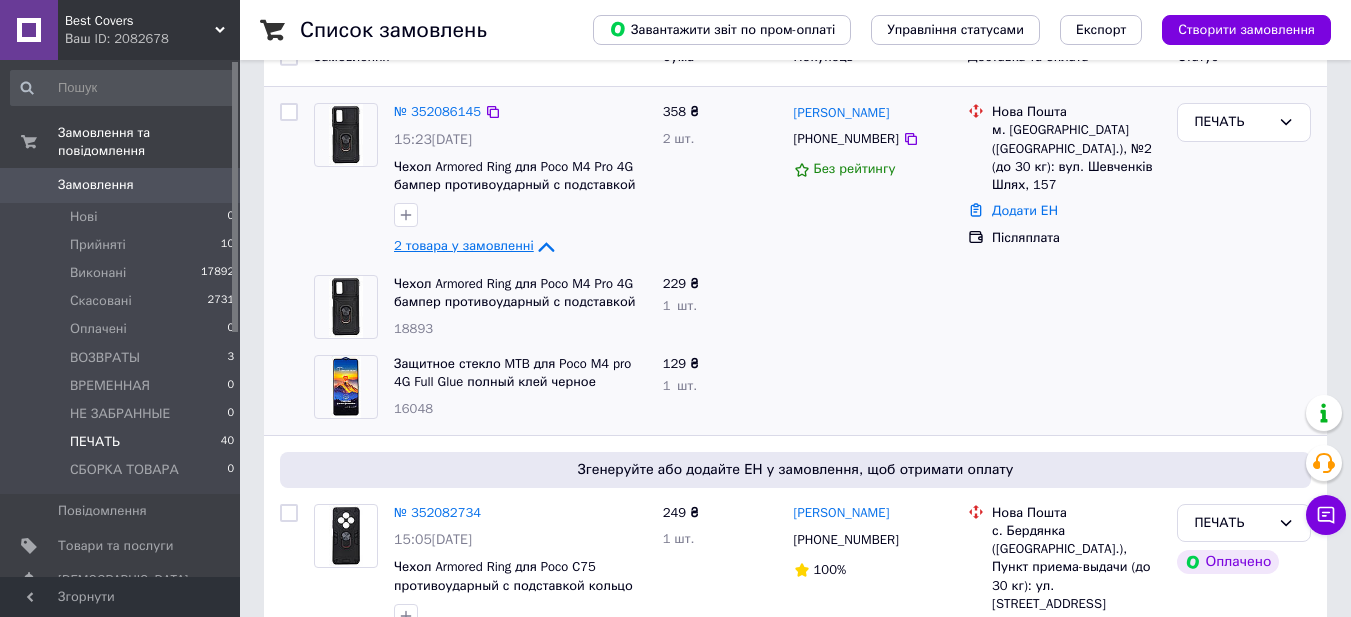 click 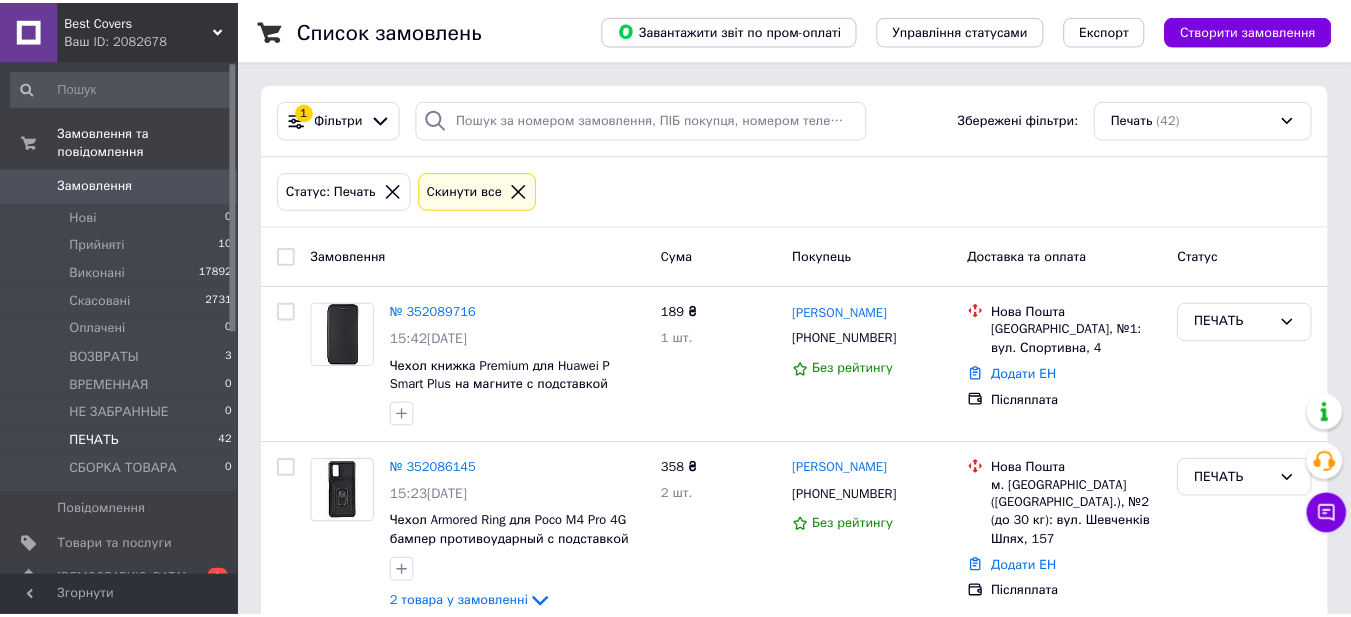 scroll, scrollTop: 0, scrollLeft: 0, axis: both 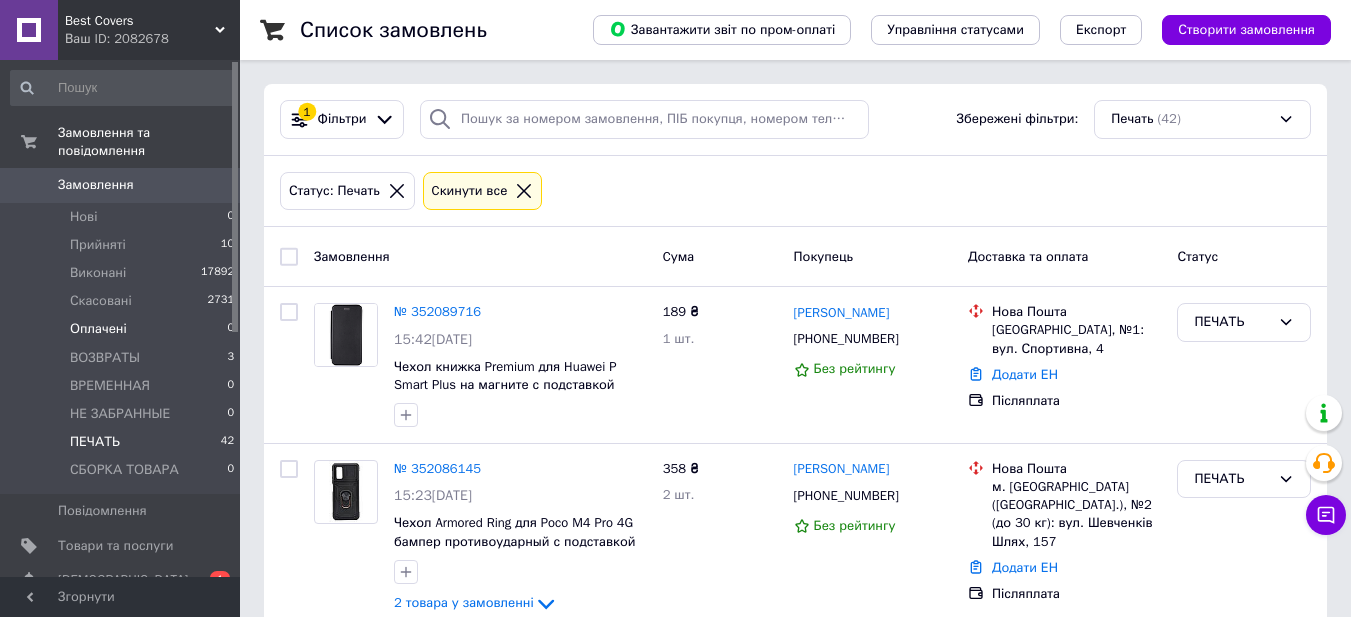 click on "Оплачені" at bounding box center [98, 329] 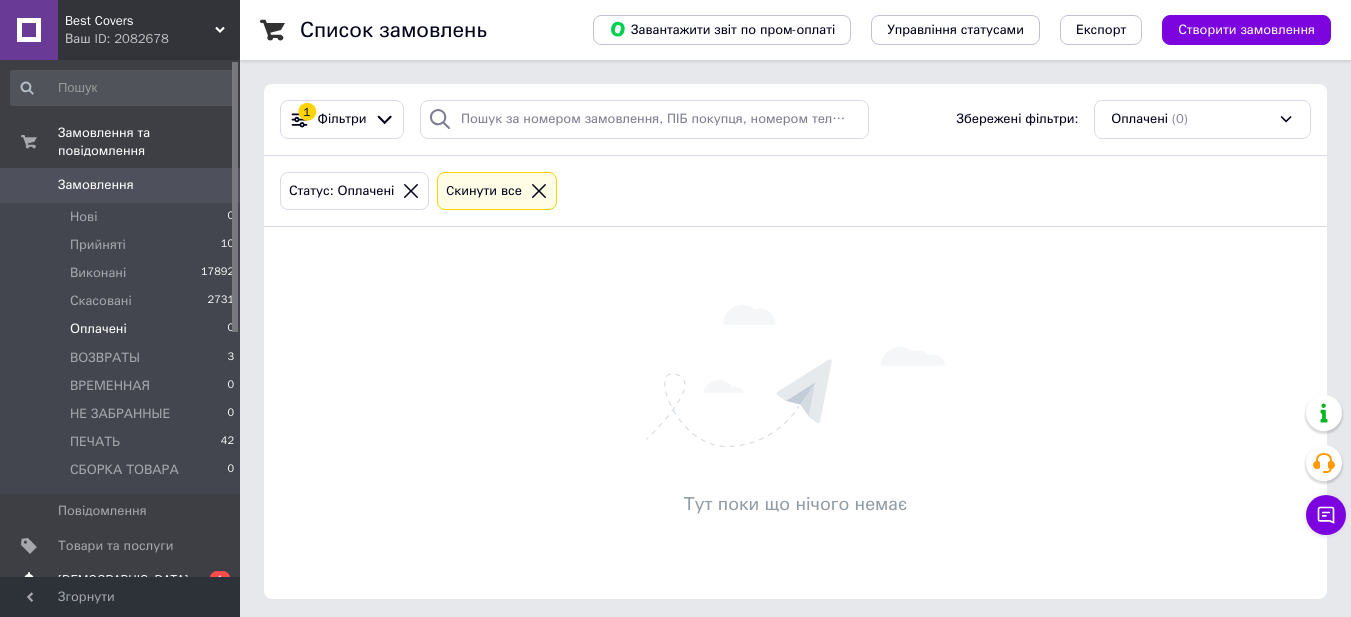 click on "[DEMOGRAPHIC_DATA]" at bounding box center (123, 580) 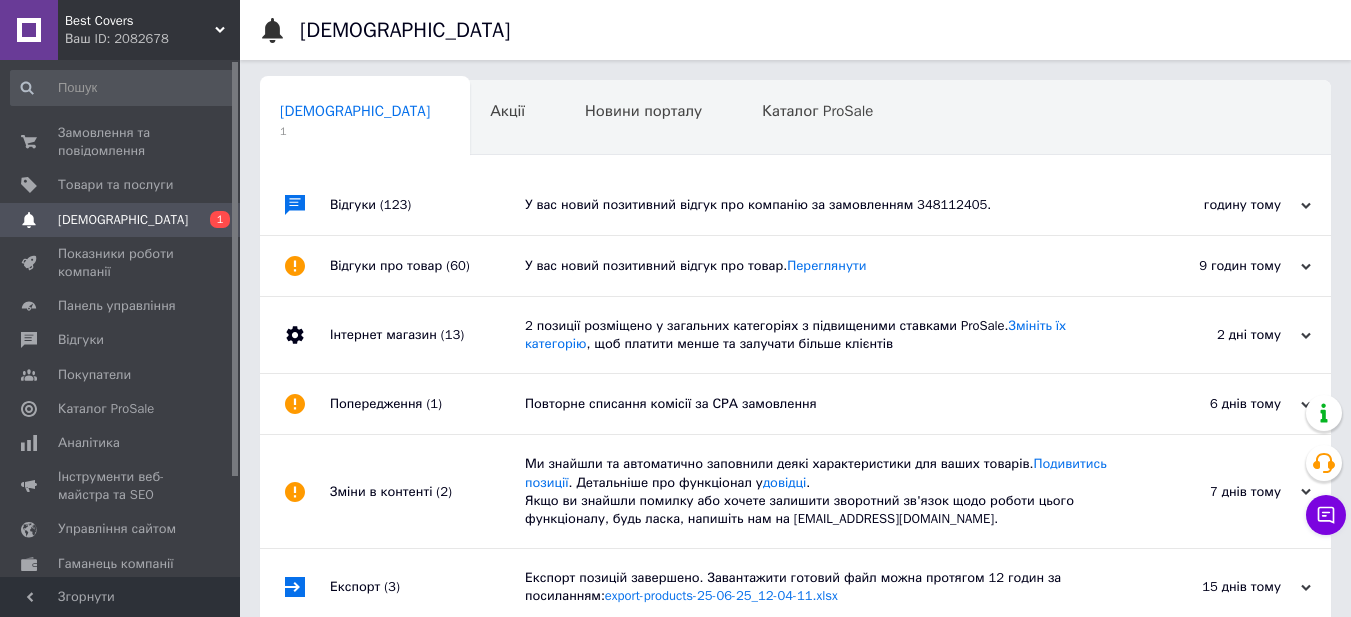 click on "У вас новий позитивний відгук про компанію за замовленням 348112405." at bounding box center (818, 205) 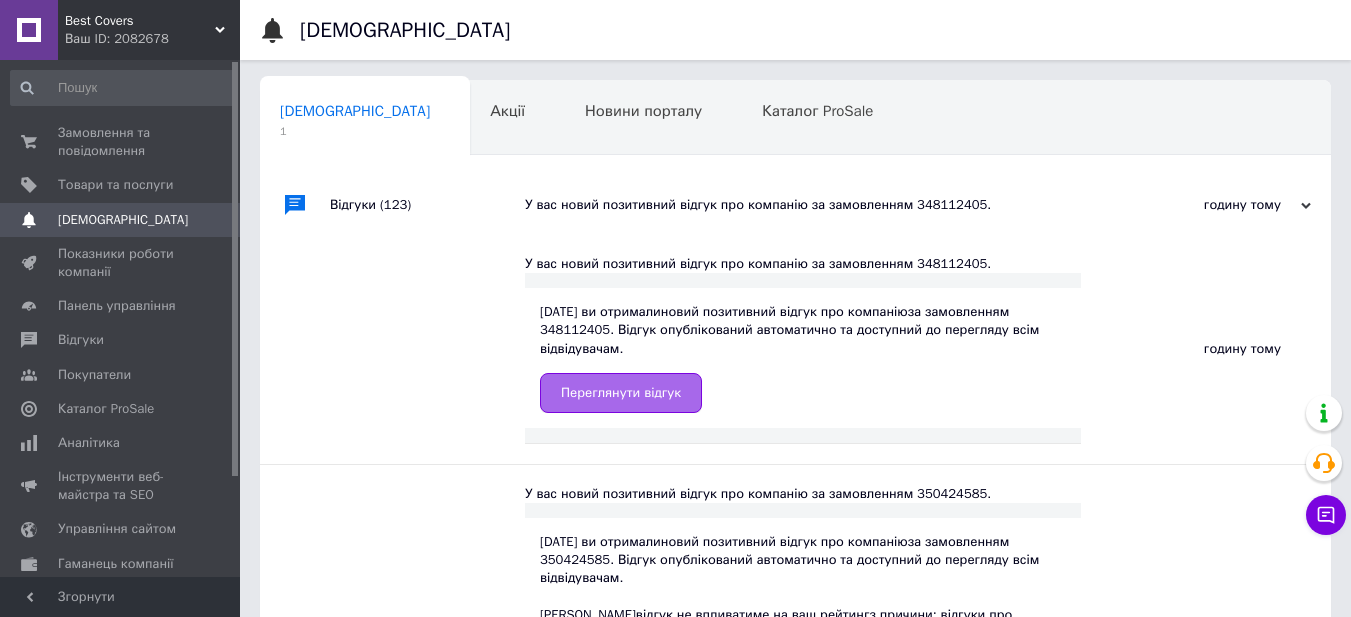 click on "Переглянути відгук" at bounding box center [621, 393] 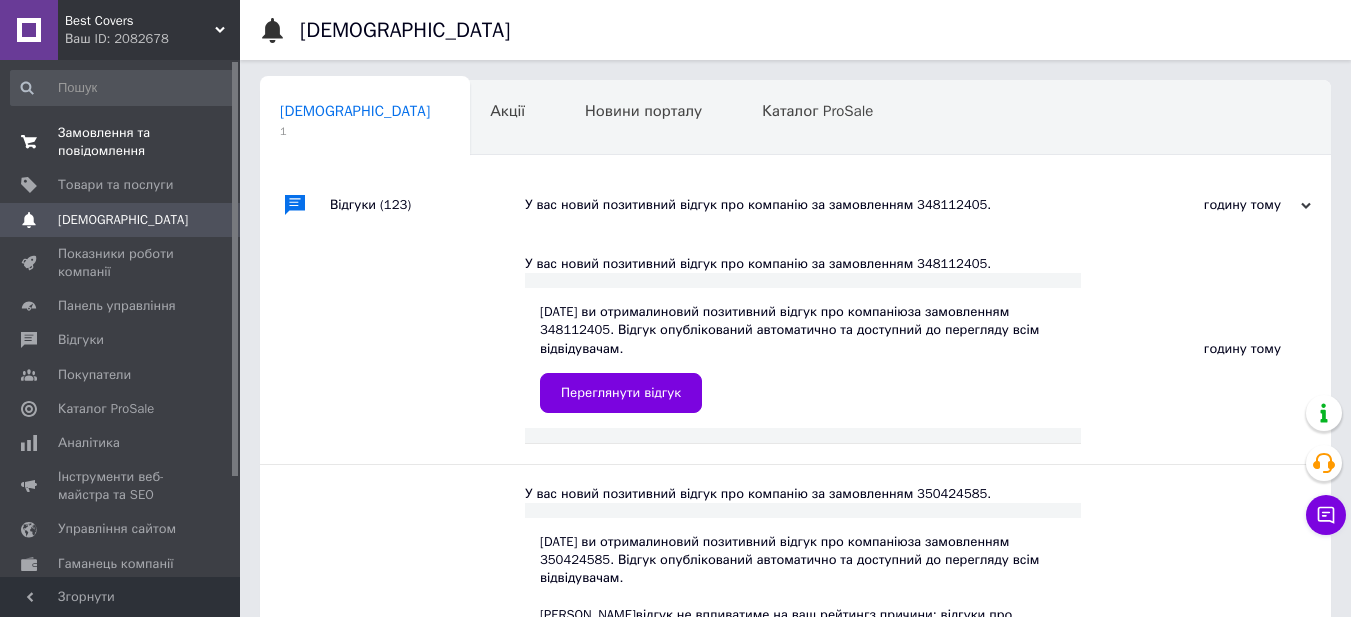 click on "Замовлення та повідомлення" at bounding box center (121, 142) 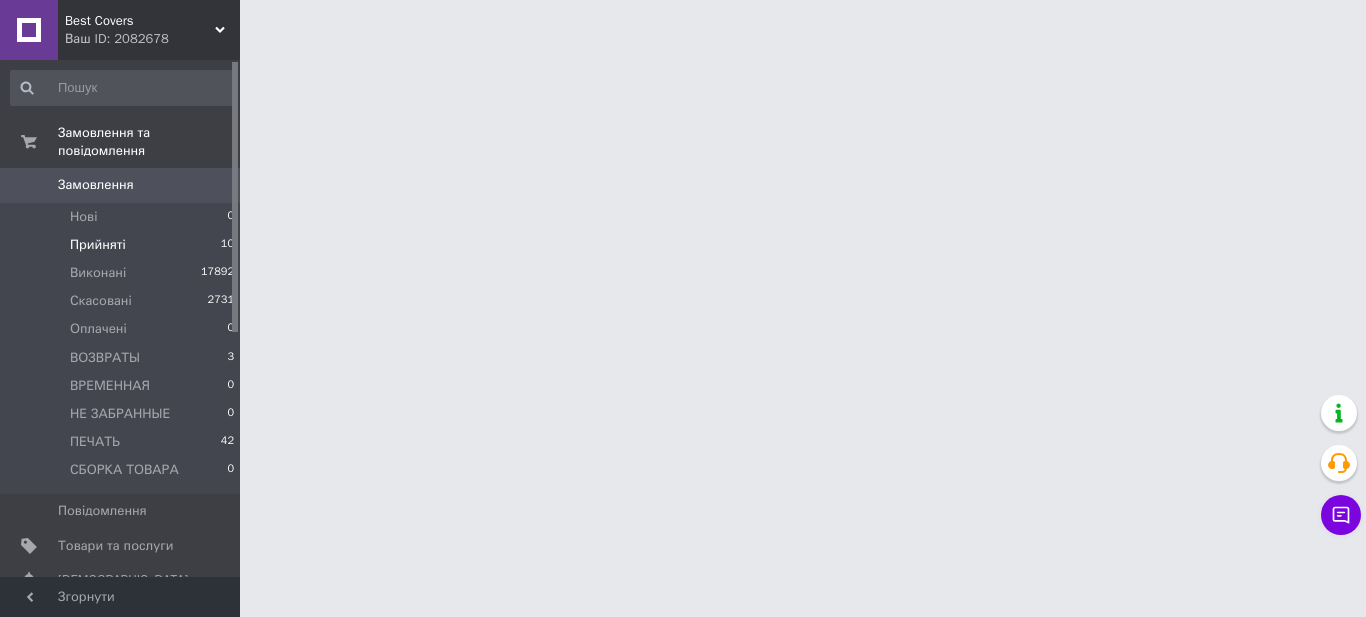 click on "Прийняті" at bounding box center (98, 245) 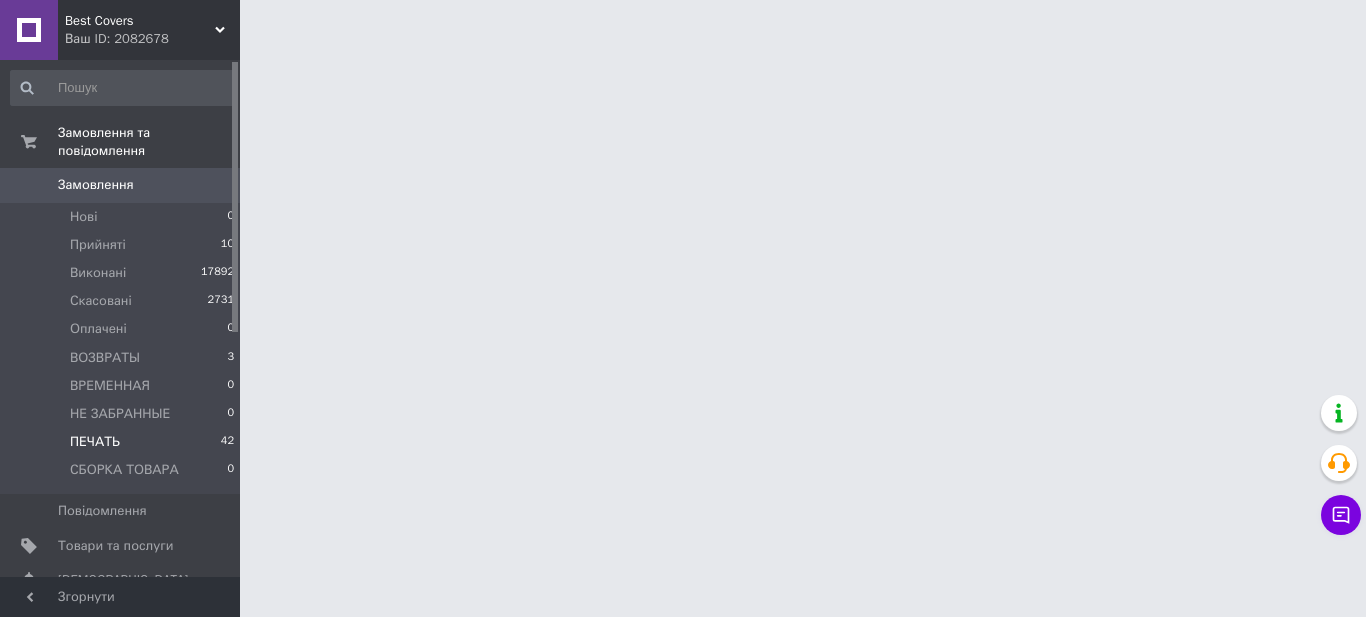 click on "ПЕЧАТЬ" at bounding box center (95, 442) 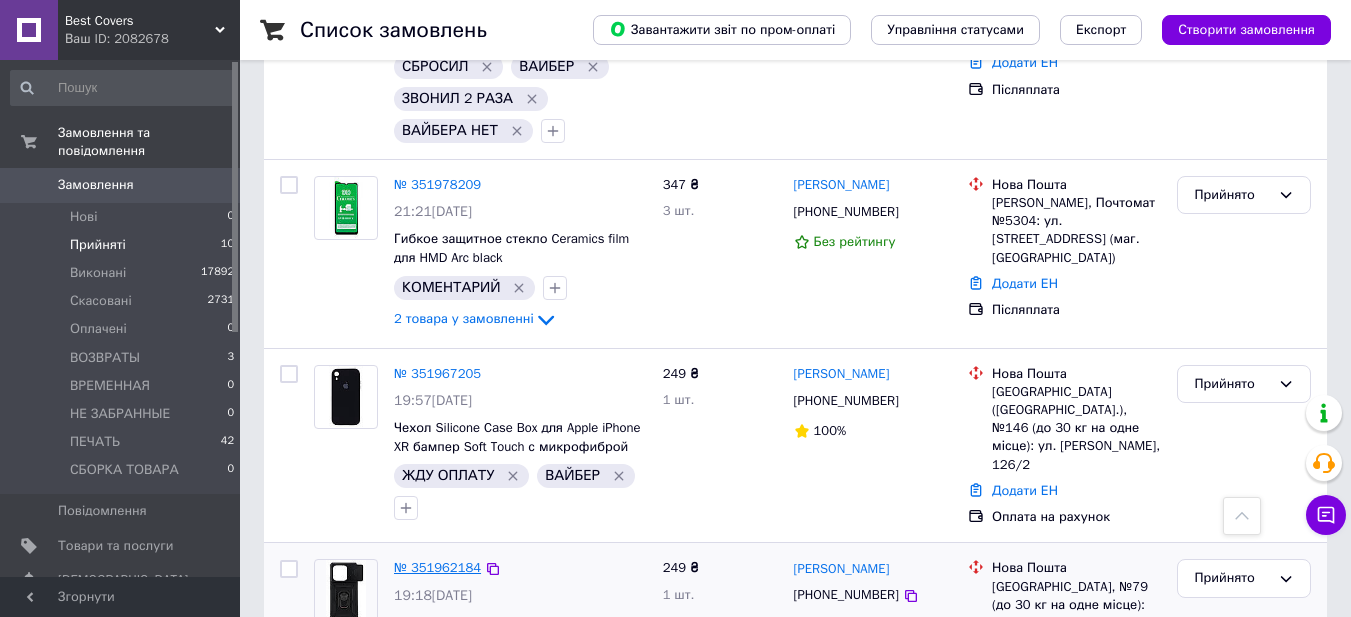 scroll, scrollTop: 800, scrollLeft: 0, axis: vertical 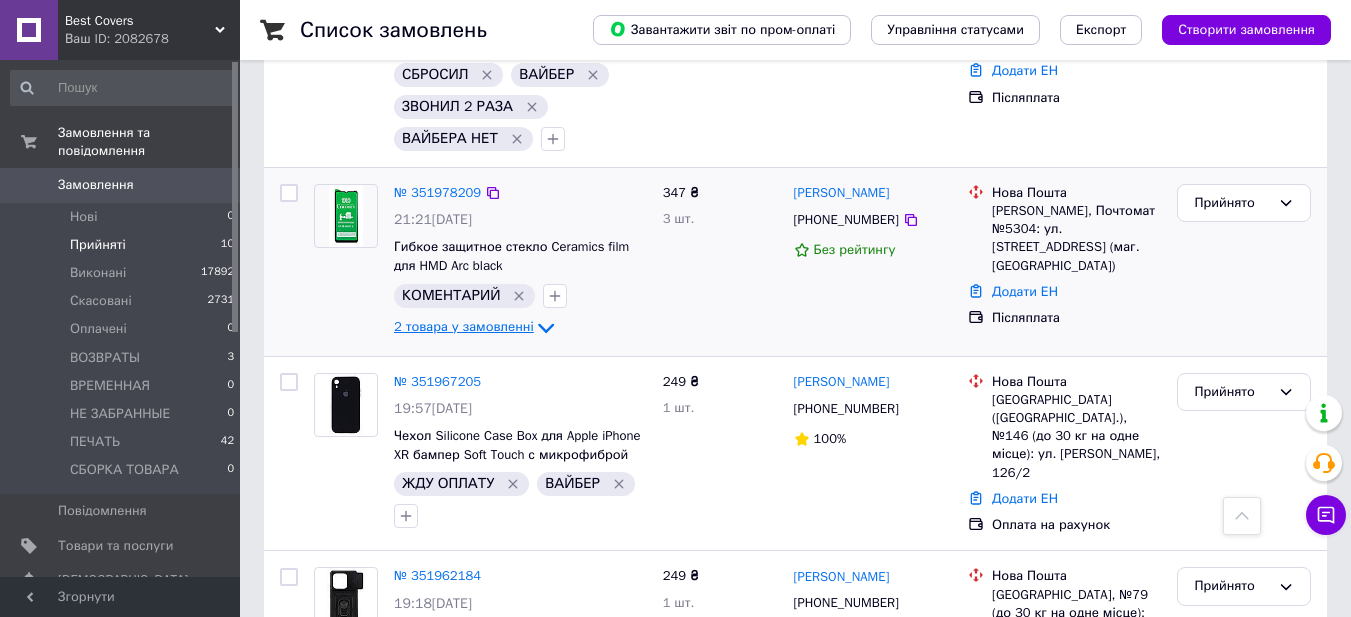 click 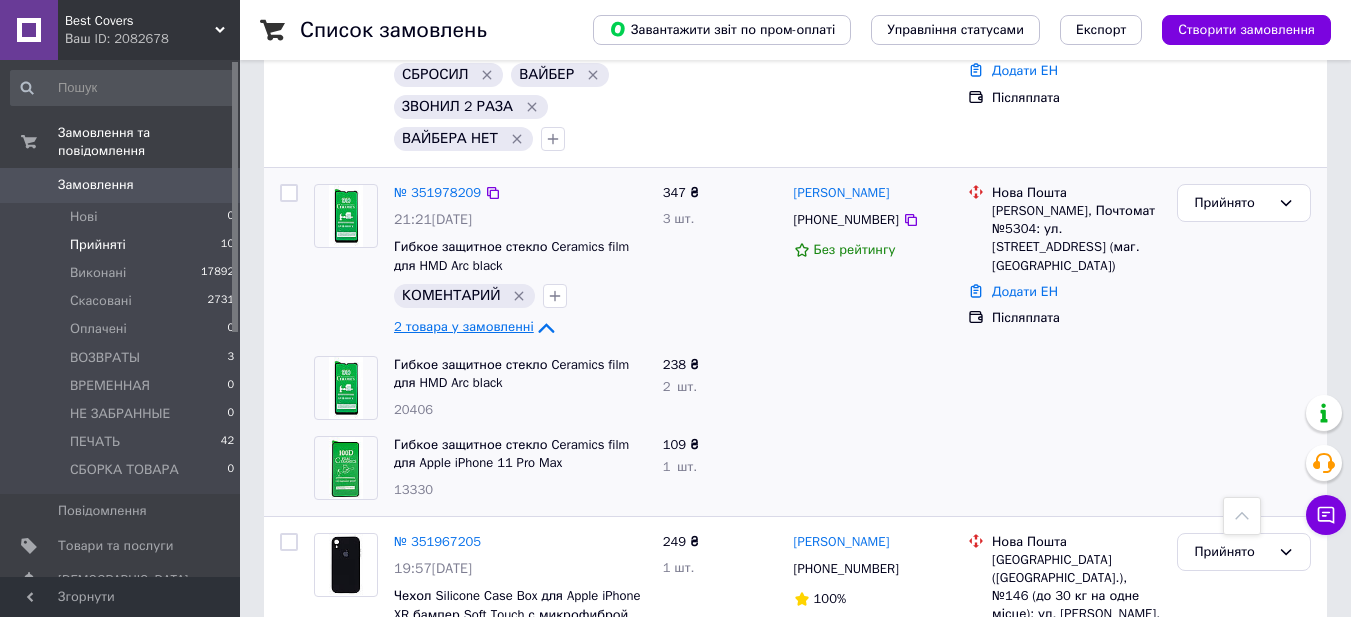 click 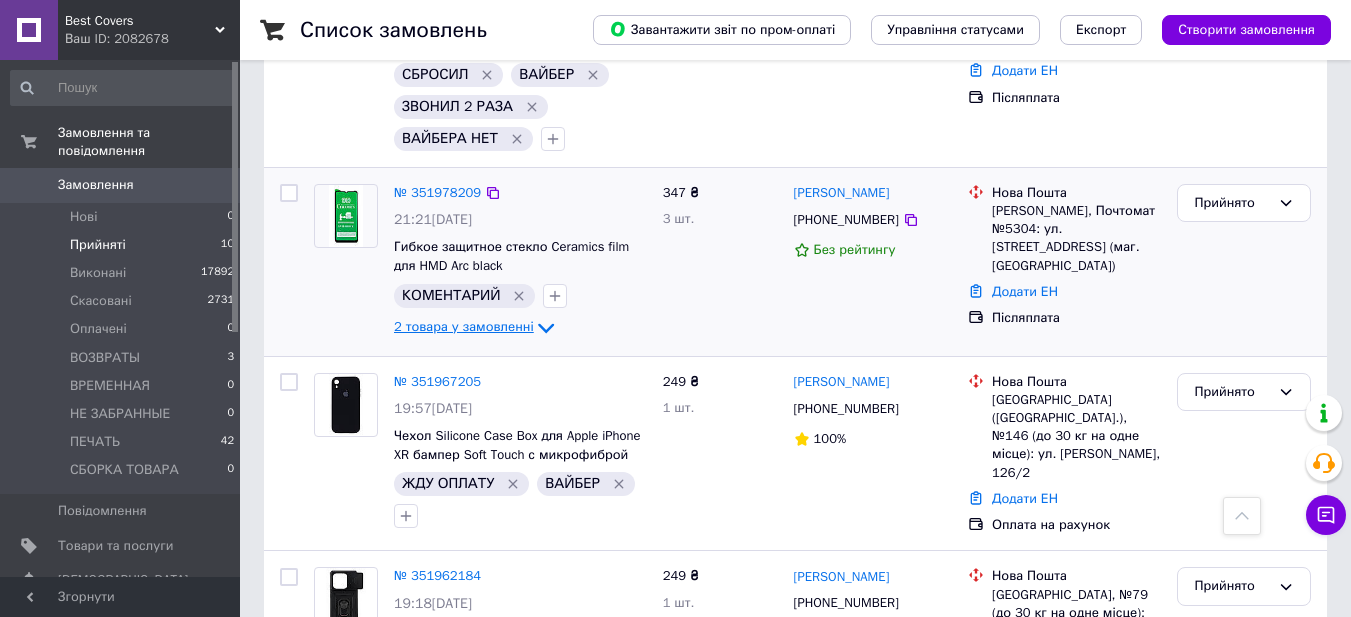click on "Прийняті" at bounding box center [98, 245] 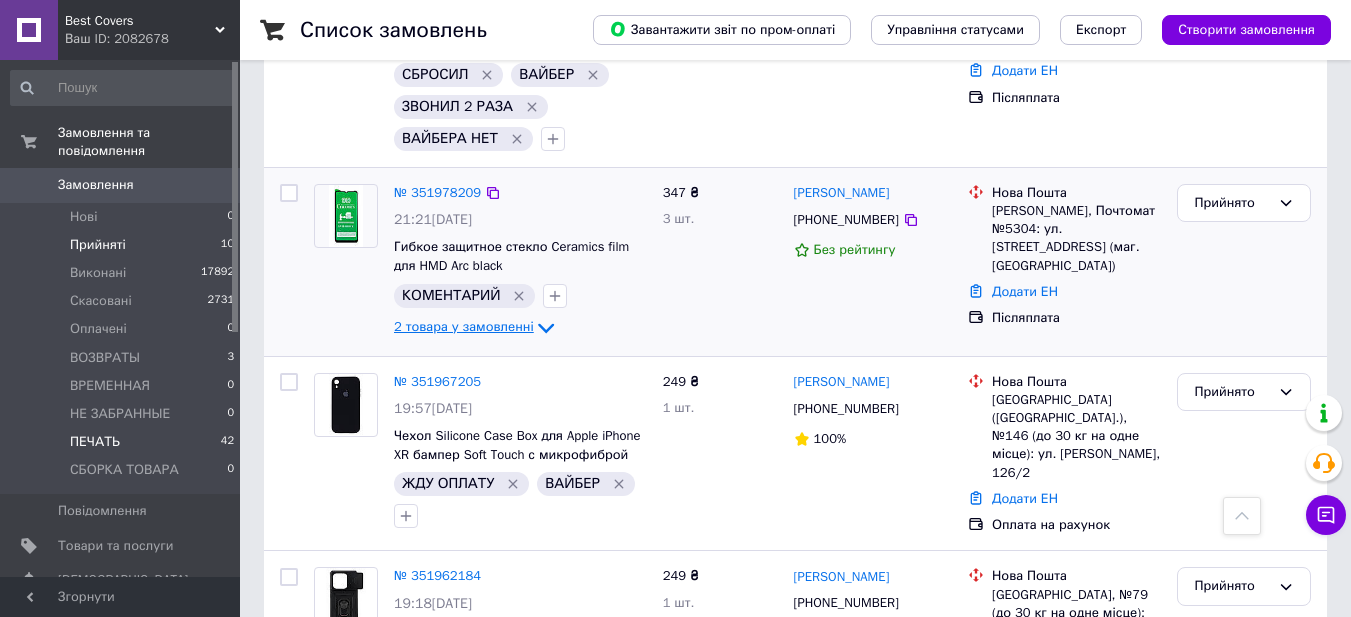click on "ПЕЧАТЬ" at bounding box center [95, 442] 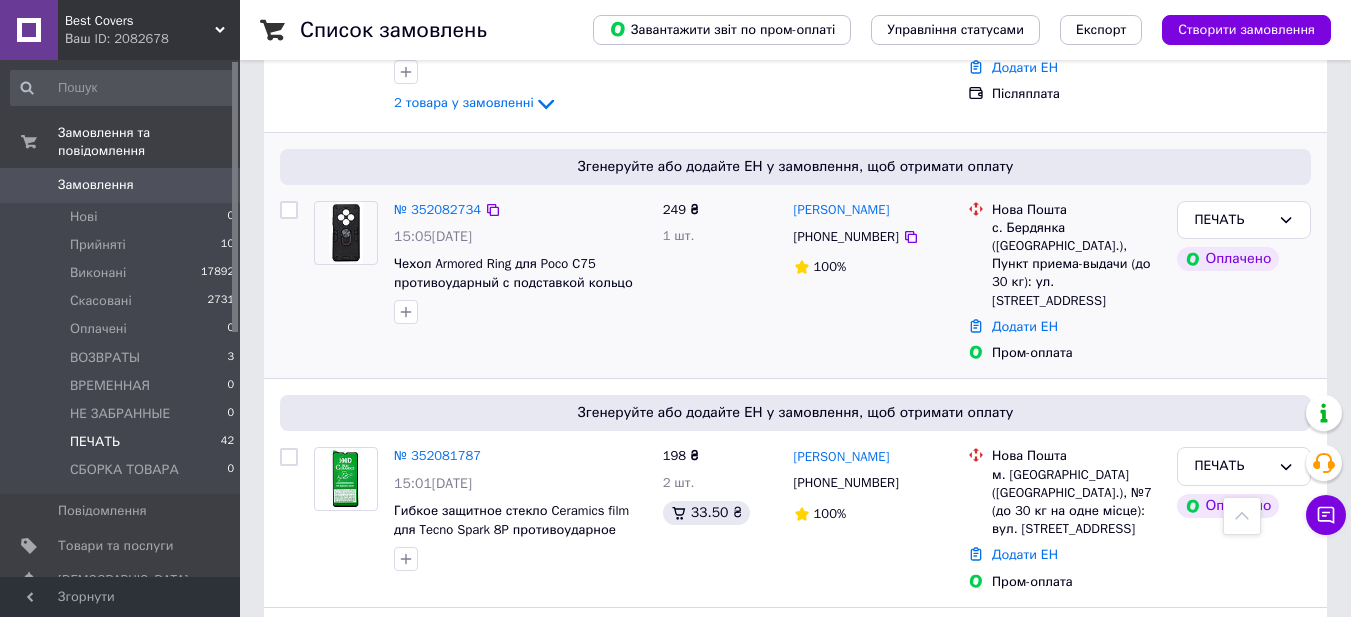 scroll, scrollTop: 700, scrollLeft: 0, axis: vertical 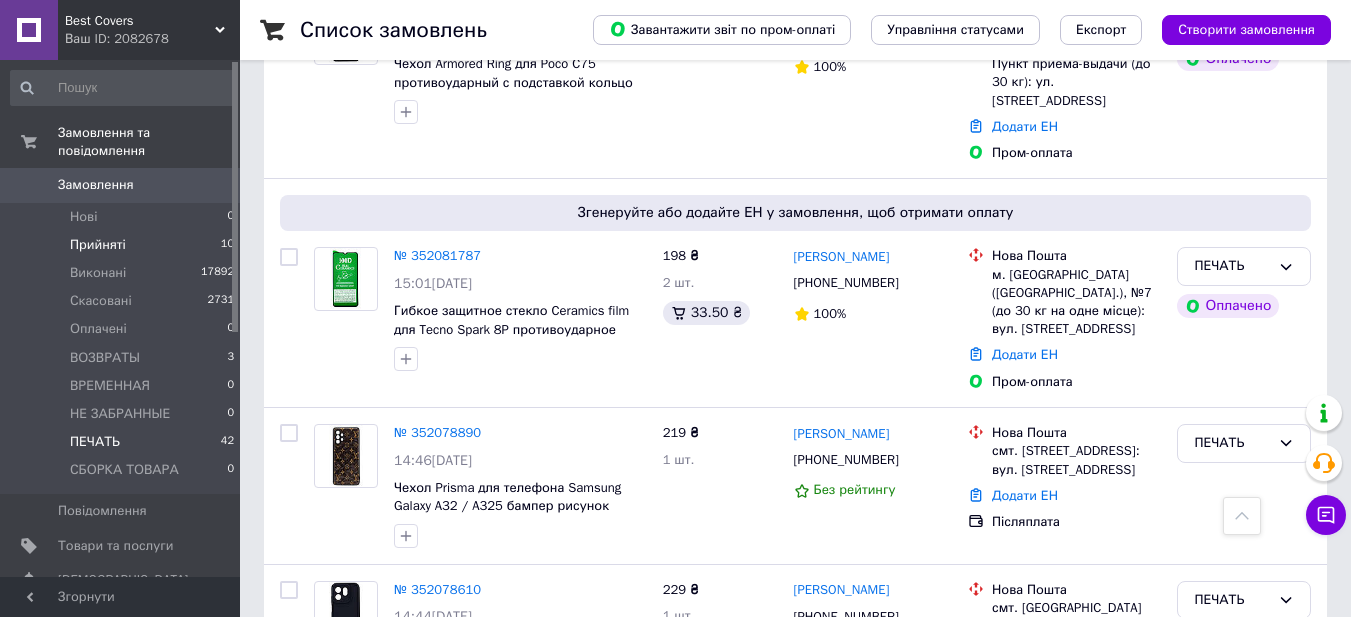 click on "Прийняті" at bounding box center (98, 245) 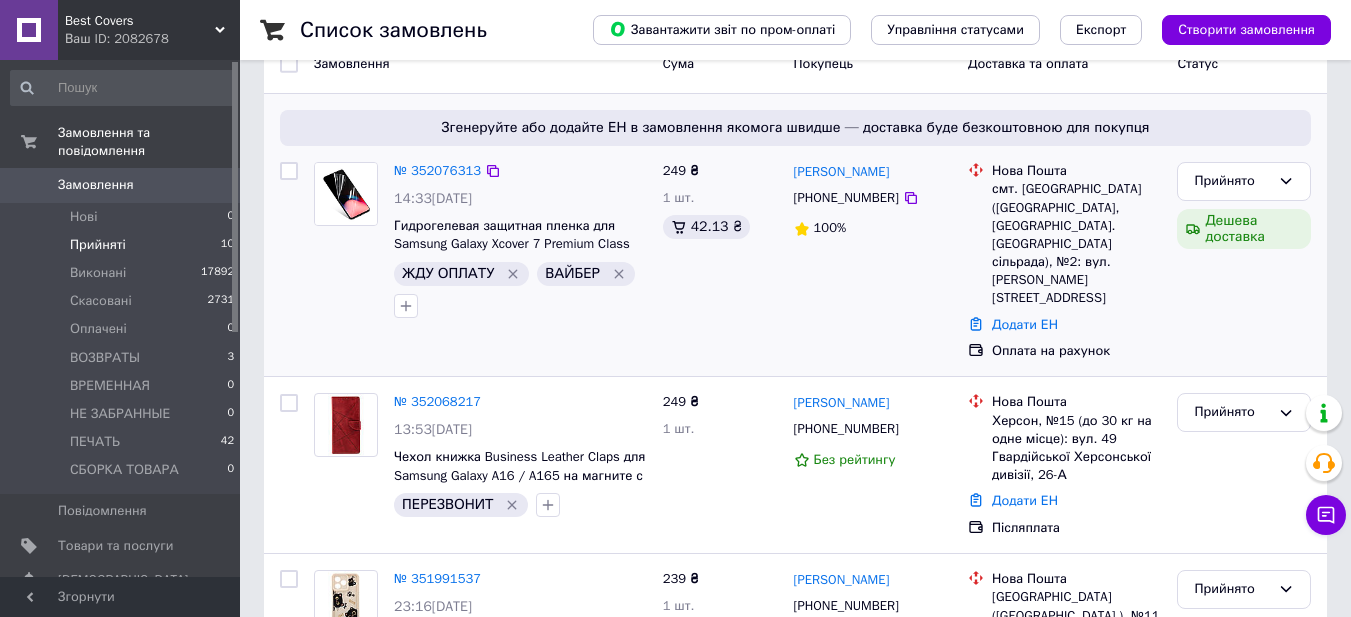 scroll, scrollTop: 300, scrollLeft: 0, axis: vertical 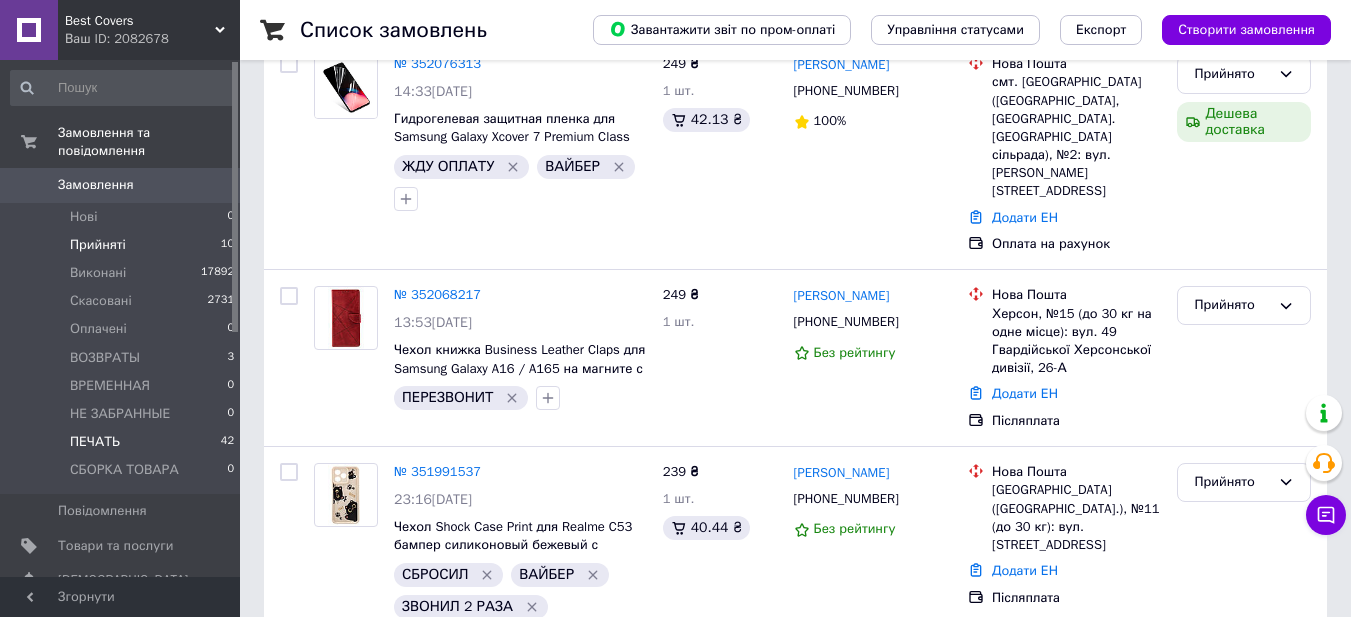click on "ПЕЧАТЬ" at bounding box center (95, 442) 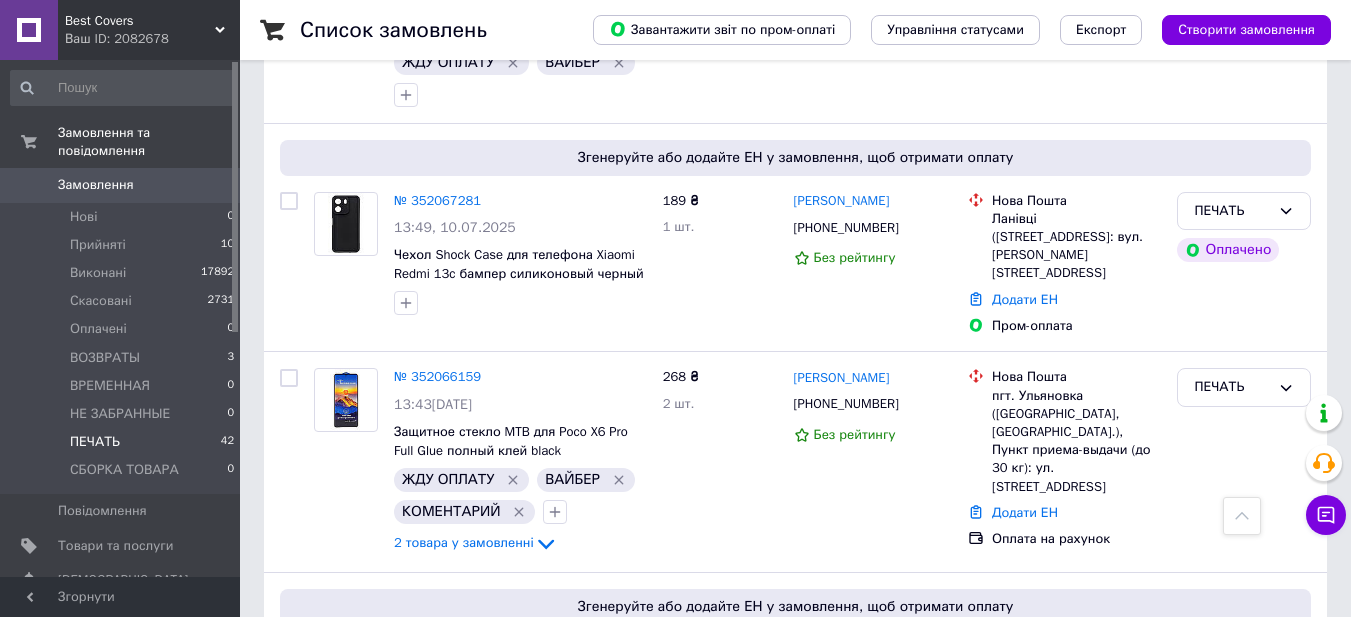scroll, scrollTop: 2200, scrollLeft: 0, axis: vertical 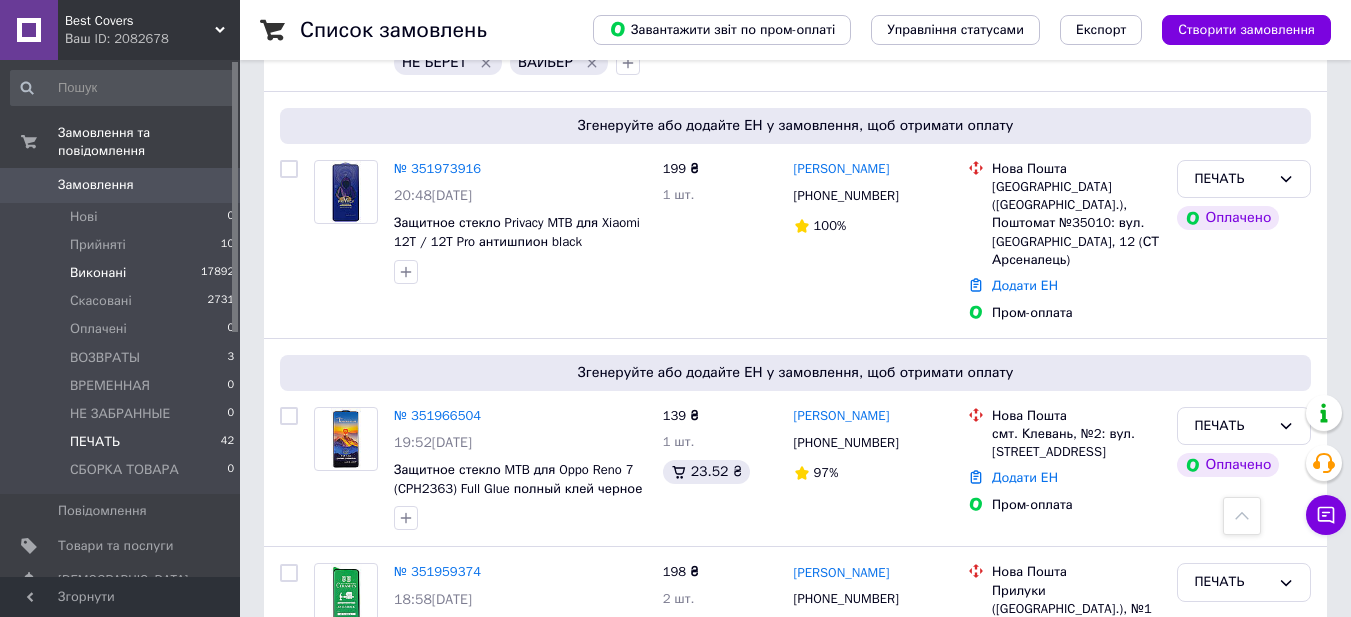click on "Виконані" at bounding box center [98, 273] 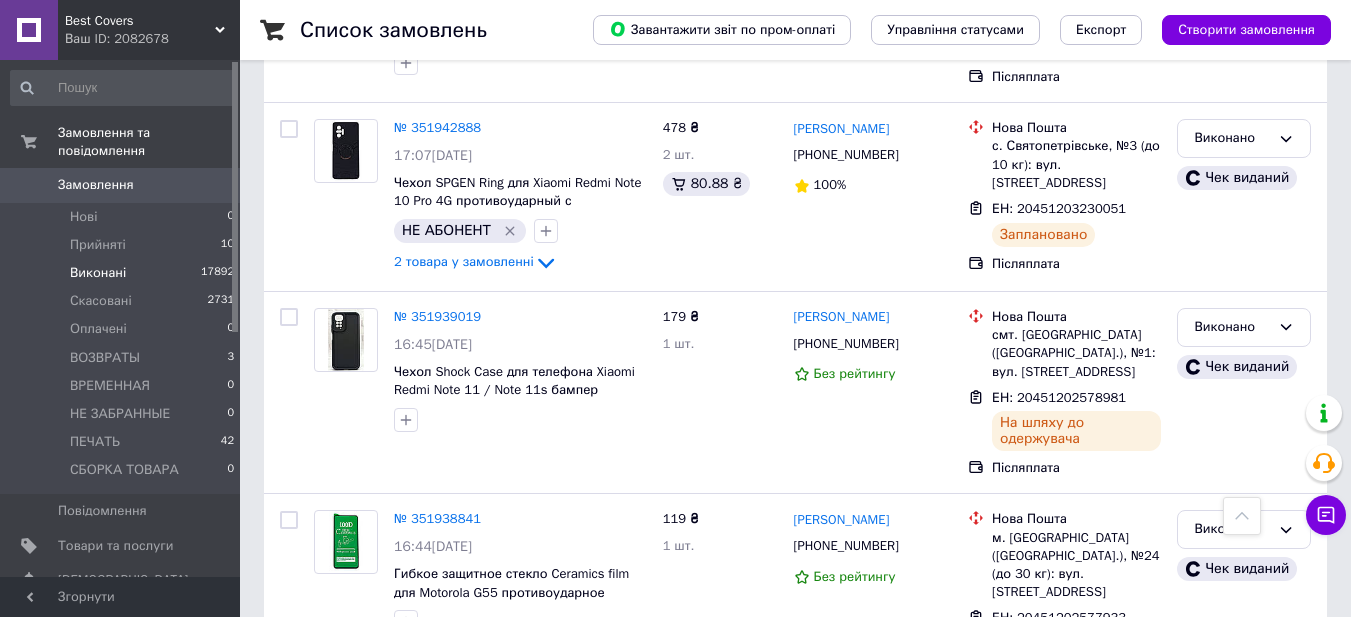 scroll, scrollTop: 2300, scrollLeft: 0, axis: vertical 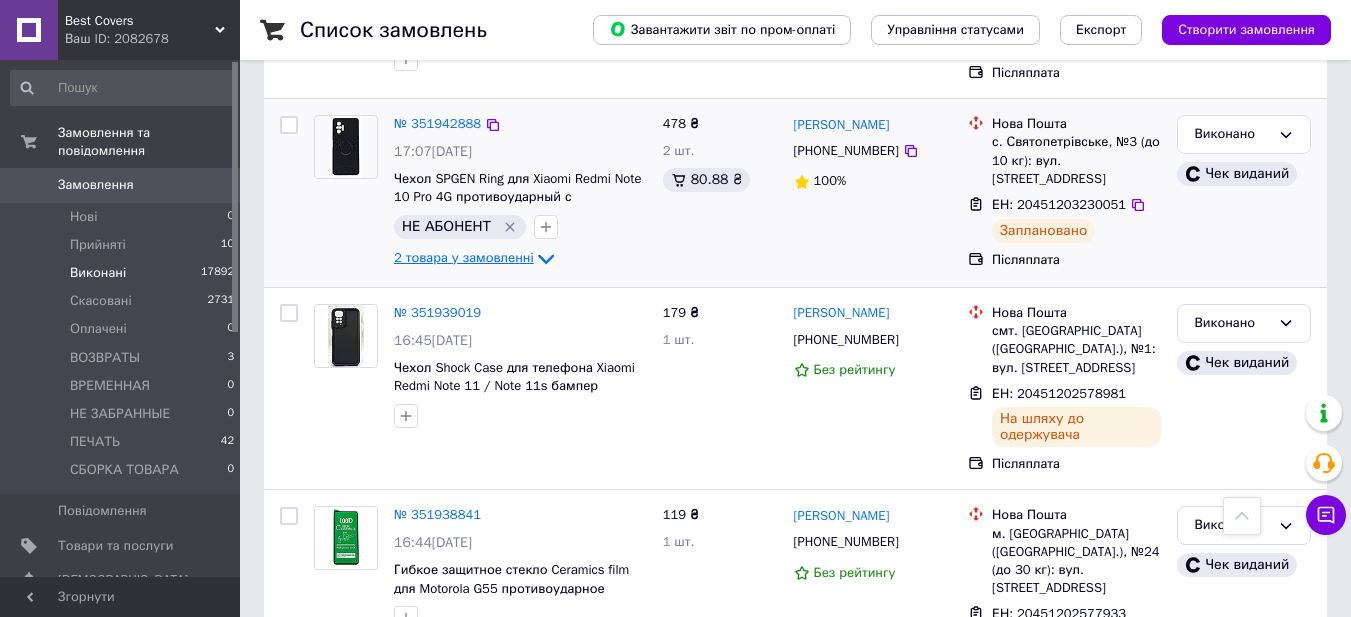 click 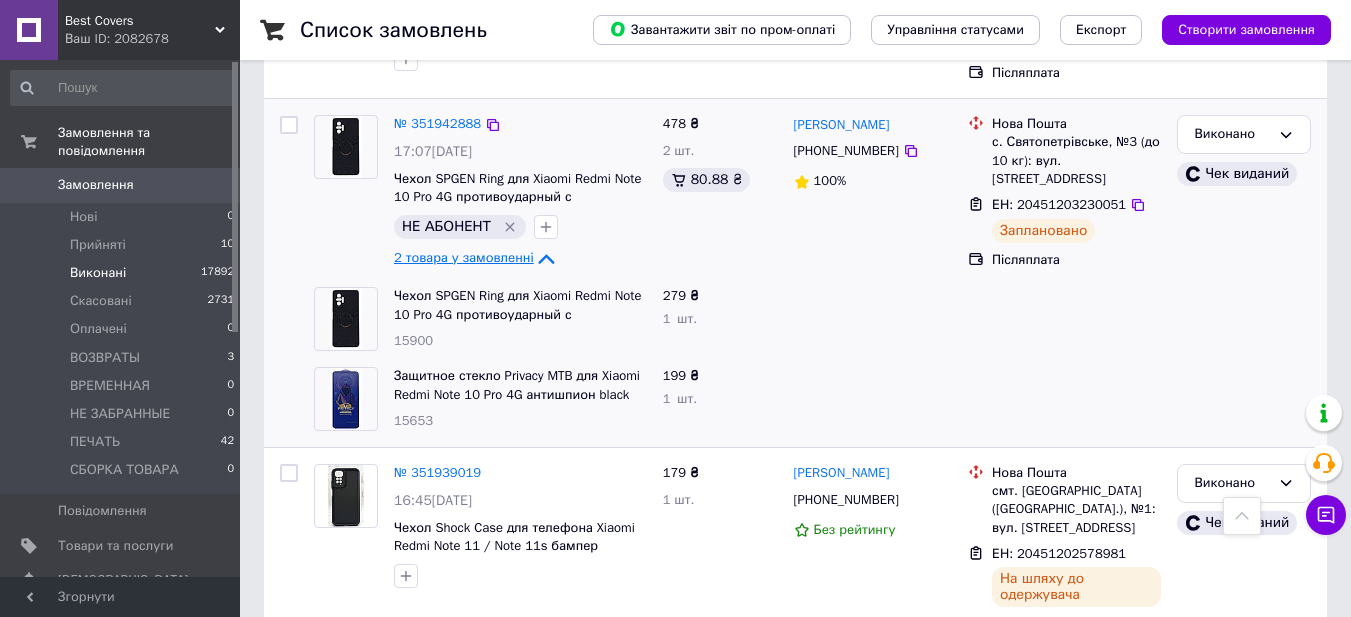 click 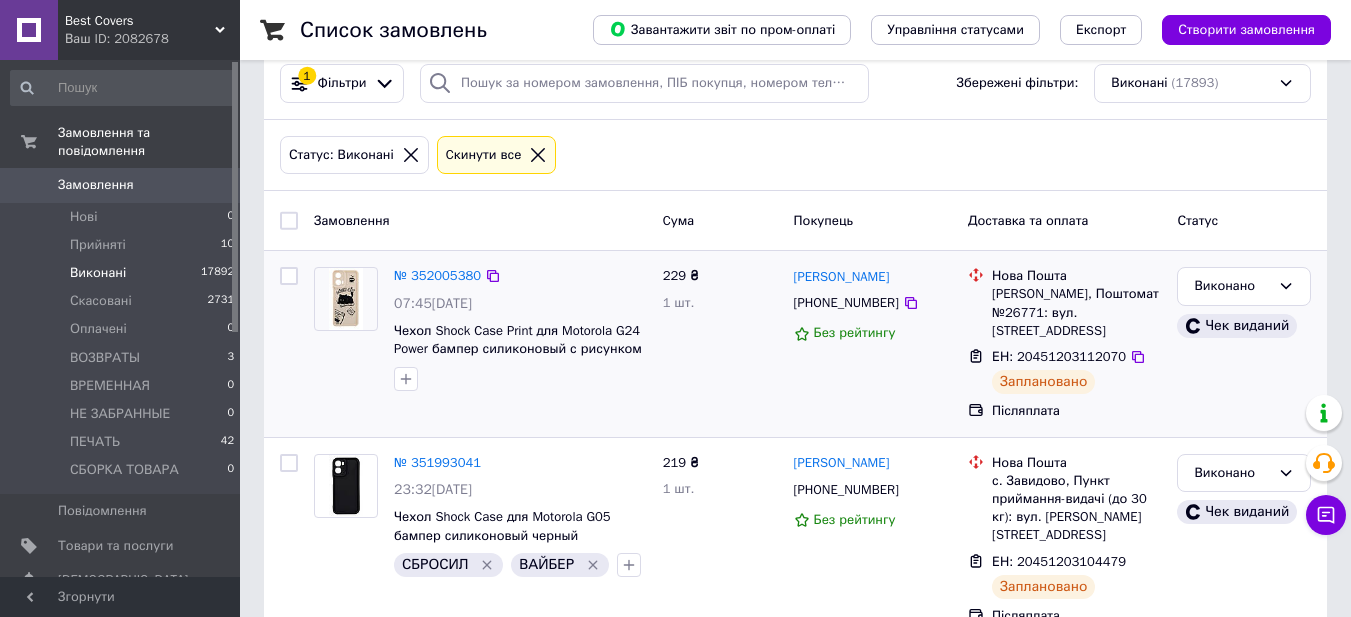 scroll, scrollTop: 0, scrollLeft: 0, axis: both 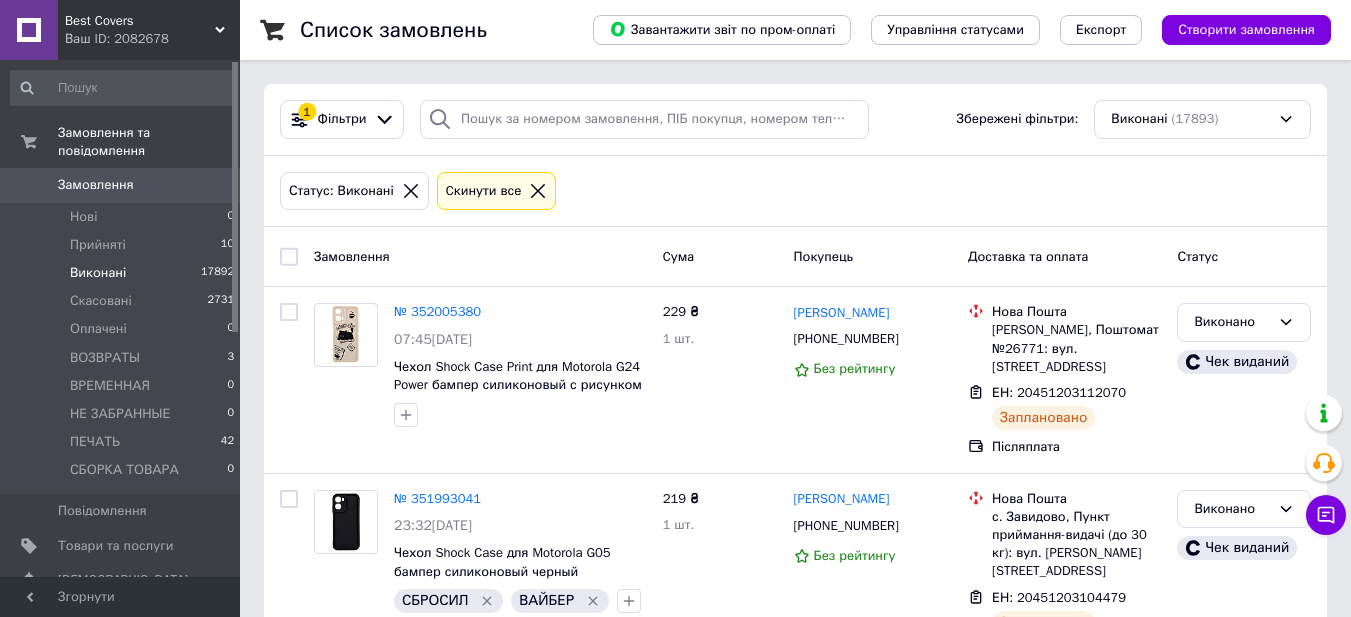 click on "Виконані" at bounding box center [98, 273] 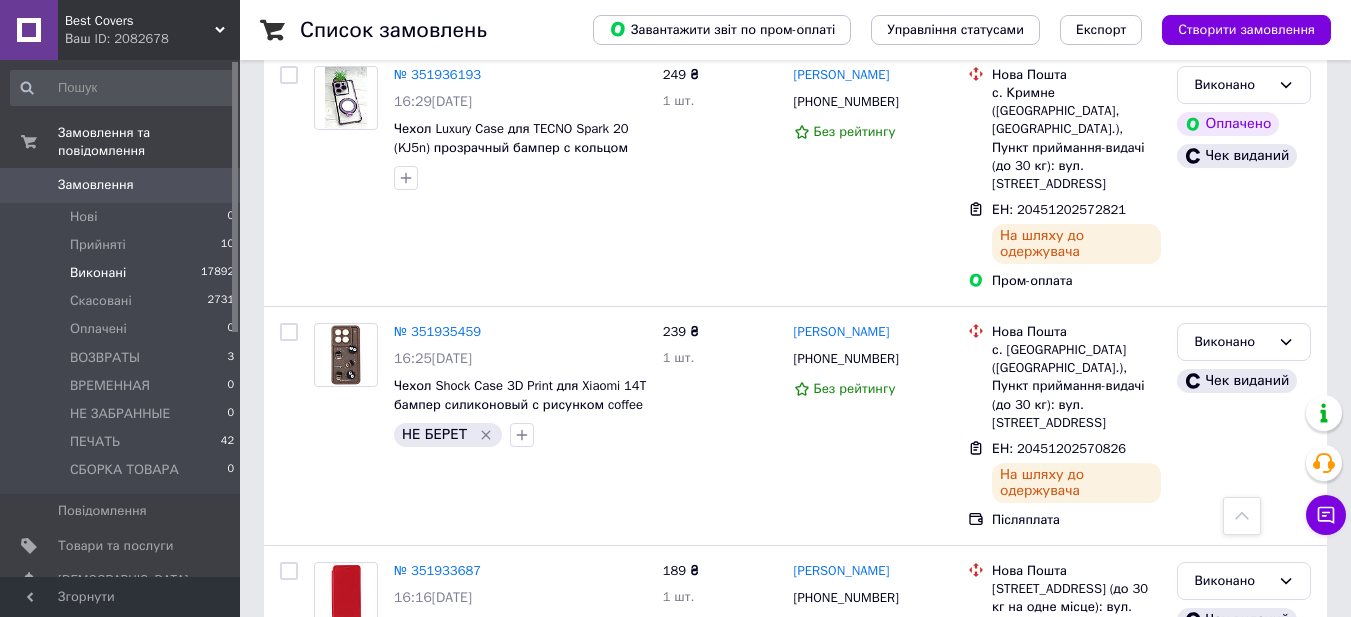 scroll, scrollTop: 3600, scrollLeft: 0, axis: vertical 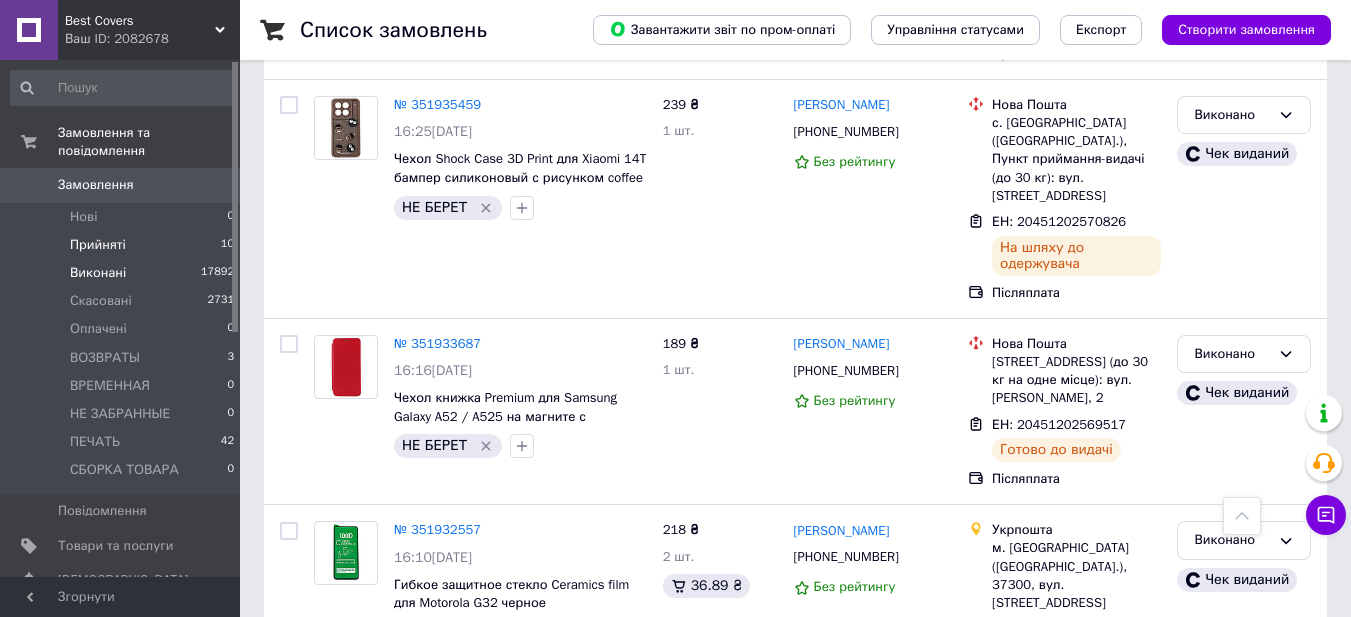 click on "Прийняті" at bounding box center [98, 245] 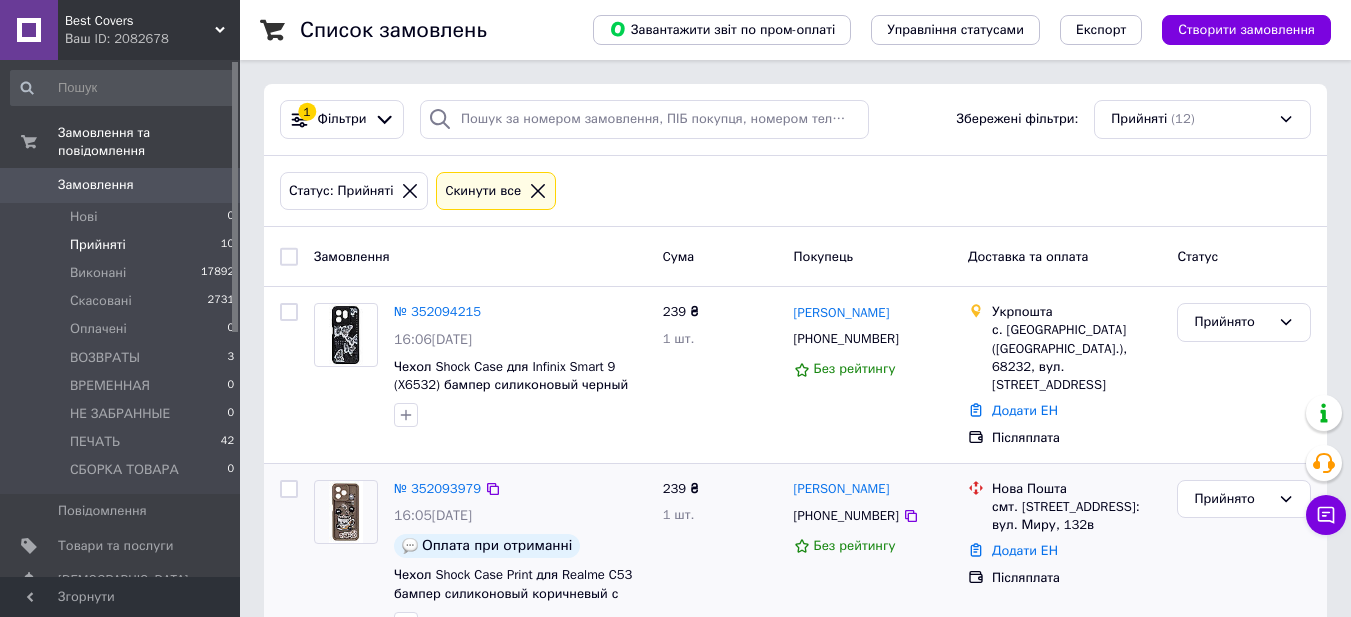 scroll, scrollTop: 300, scrollLeft: 0, axis: vertical 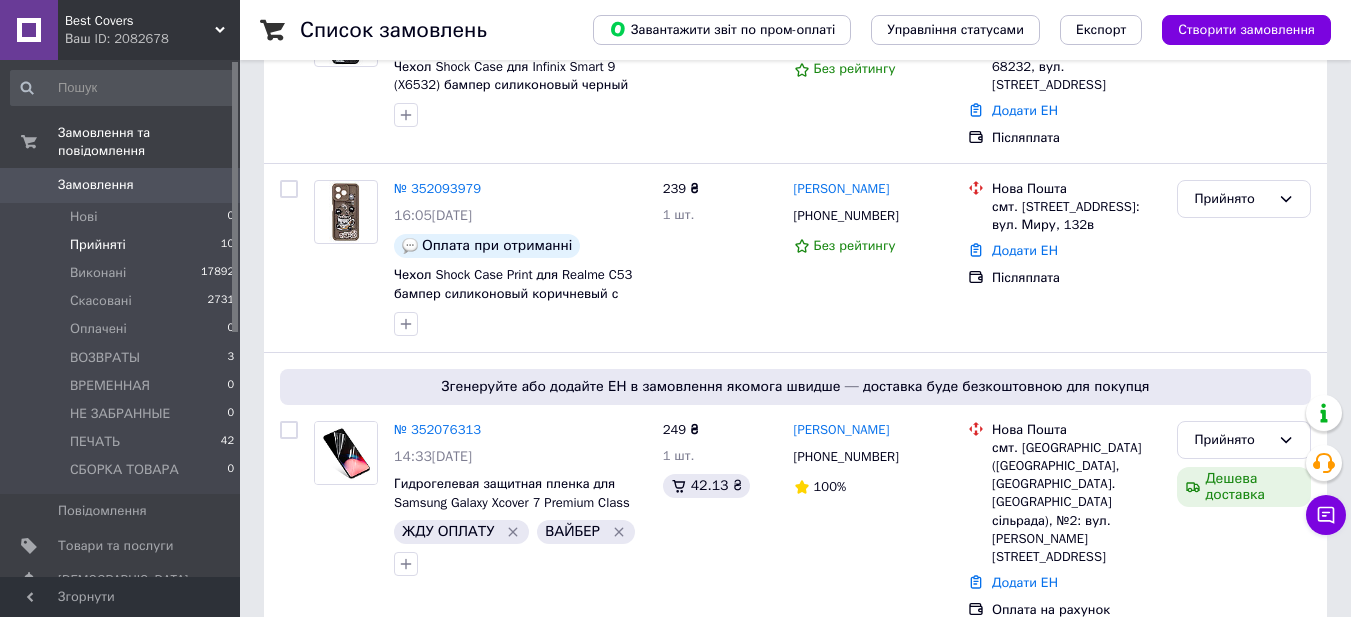 click on "Прийняті" at bounding box center [98, 245] 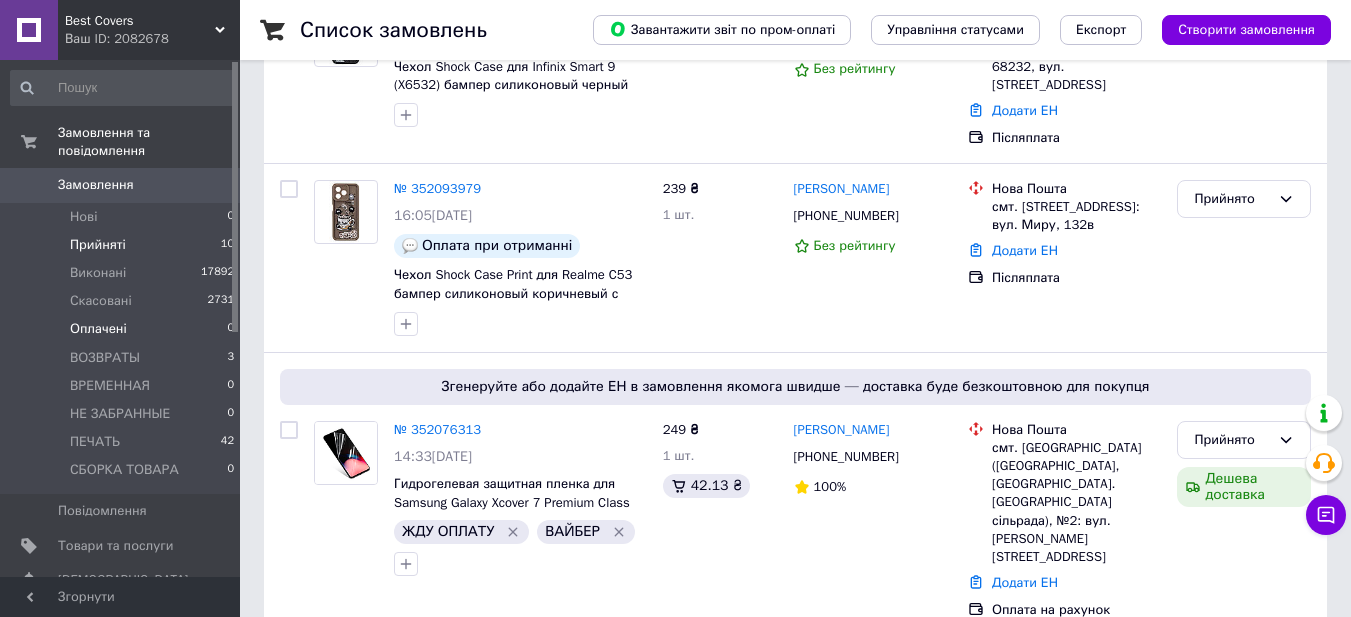 click on "Оплачені" at bounding box center (98, 329) 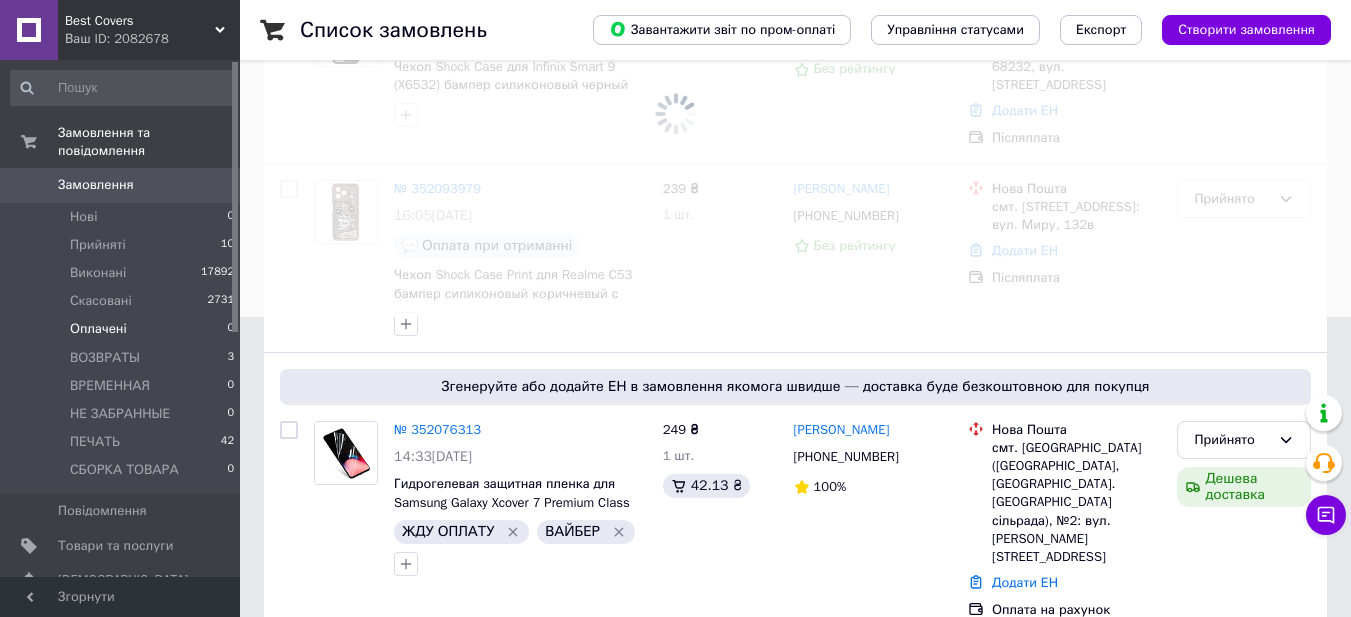 scroll, scrollTop: 0, scrollLeft: 0, axis: both 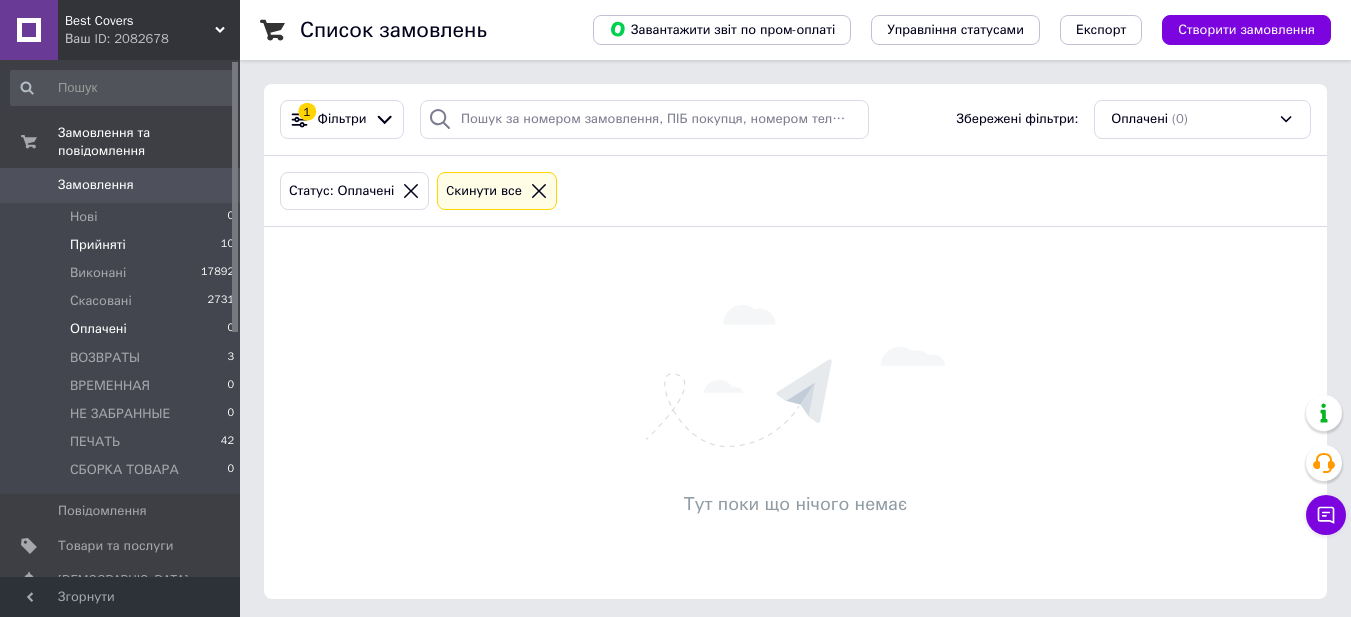 click on "Прийняті" at bounding box center [98, 245] 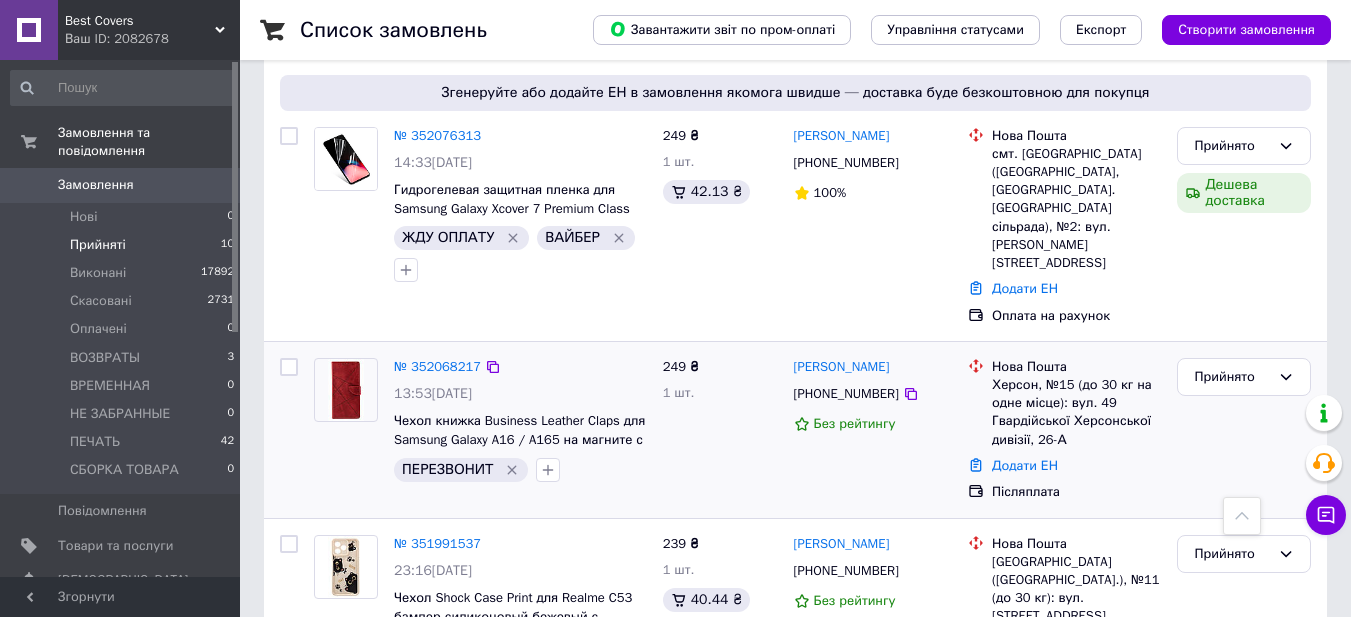 scroll, scrollTop: 600, scrollLeft: 0, axis: vertical 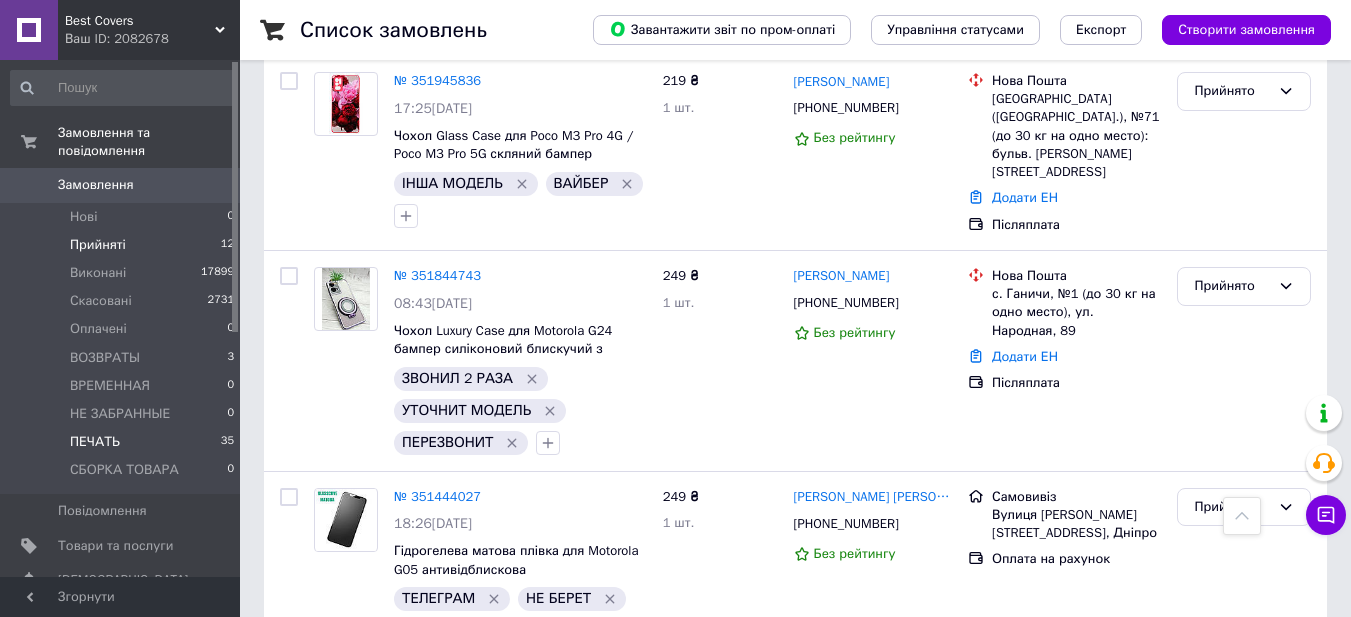 click on "ПЕЧАТЬ" at bounding box center [95, 442] 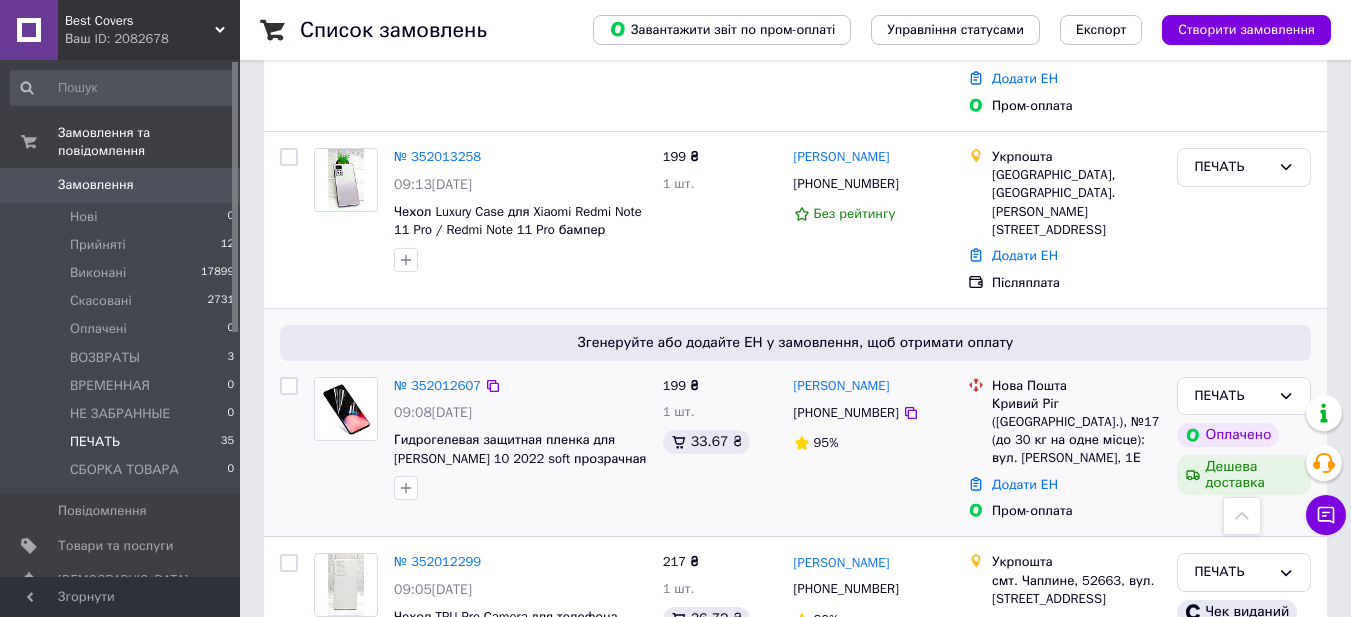 scroll, scrollTop: 6534, scrollLeft: 0, axis: vertical 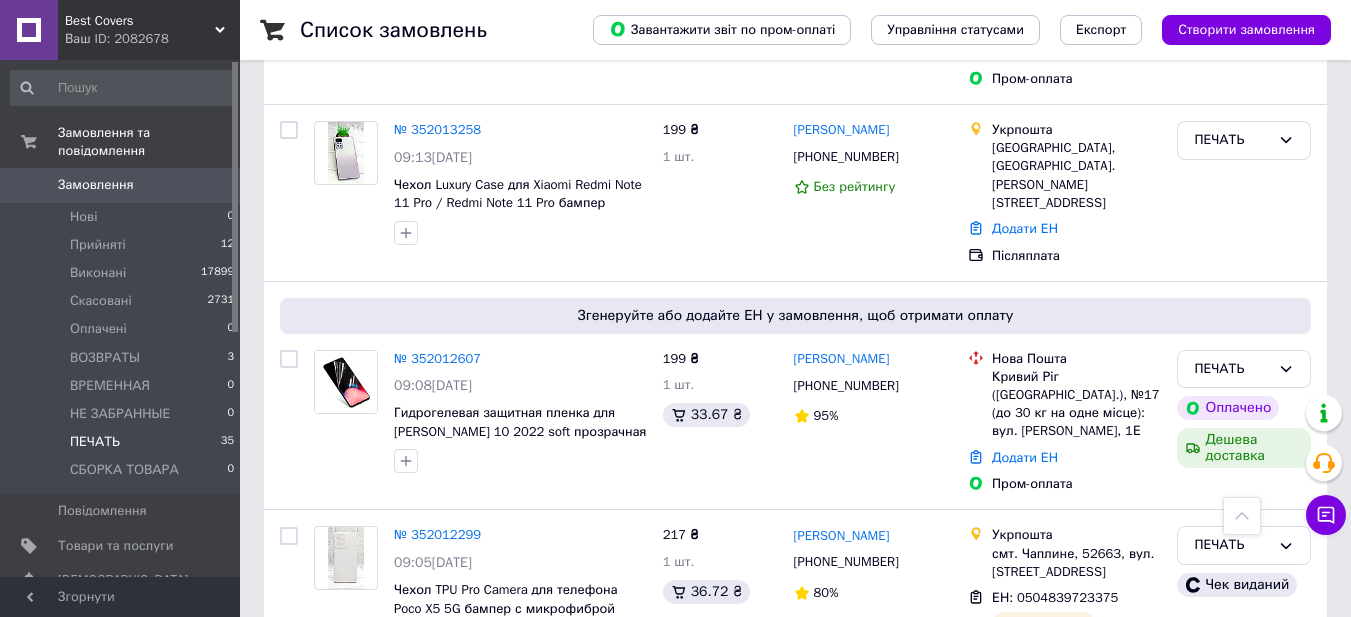 drag, startPoint x: 553, startPoint y: 442, endPoint x: 455, endPoint y: 478, distance: 104.40307 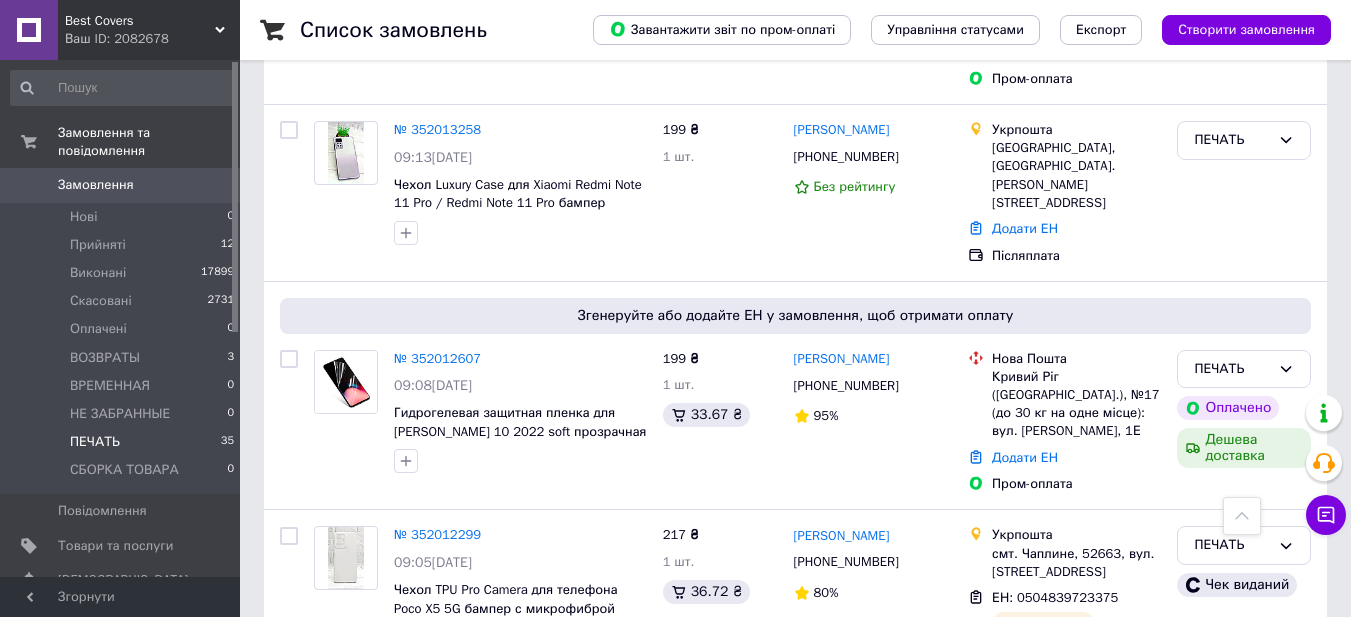 copy on "Samsung Galaxy A25 / A256" 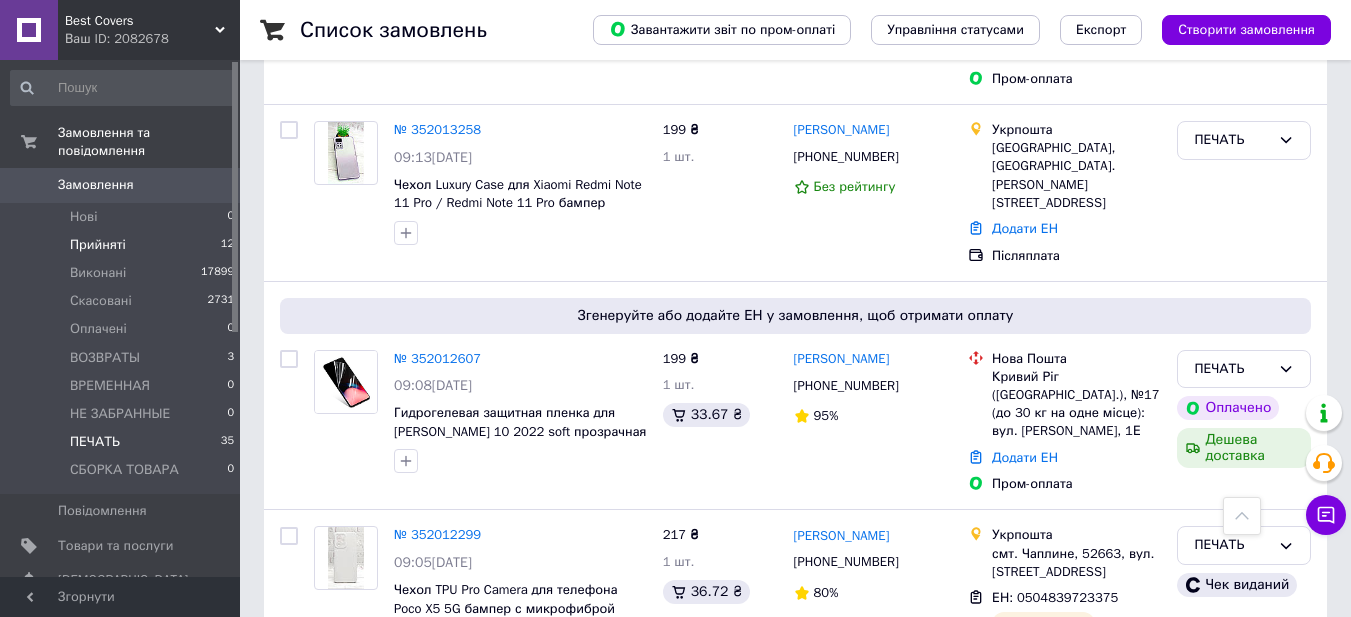 click on "Прийняті" at bounding box center [98, 245] 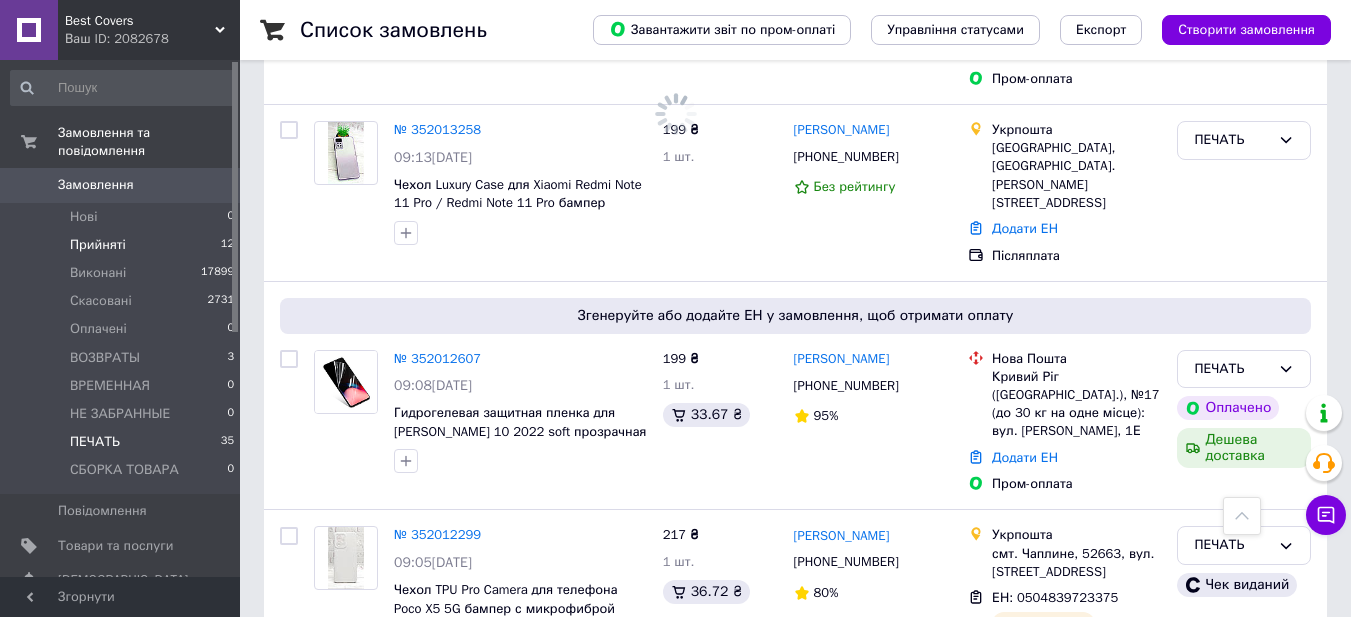 scroll, scrollTop: 0, scrollLeft: 0, axis: both 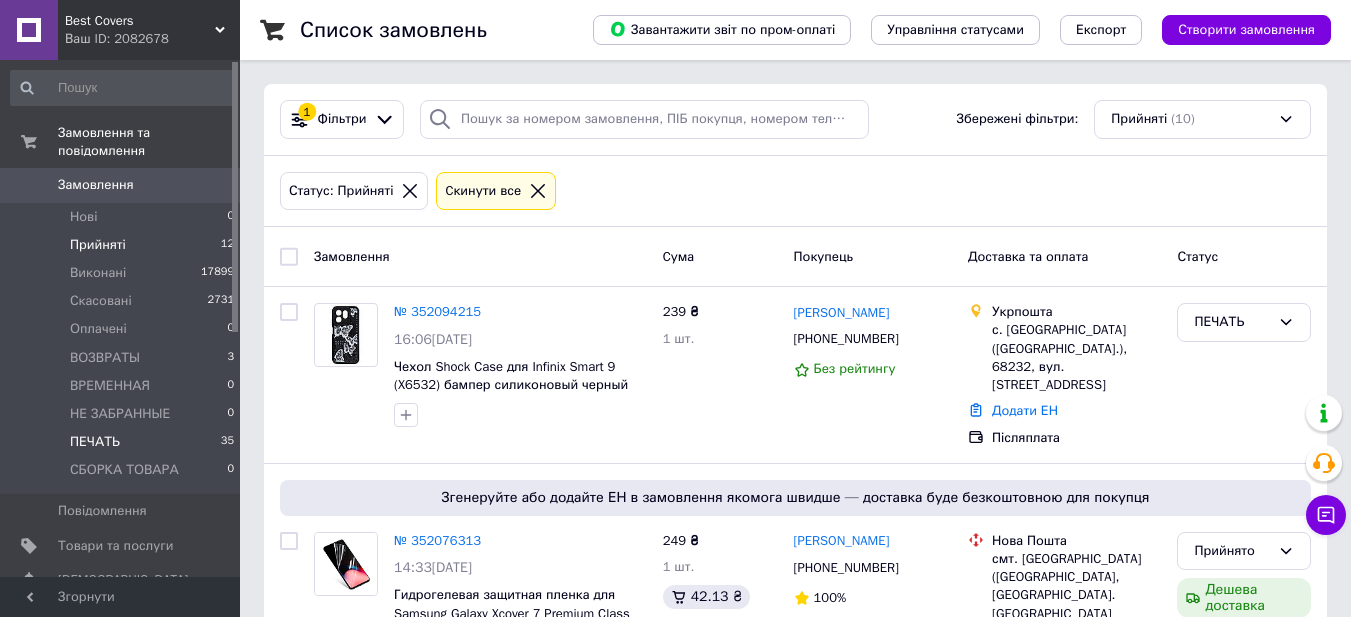click on "ПЕЧАТЬ" at bounding box center (95, 442) 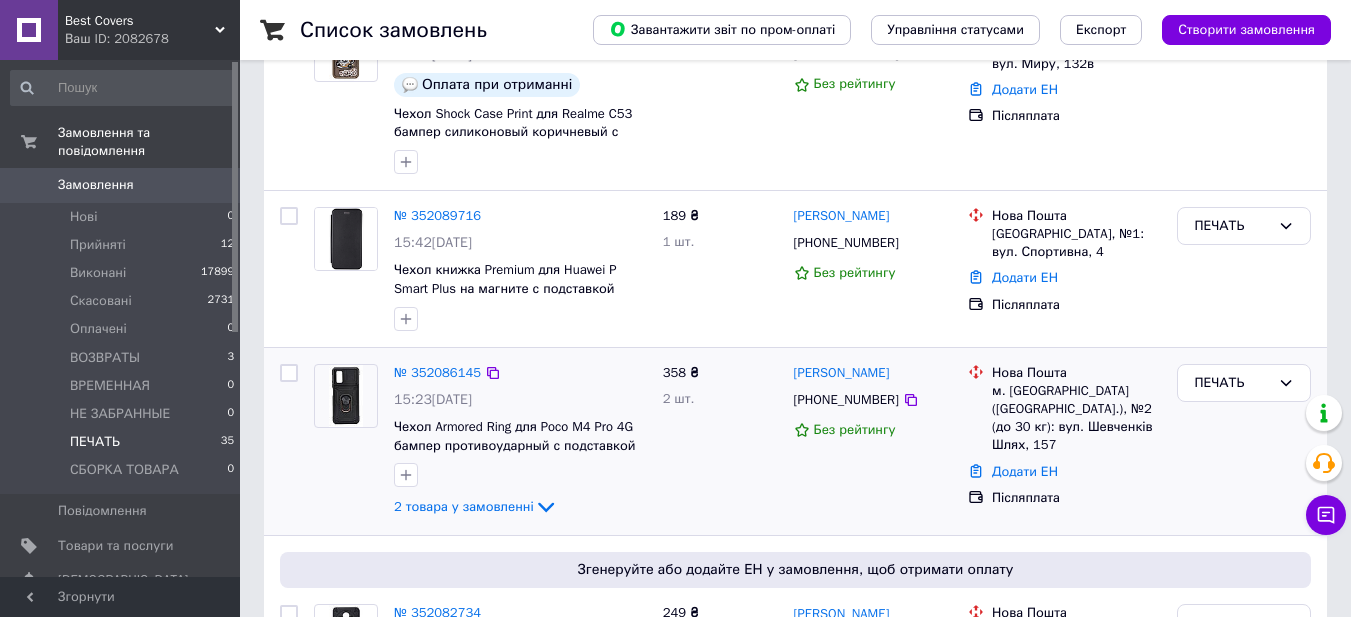 scroll, scrollTop: 400, scrollLeft: 0, axis: vertical 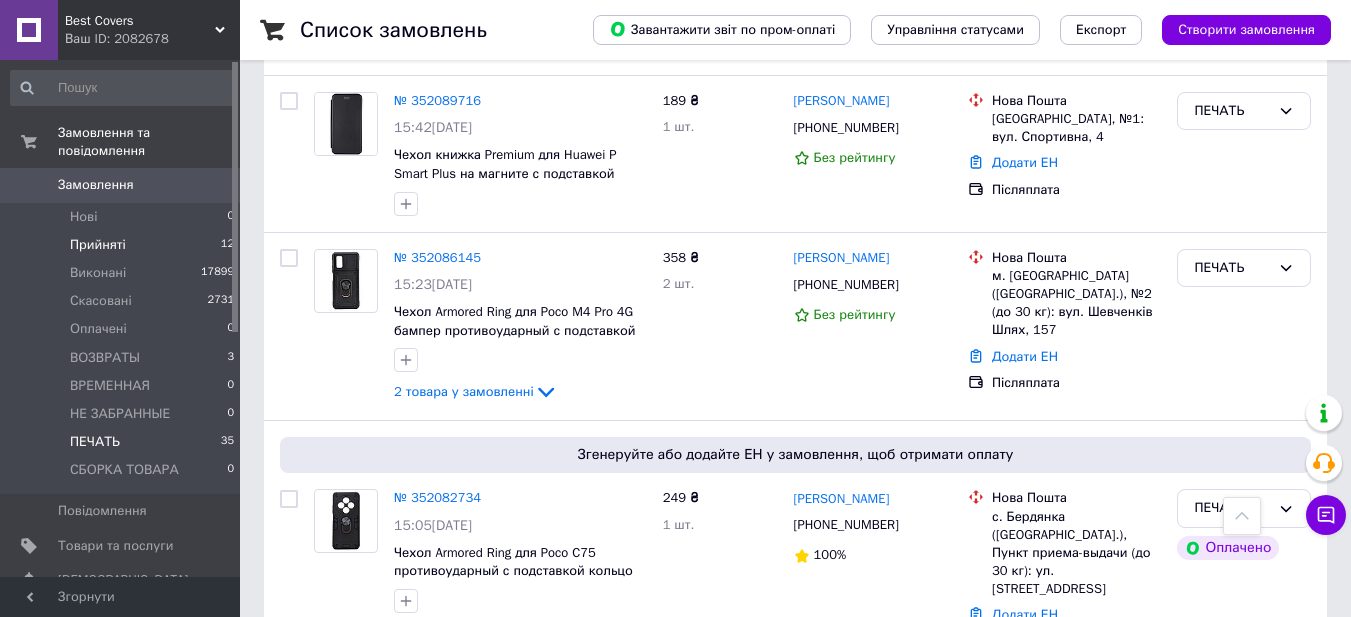 click on "Прийняті" at bounding box center (98, 245) 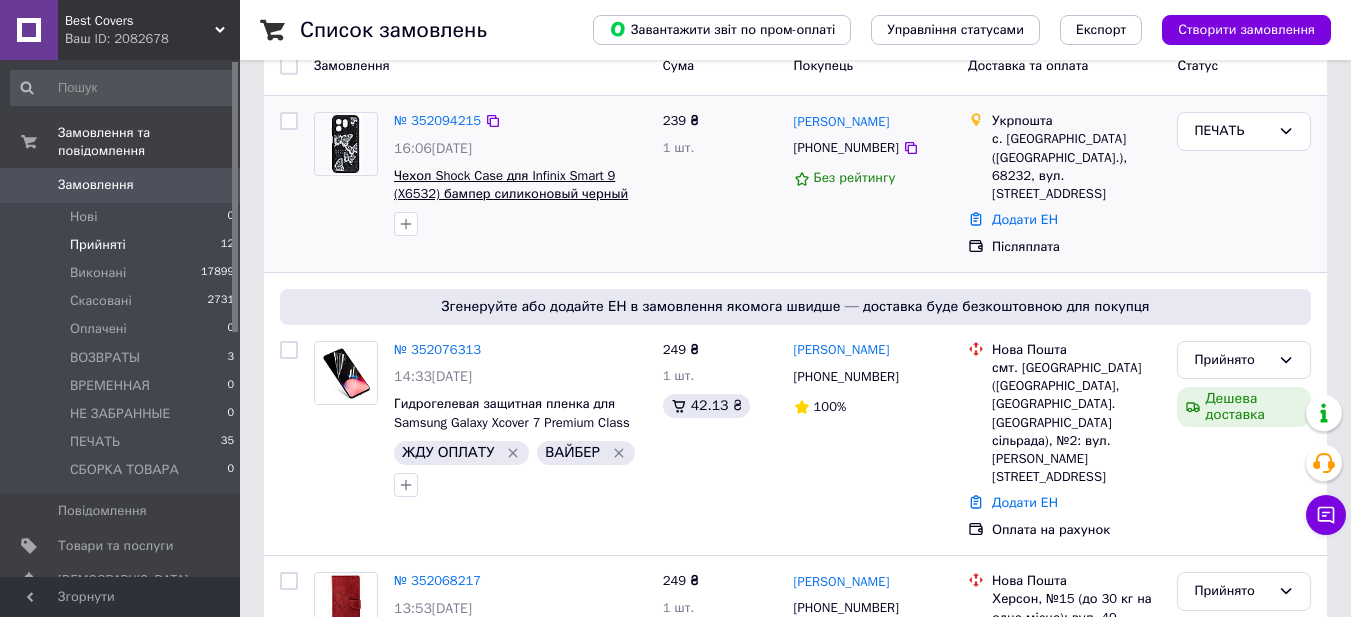 scroll, scrollTop: 200, scrollLeft: 0, axis: vertical 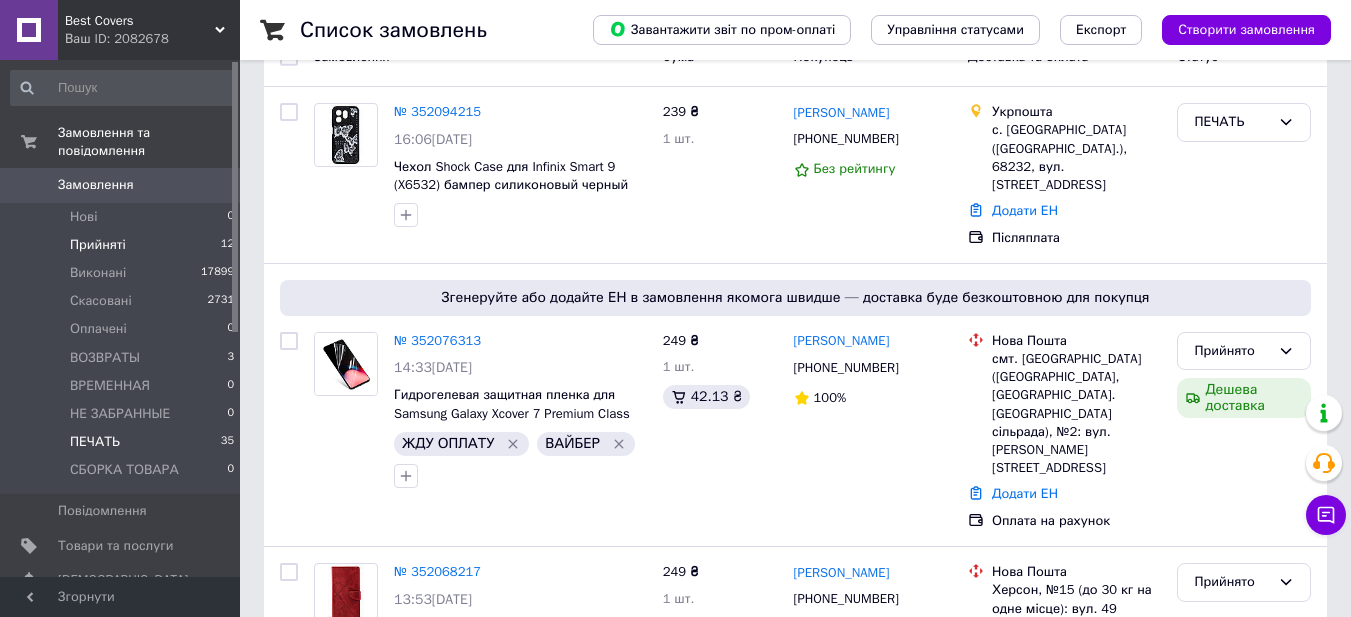 click on "ПЕЧАТЬ" at bounding box center (95, 442) 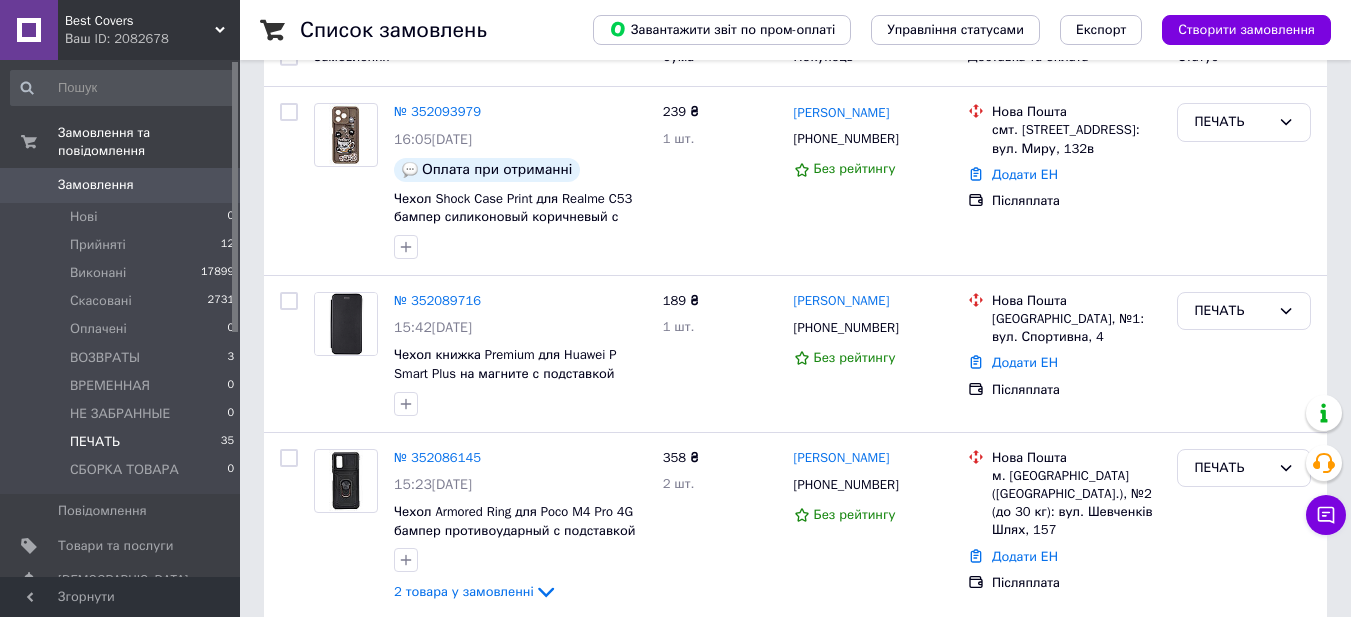 scroll, scrollTop: 0, scrollLeft: 0, axis: both 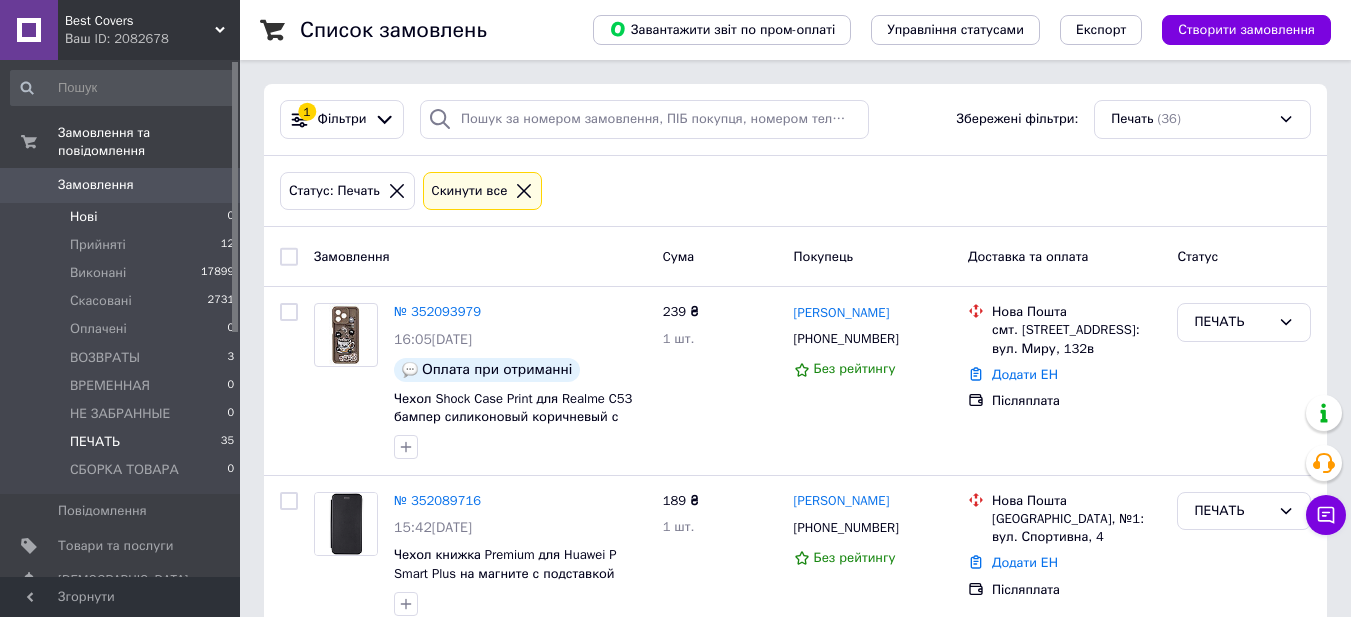 click on "Нові 0" at bounding box center (123, 217) 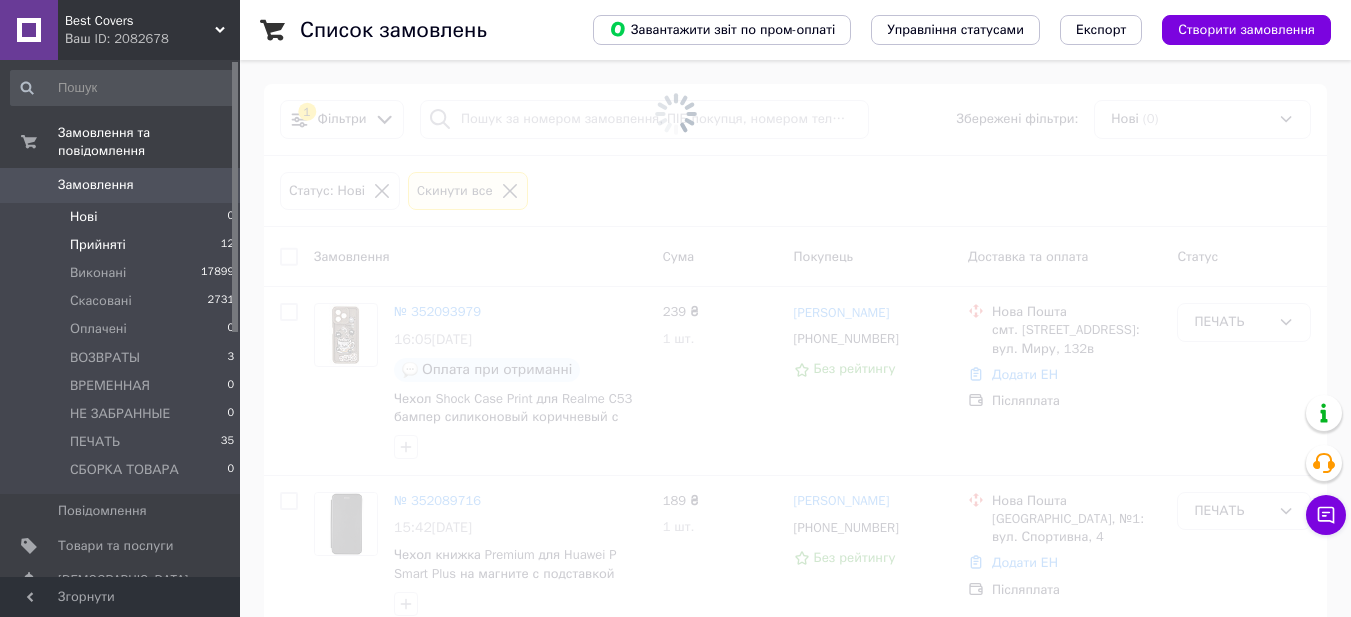 click on "Прийняті" at bounding box center (98, 245) 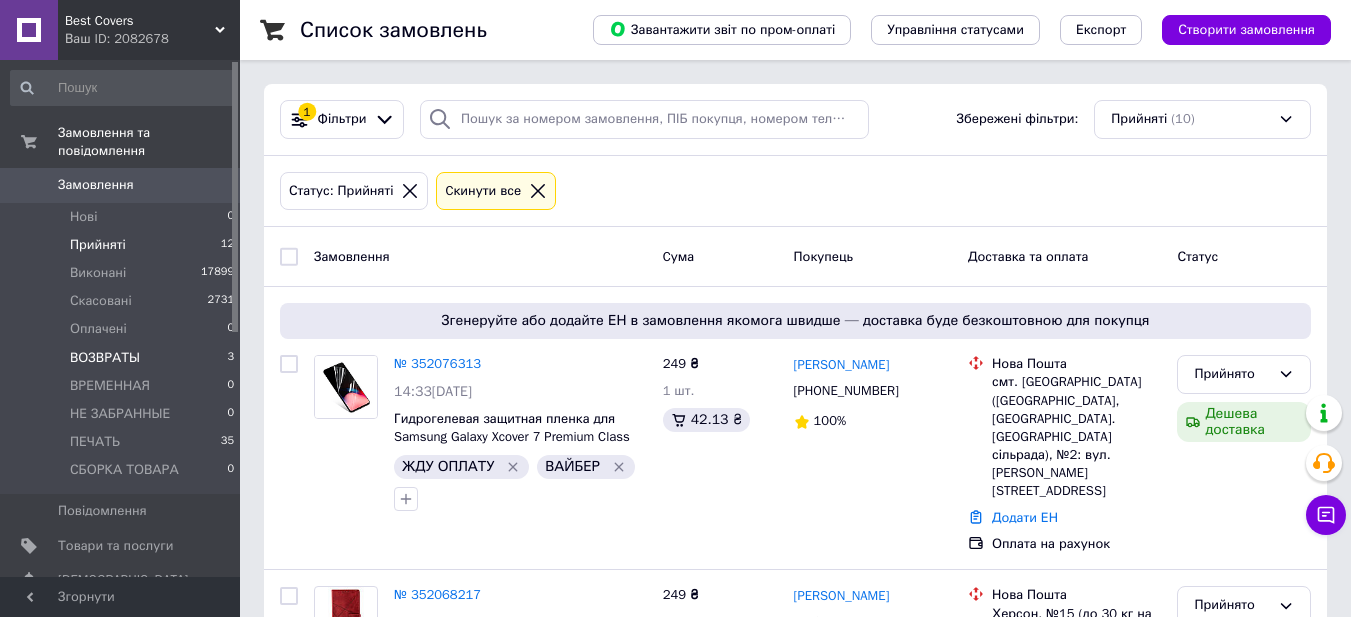 click on "ВОЗВРАТЫ" at bounding box center [105, 358] 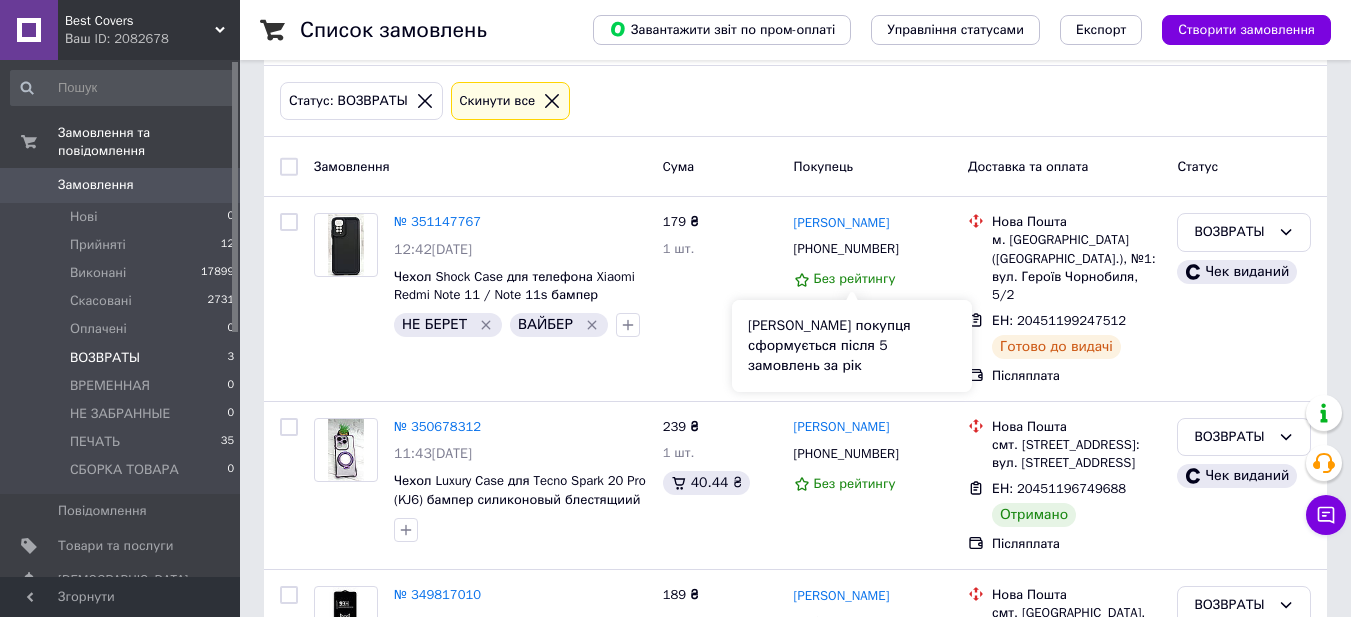 scroll, scrollTop: 232, scrollLeft: 0, axis: vertical 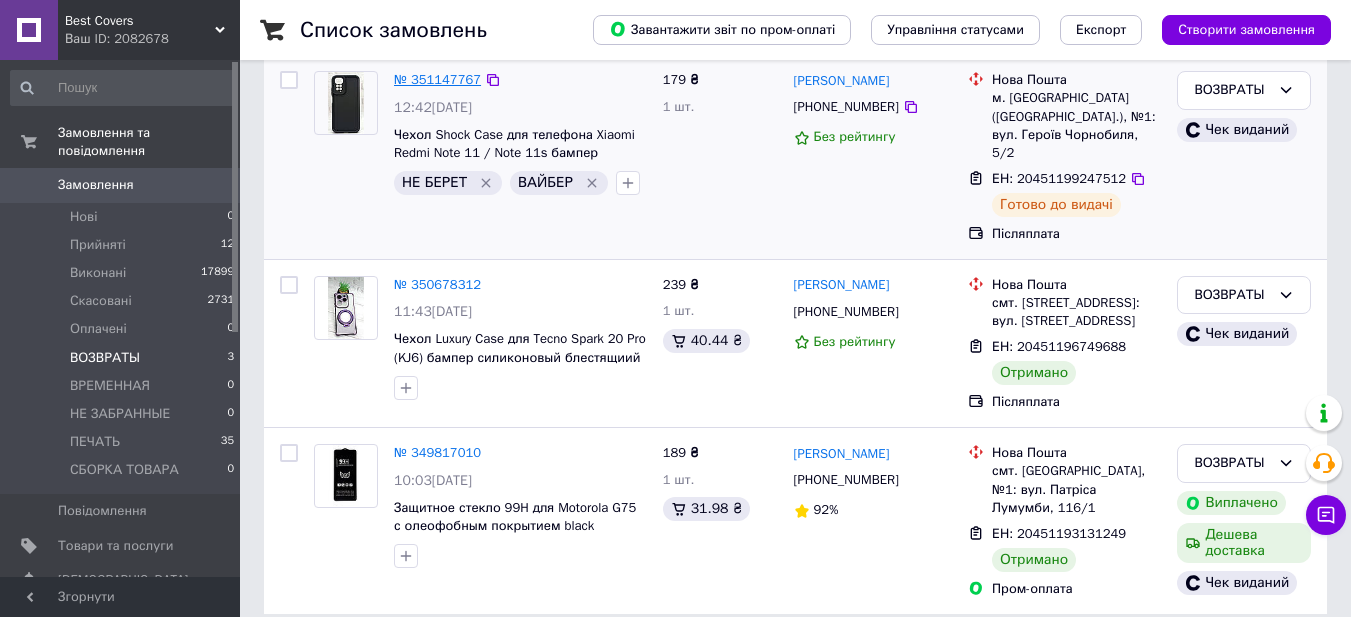 click on "№ 351147767" at bounding box center [437, 79] 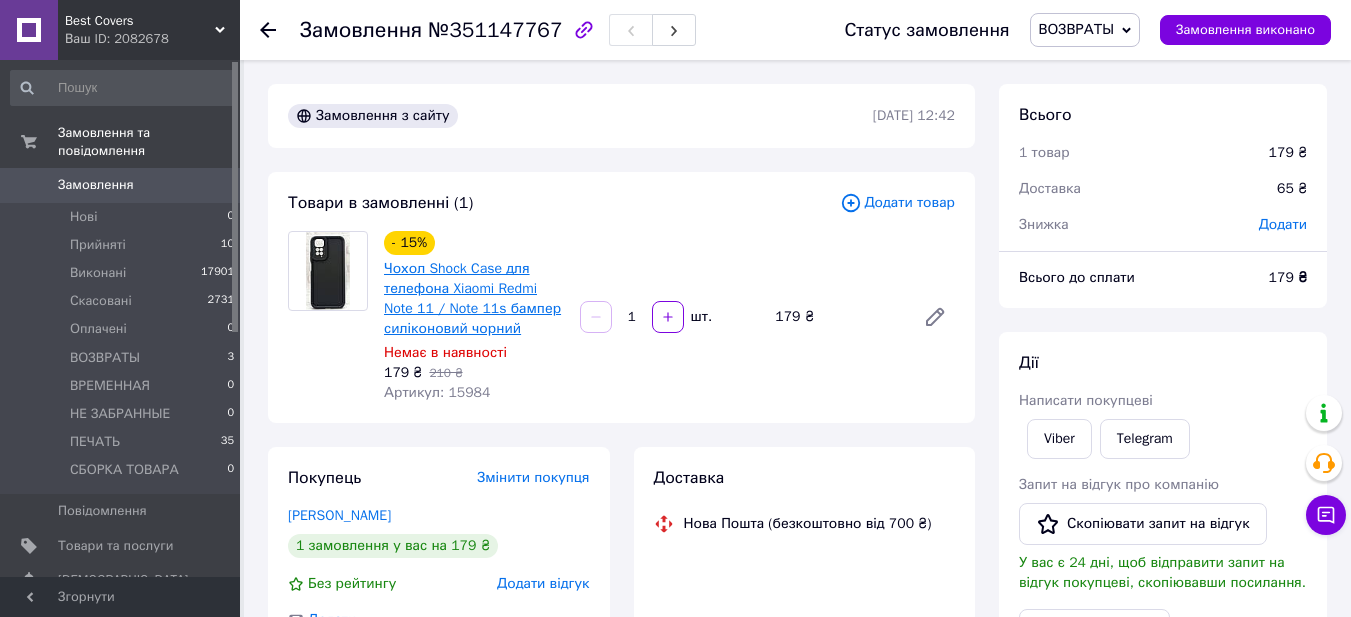 scroll, scrollTop: 100, scrollLeft: 0, axis: vertical 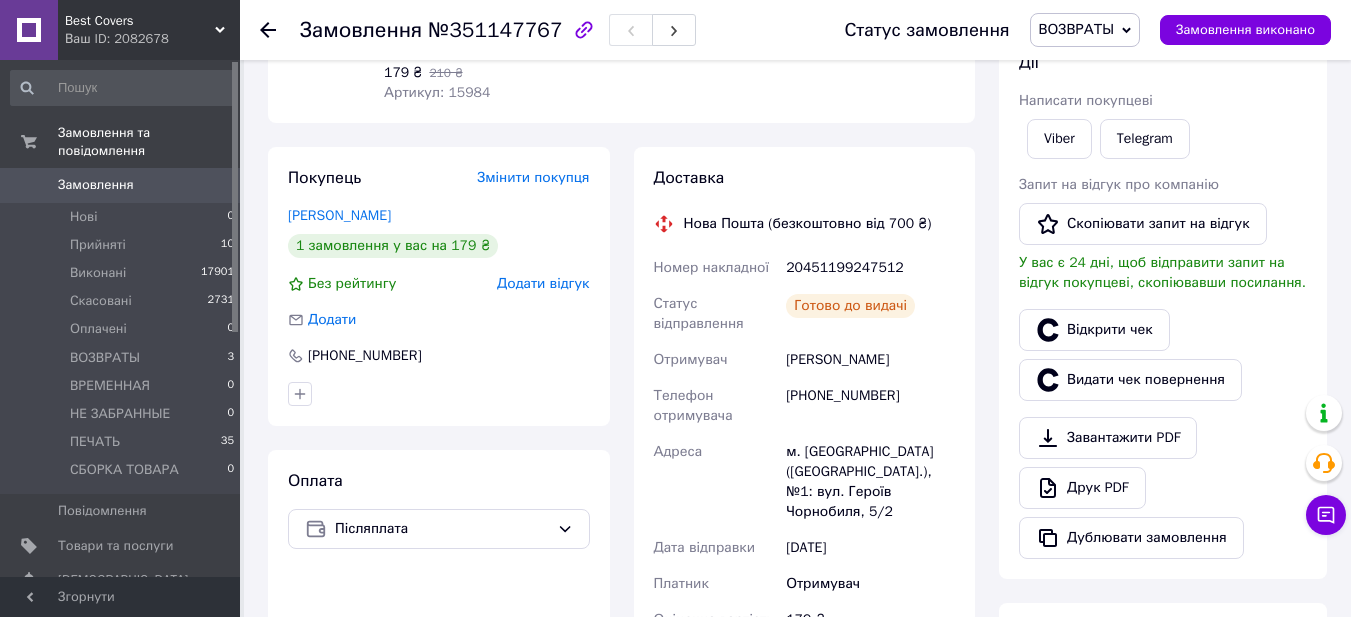 click 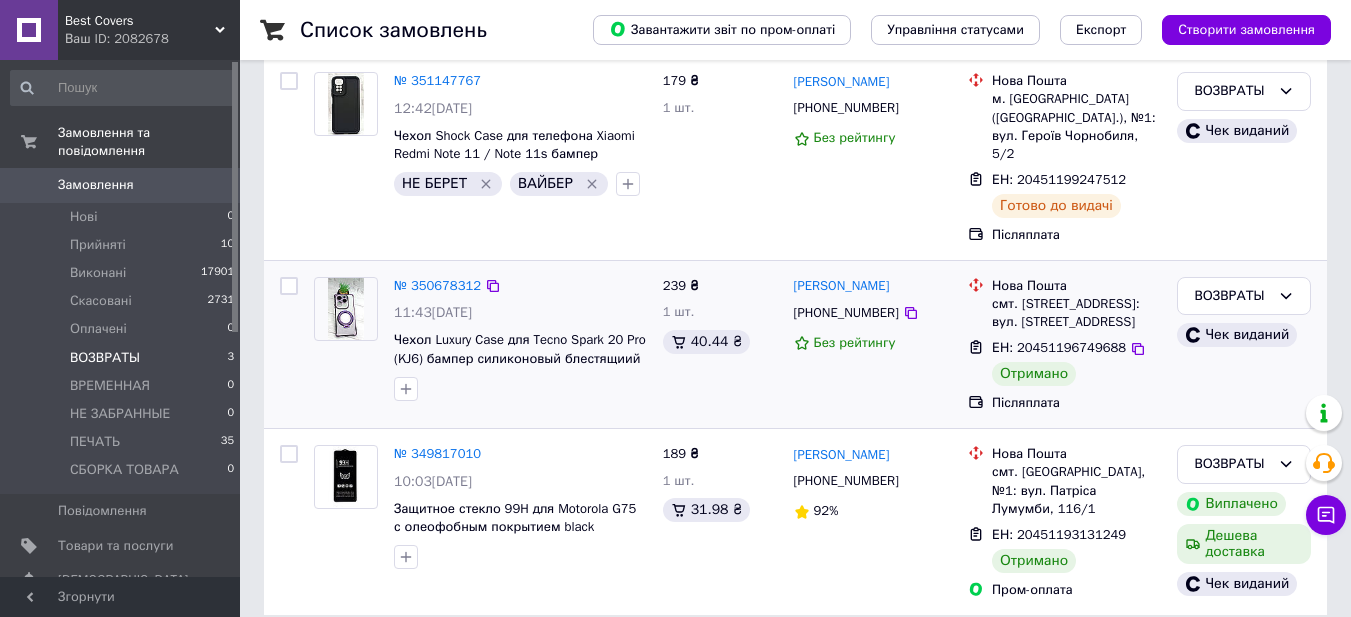 scroll, scrollTop: 232, scrollLeft: 0, axis: vertical 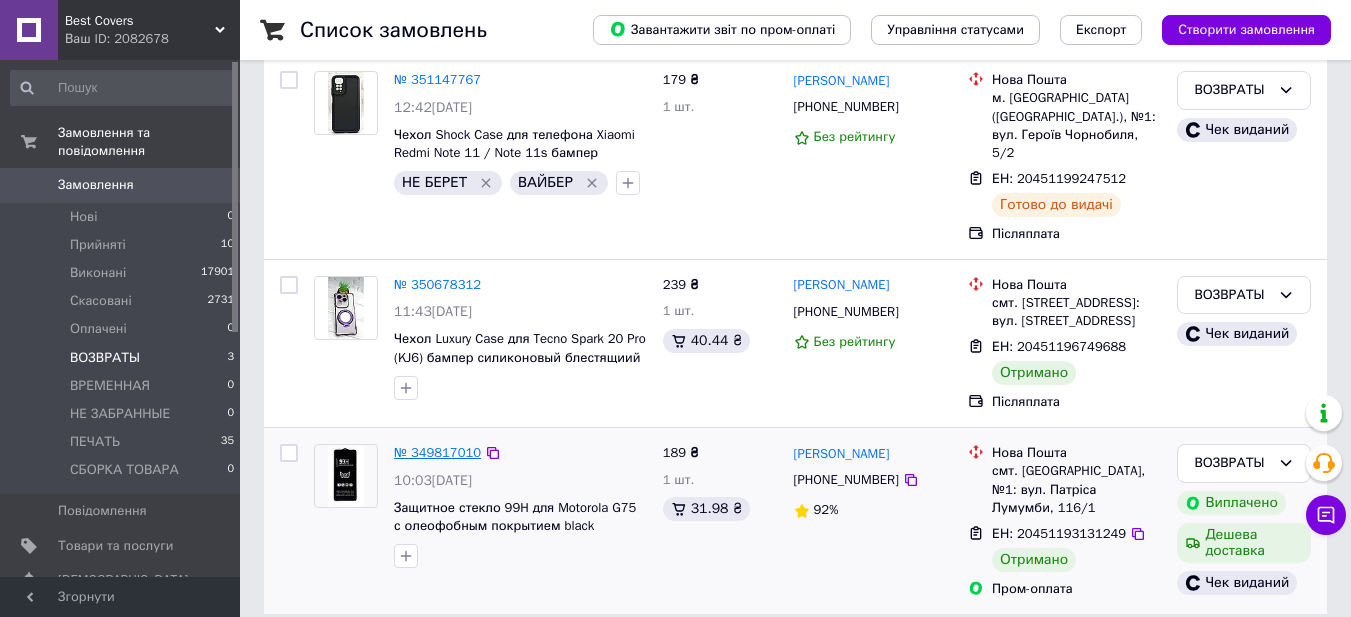 click on "№ 349817010" at bounding box center [437, 452] 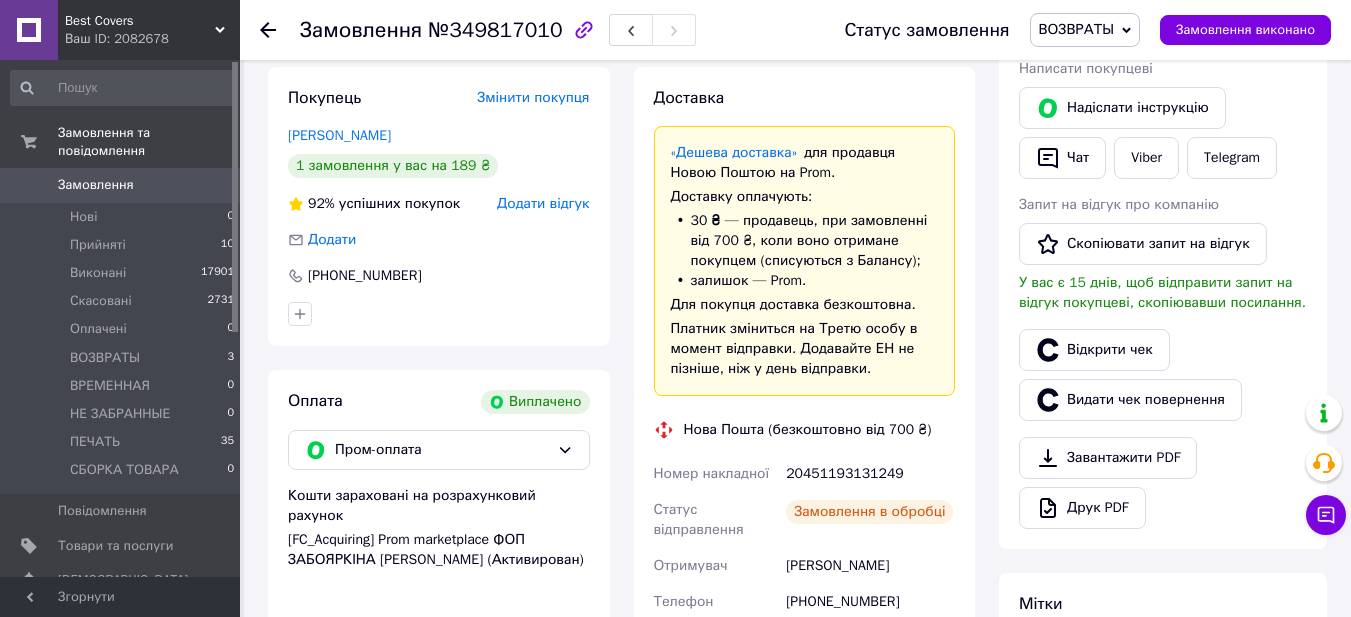 scroll, scrollTop: 425, scrollLeft: 0, axis: vertical 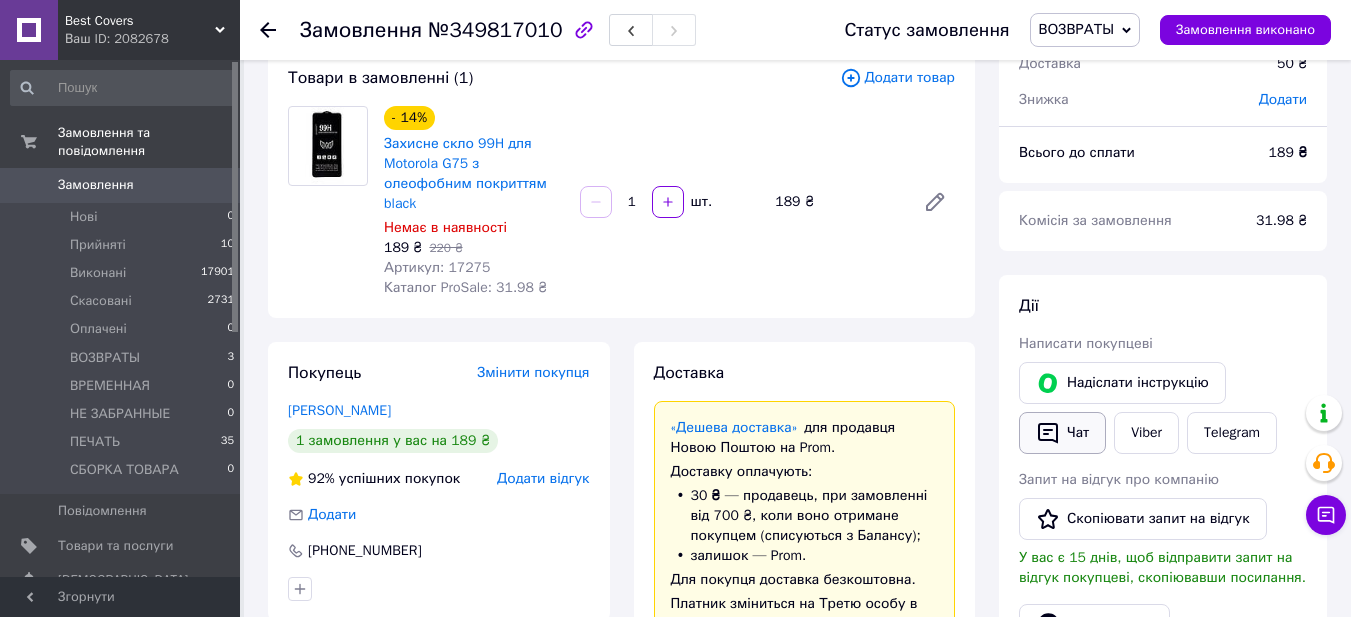 click on "Чат" at bounding box center (1062, 433) 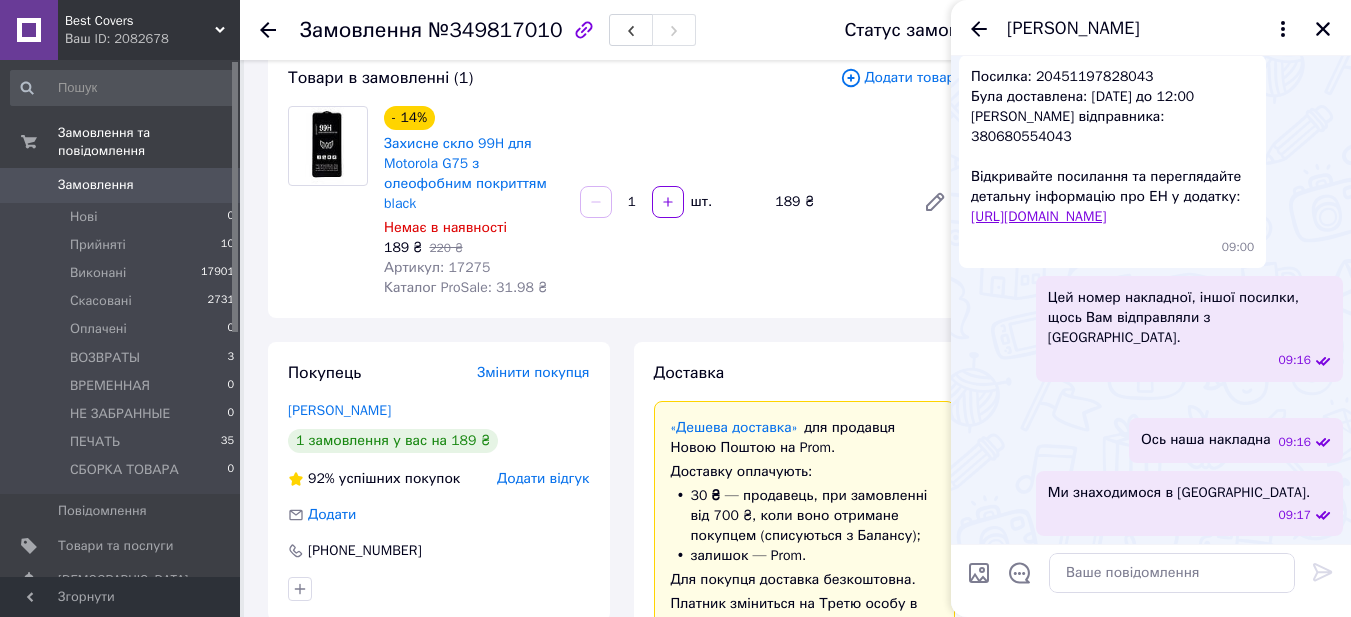 scroll, scrollTop: 2385, scrollLeft: 0, axis: vertical 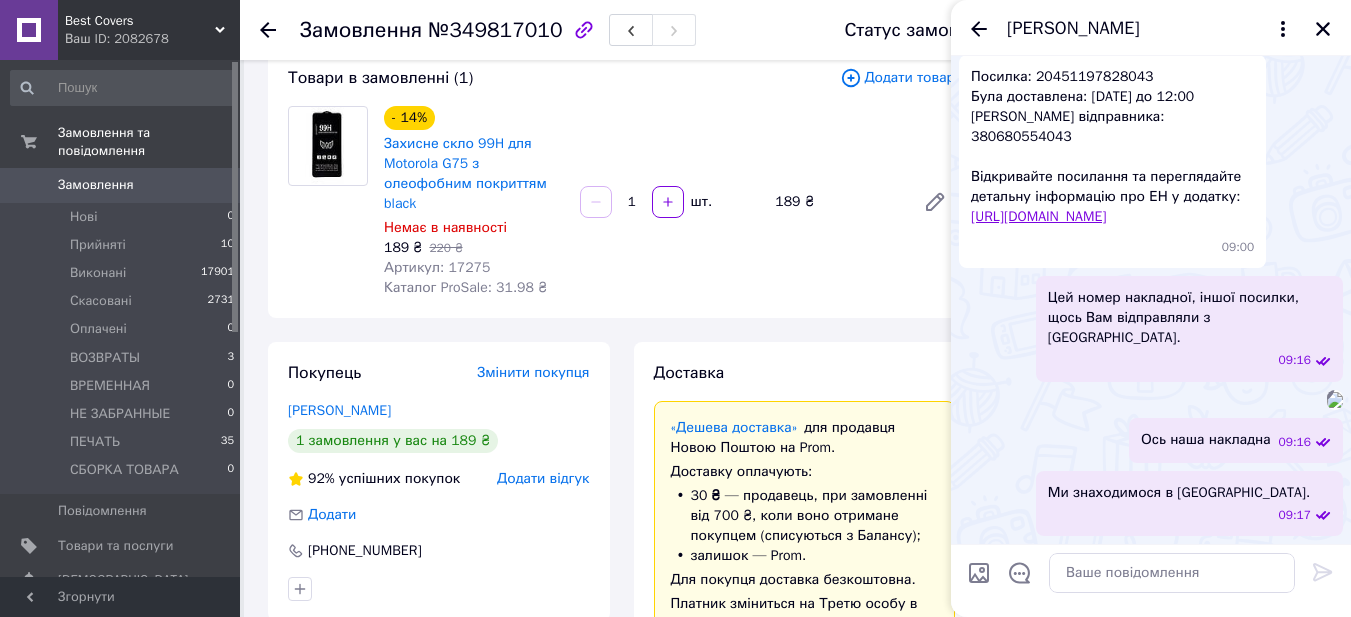 click at bounding box center (1335, 400) 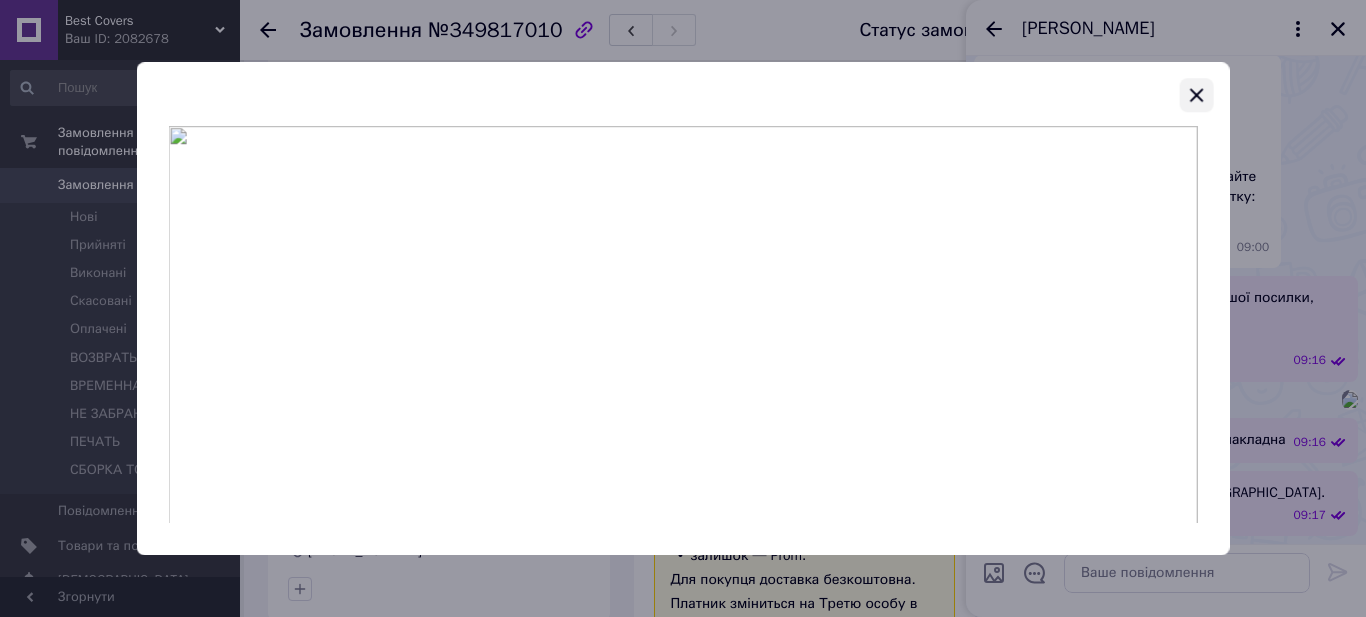 click 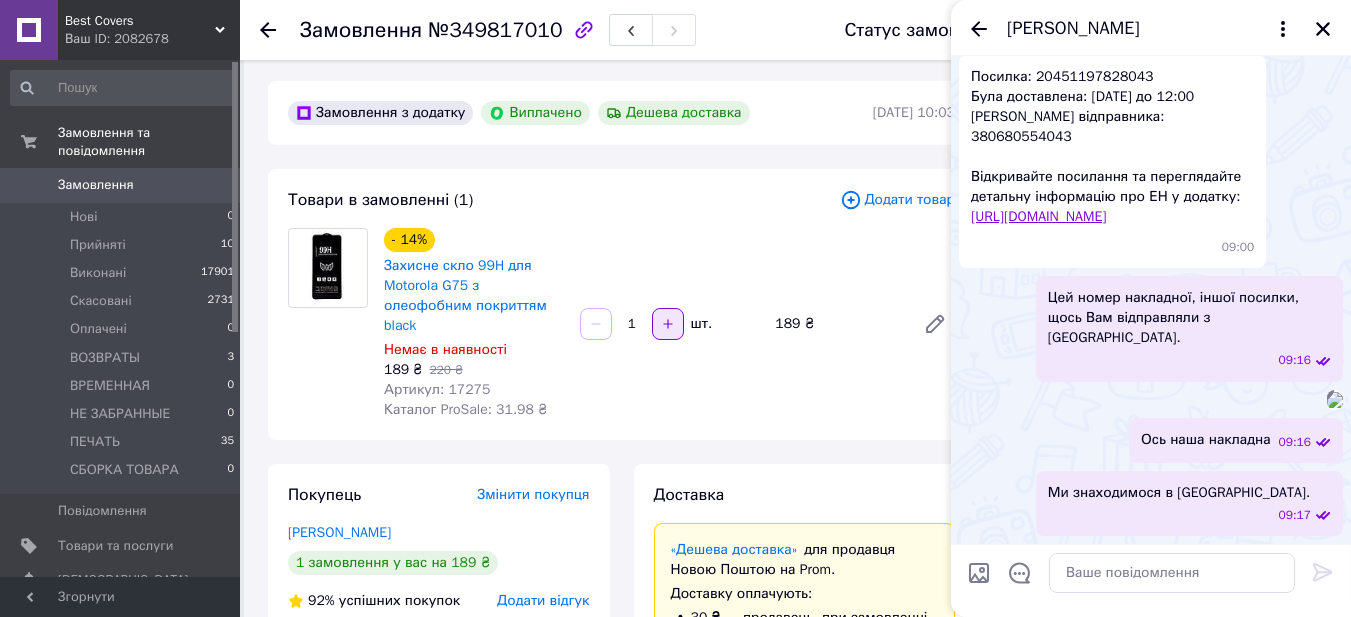 scroll, scrollTop: 0, scrollLeft: 0, axis: both 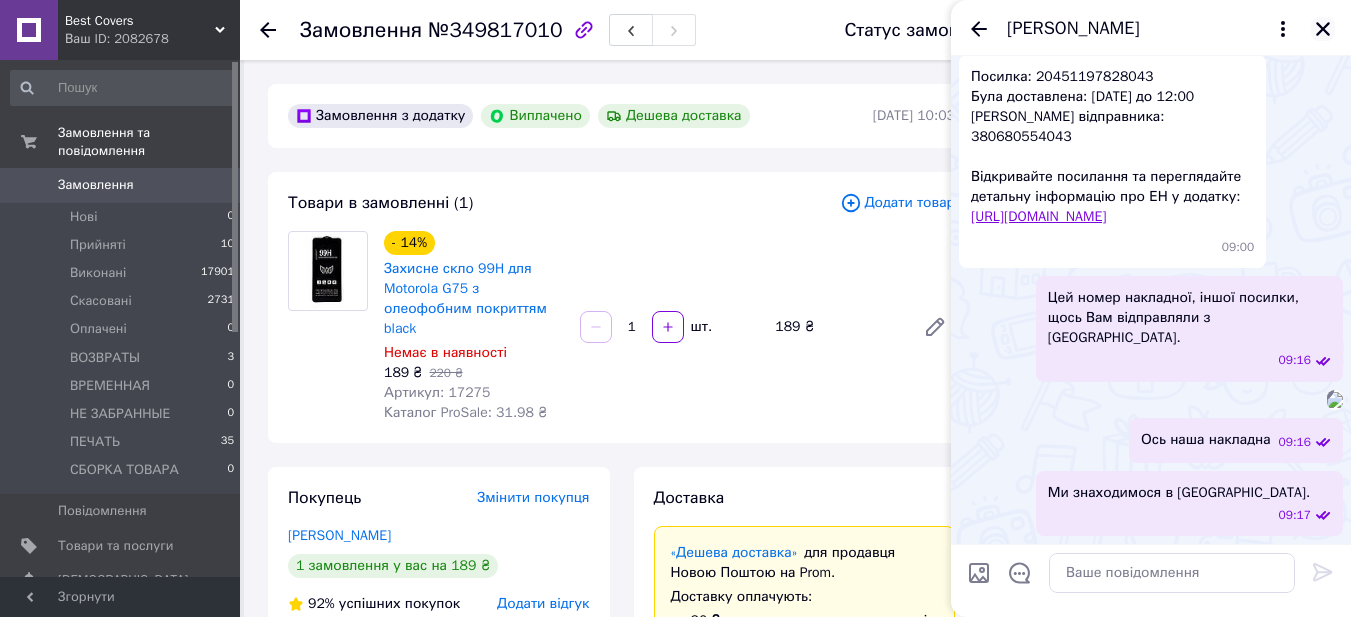 click 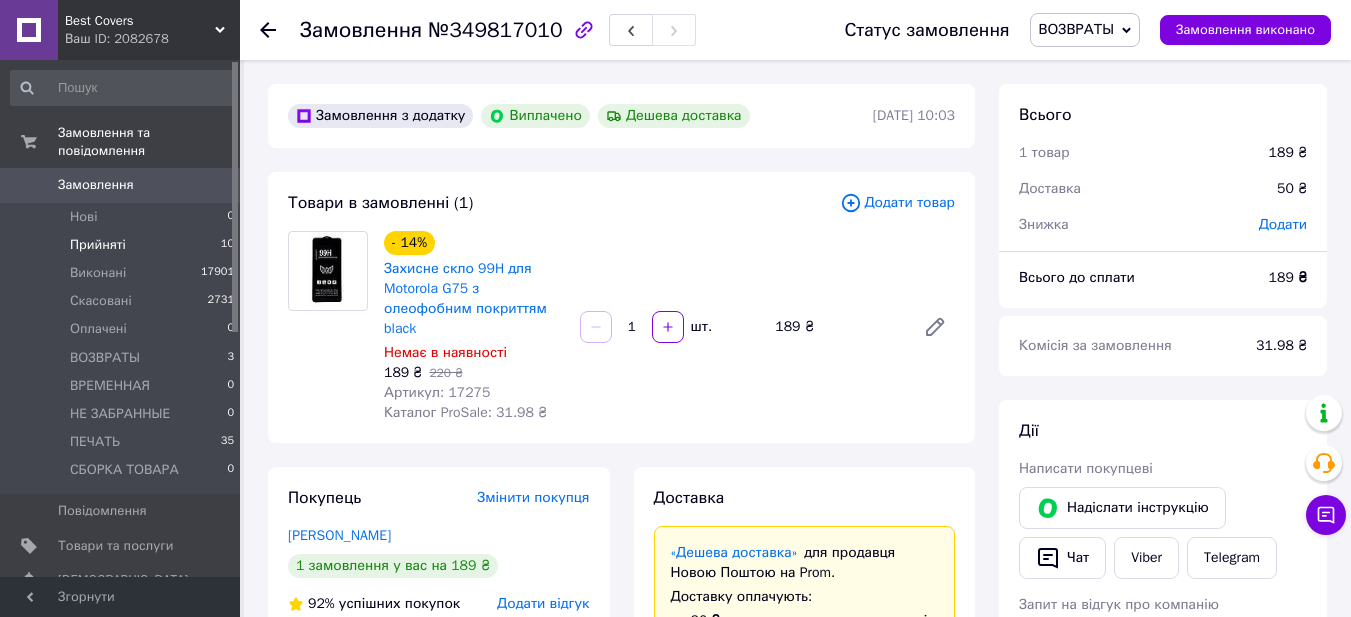 click on "Прийняті" at bounding box center (98, 245) 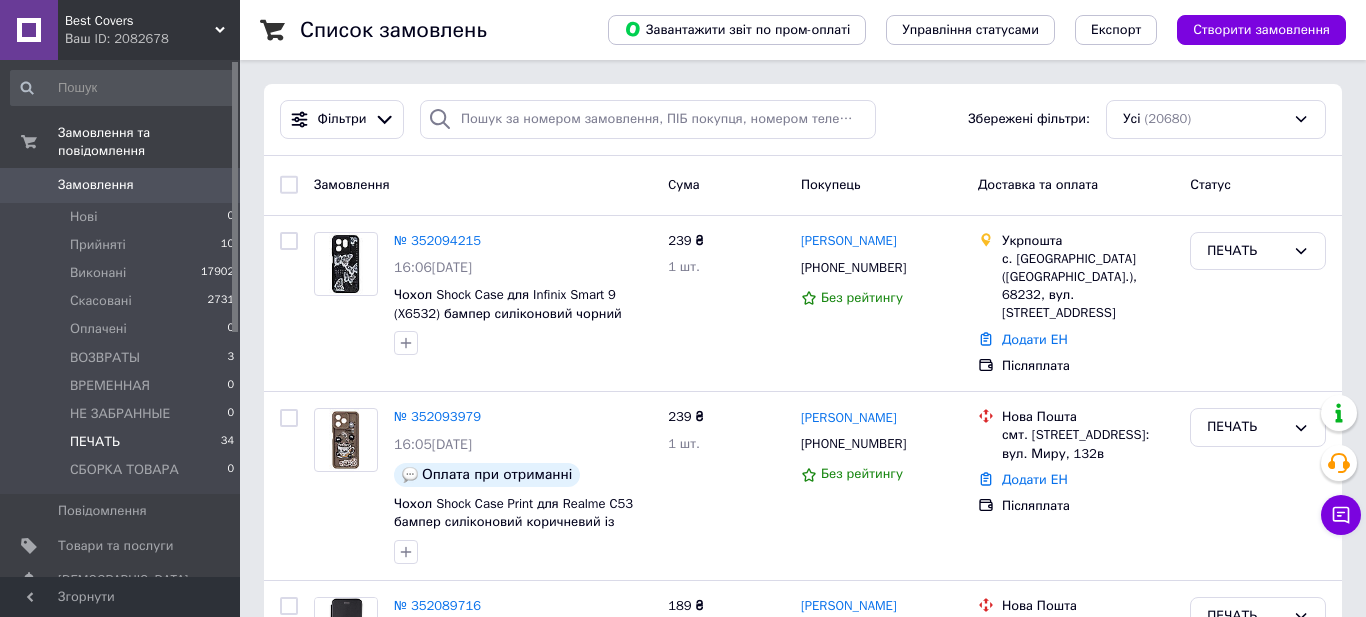 click on "ПЕЧАТЬ" at bounding box center [95, 442] 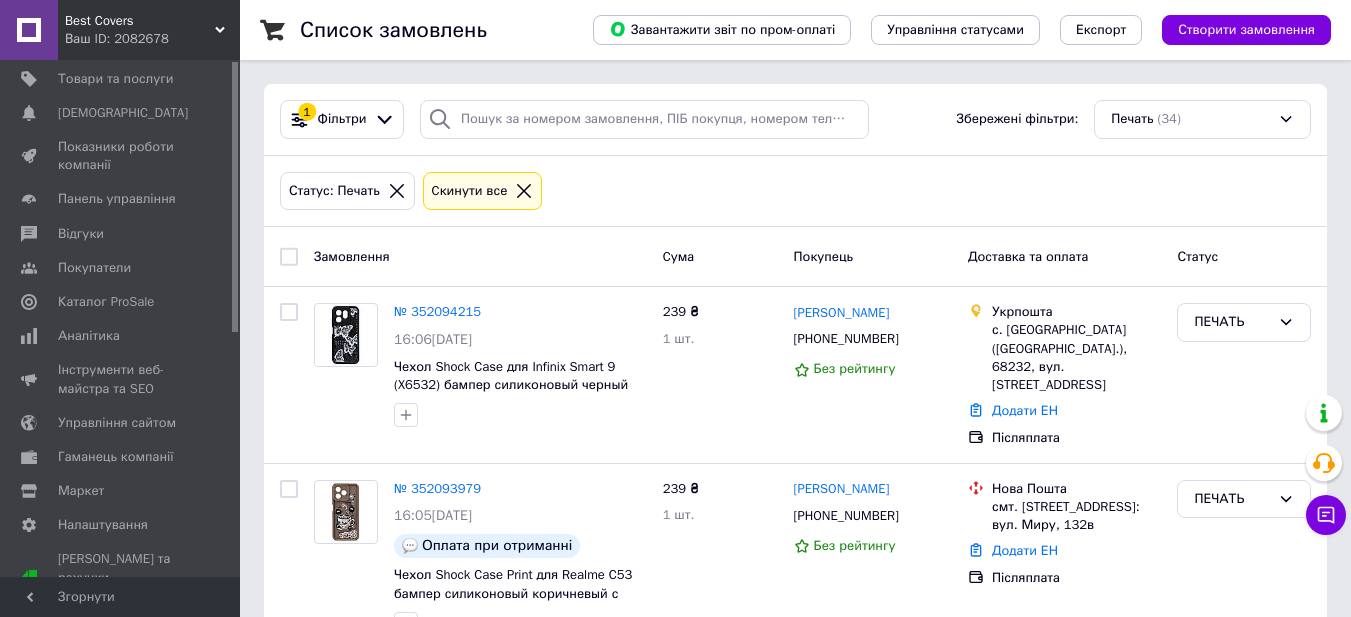 scroll, scrollTop: 0, scrollLeft: 0, axis: both 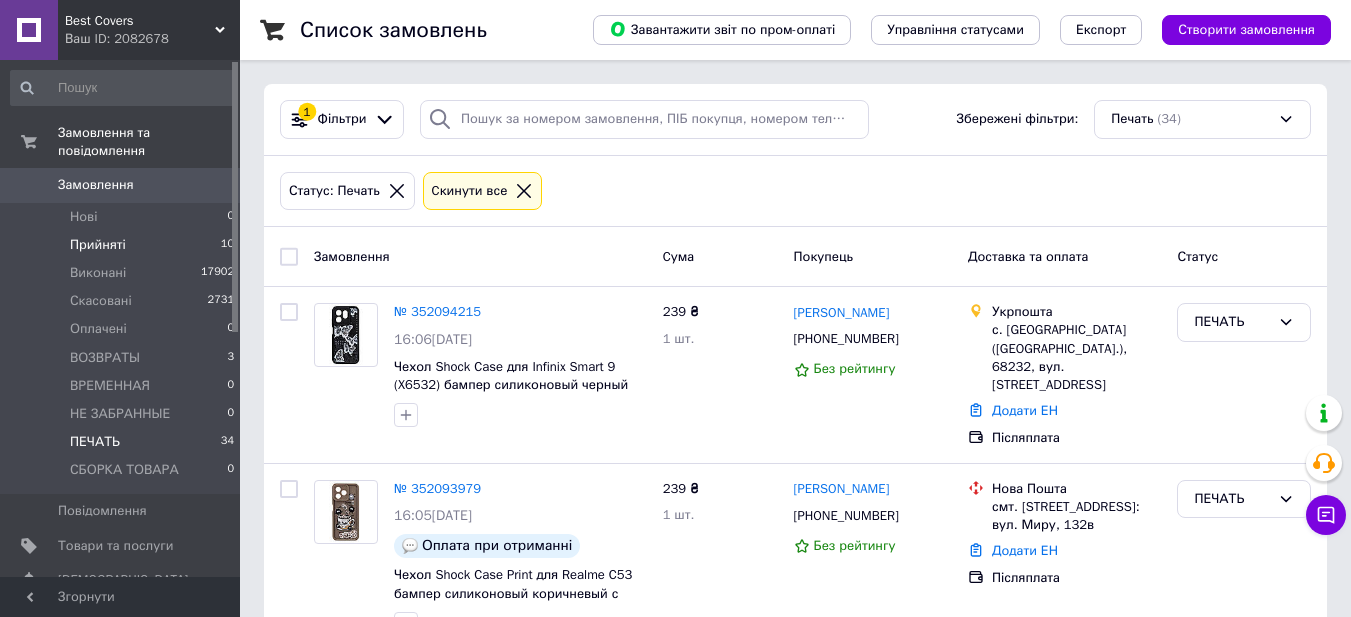 click on "Прийняті" at bounding box center [98, 245] 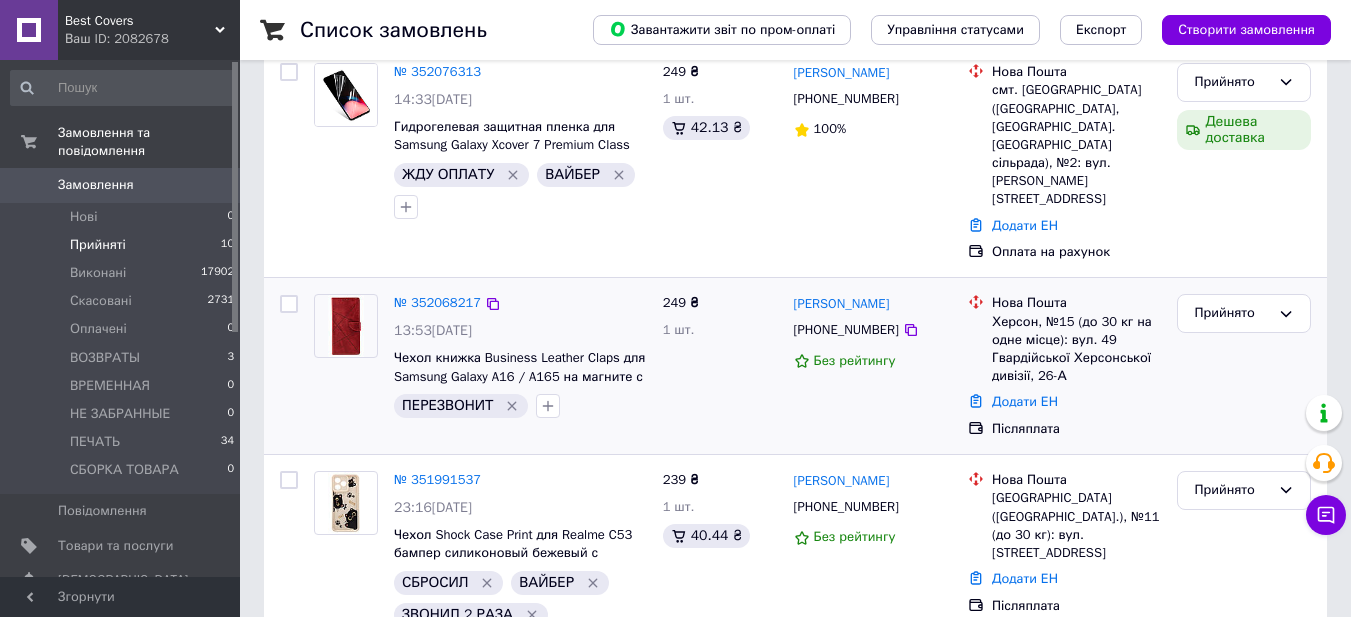 scroll, scrollTop: 300, scrollLeft: 0, axis: vertical 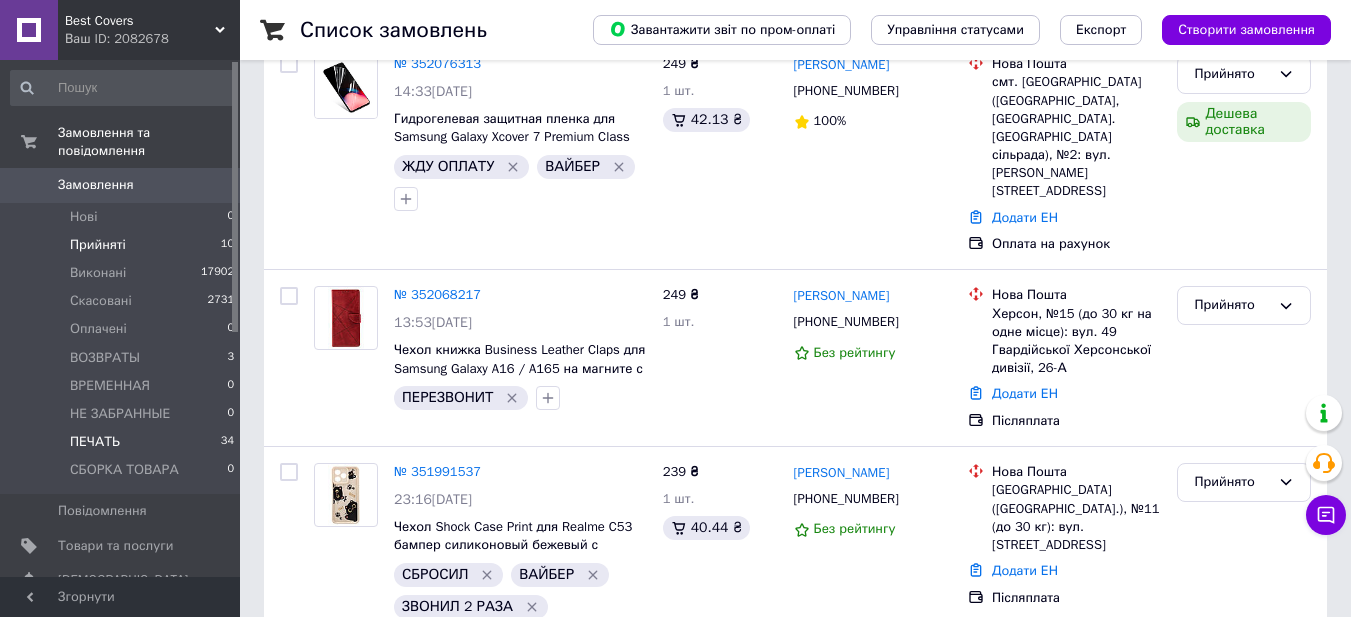 click on "ПЕЧАТЬ" at bounding box center [95, 442] 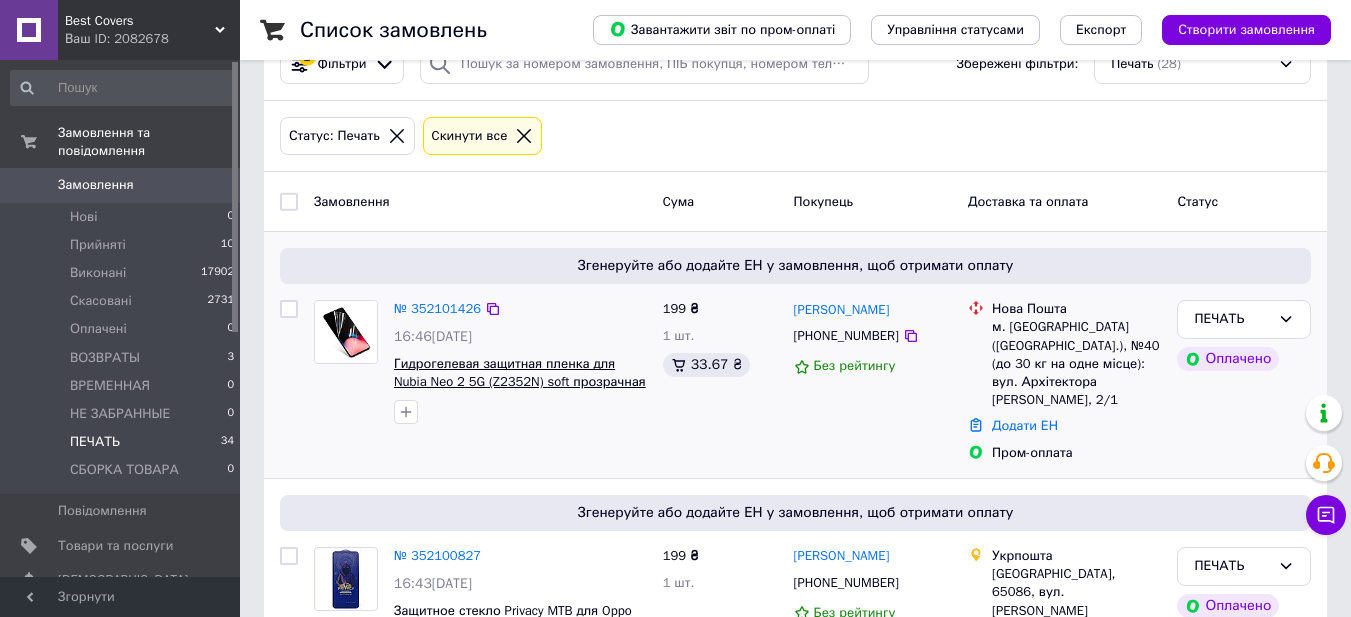 scroll, scrollTop: 100, scrollLeft: 0, axis: vertical 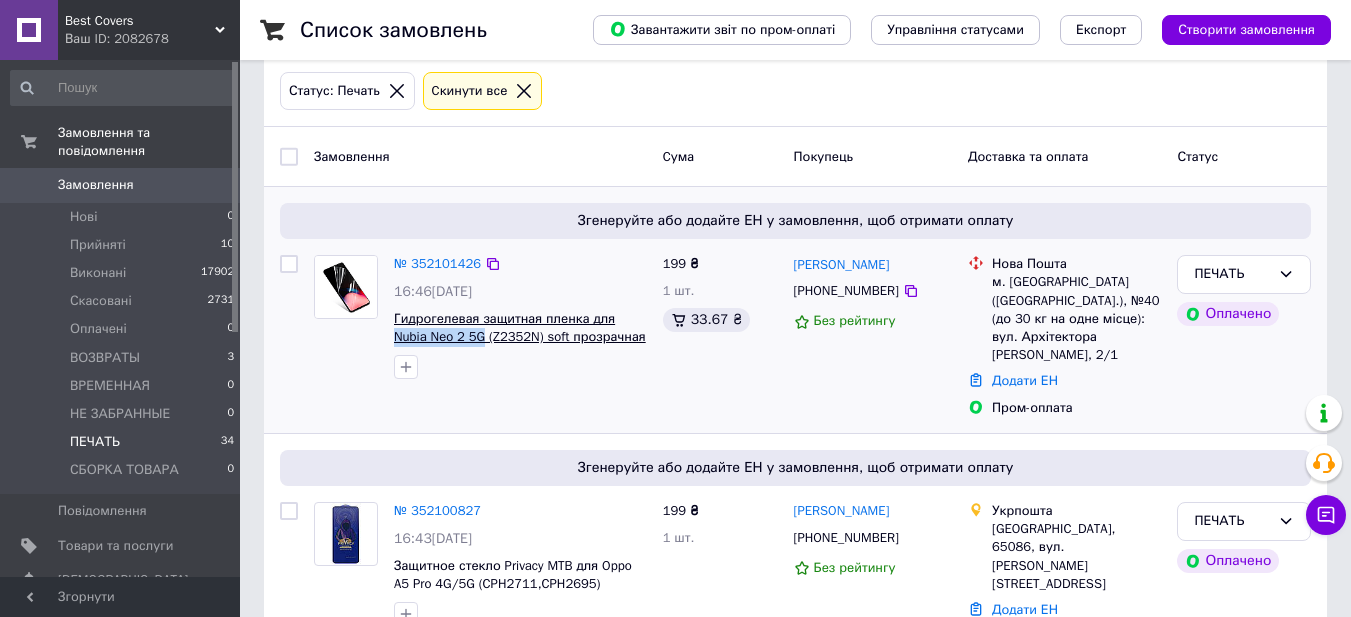 drag, startPoint x: 609, startPoint y: 304, endPoint x: 447, endPoint y: 346, distance: 167.35591 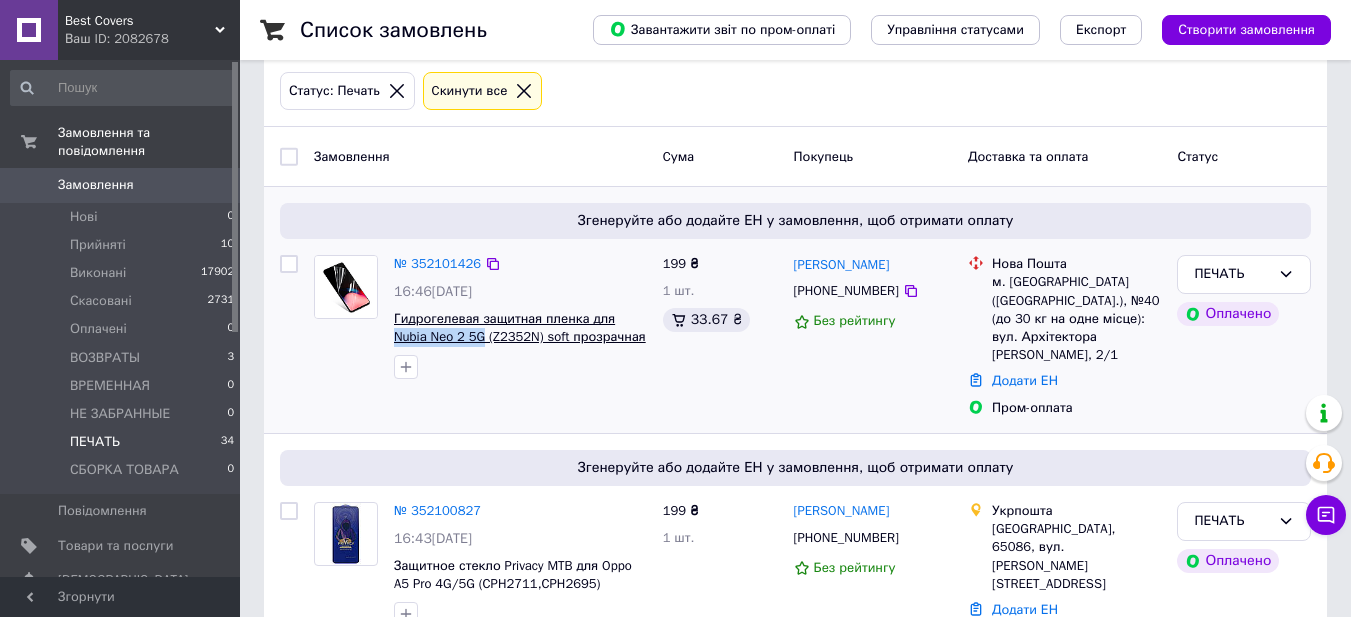 copy on "Nubia Neo 2 5G" 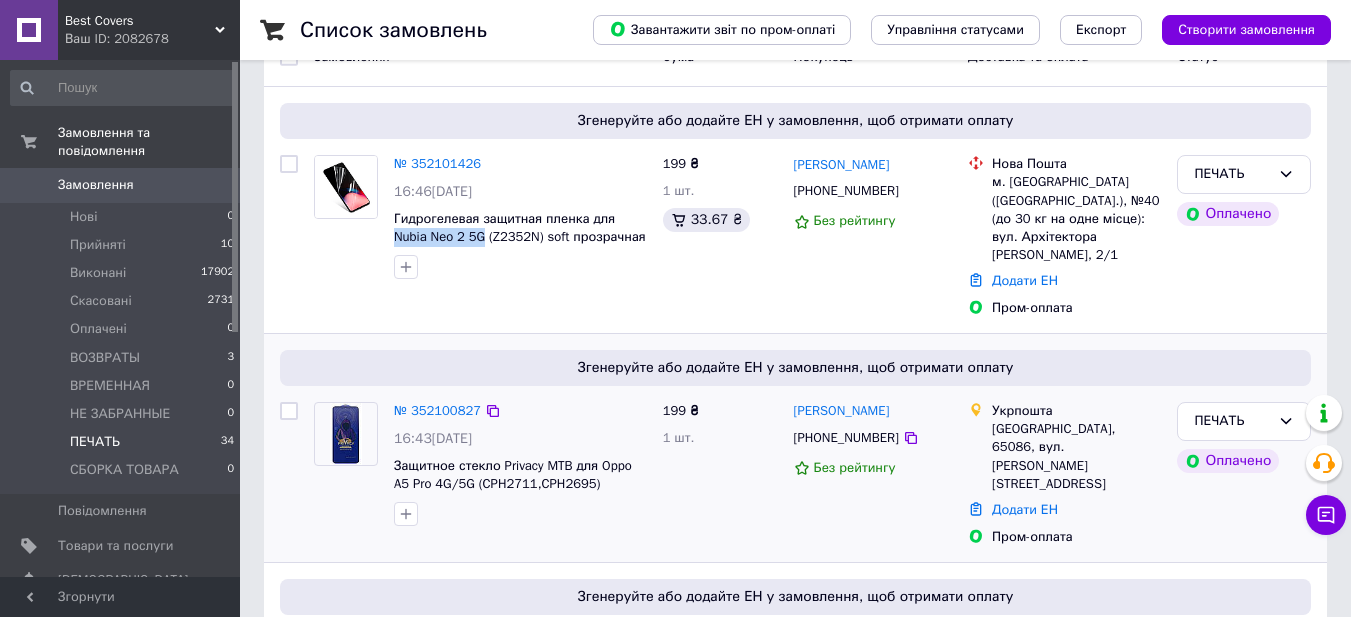 scroll, scrollTop: 300, scrollLeft: 0, axis: vertical 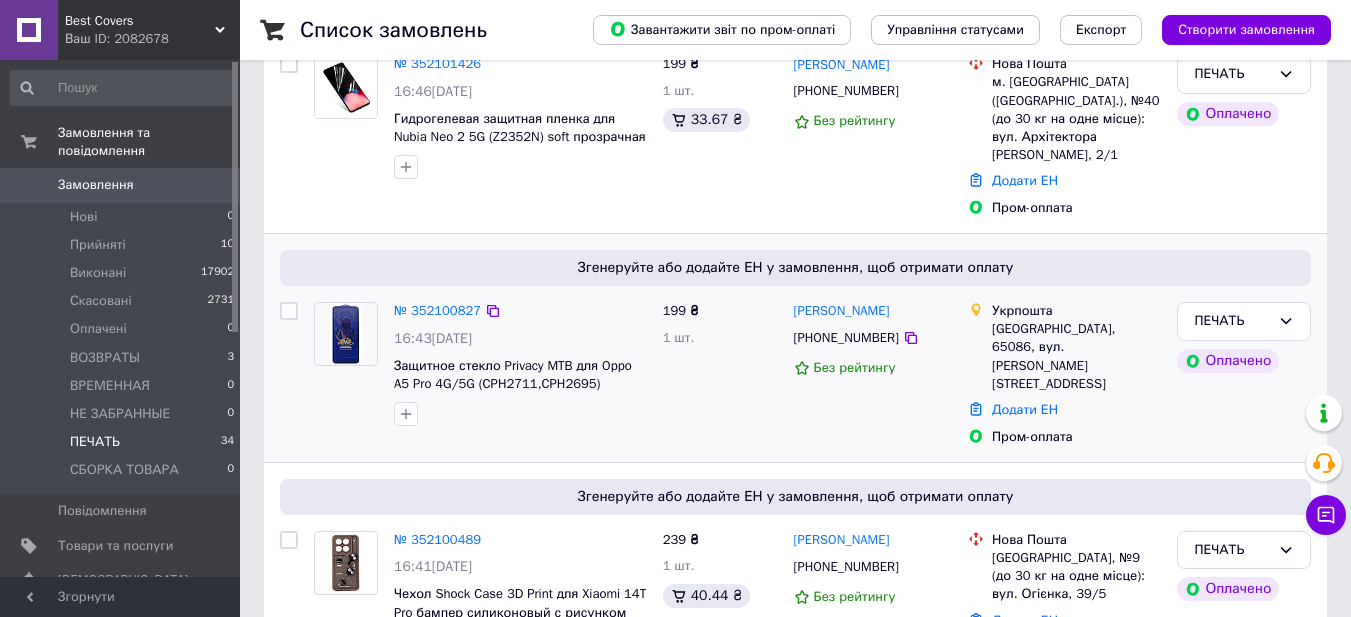 click at bounding box center (520, 414) 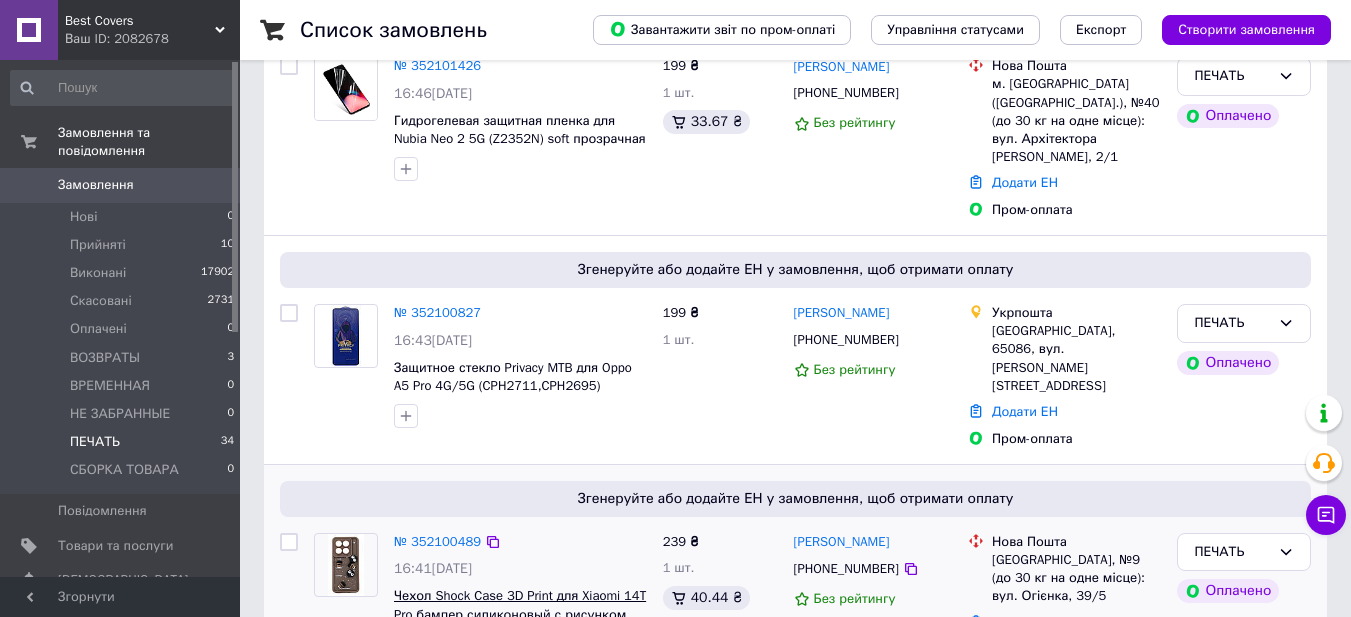 scroll, scrollTop: 300, scrollLeft: 0, axis: vertical 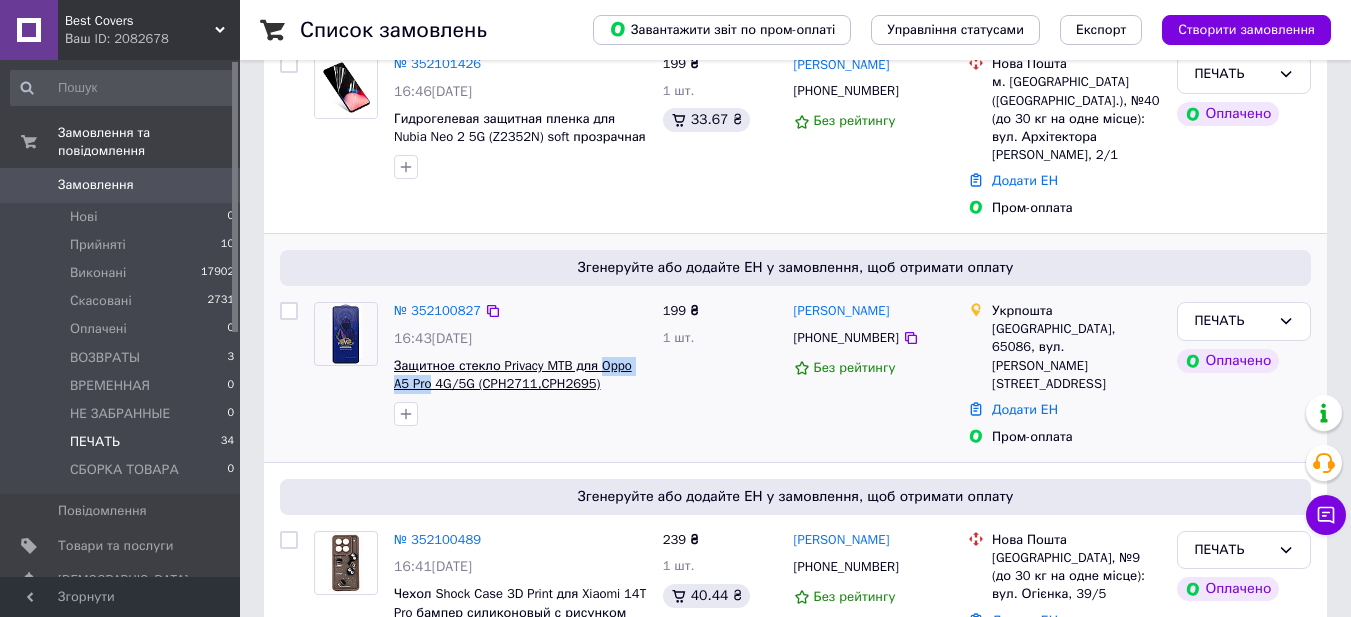 drag, startPoint x: 597, startPoint y: 337, endPoint x: 430, endPoint y: 362, distance: 168.86089 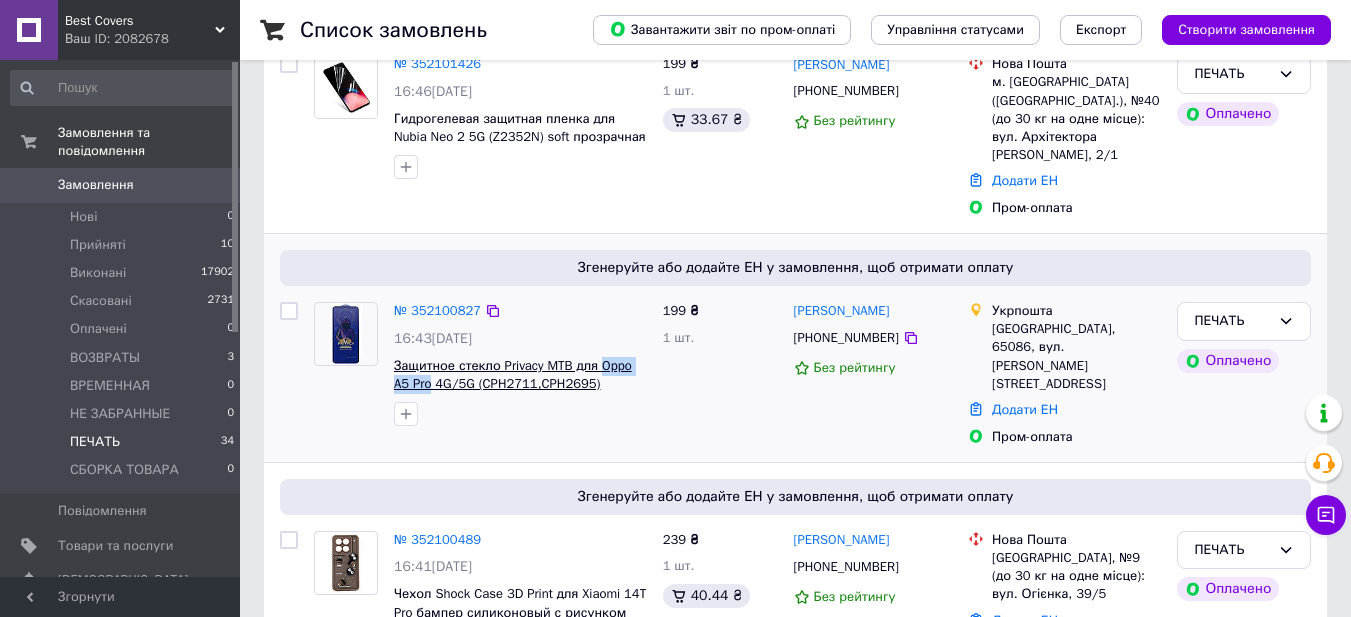copy on "Oppo A5 Pro" 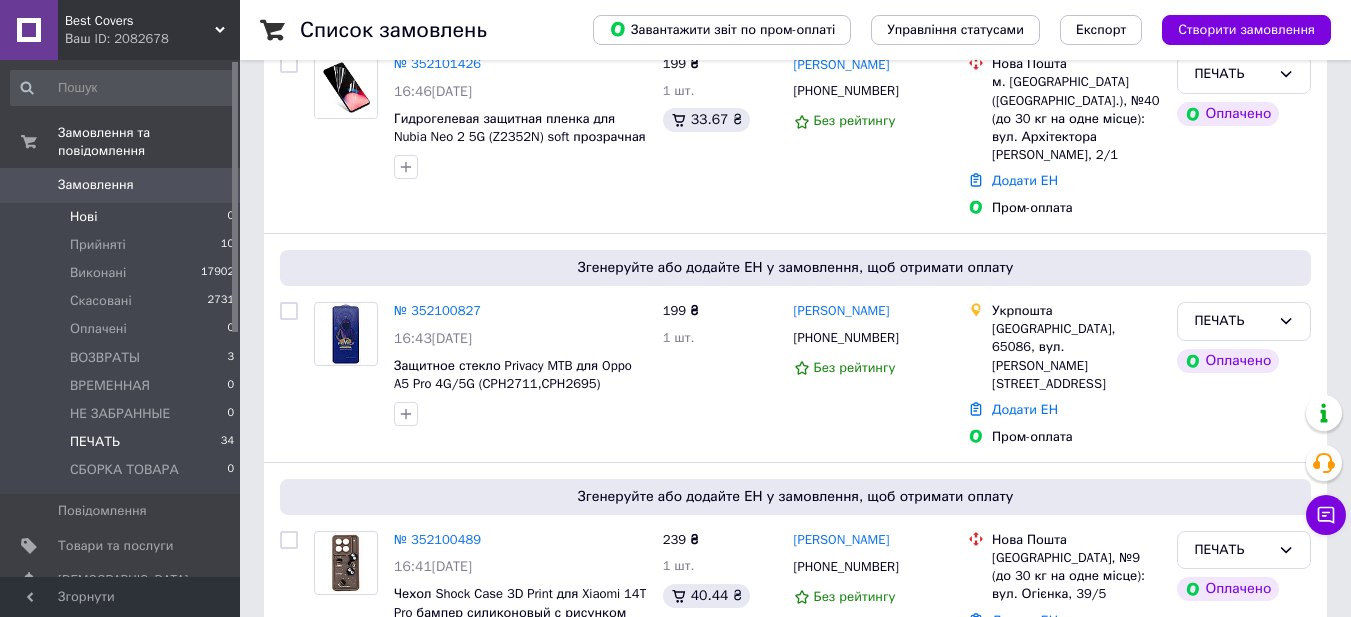 click on "Нові" at bounding box center (83, 217) 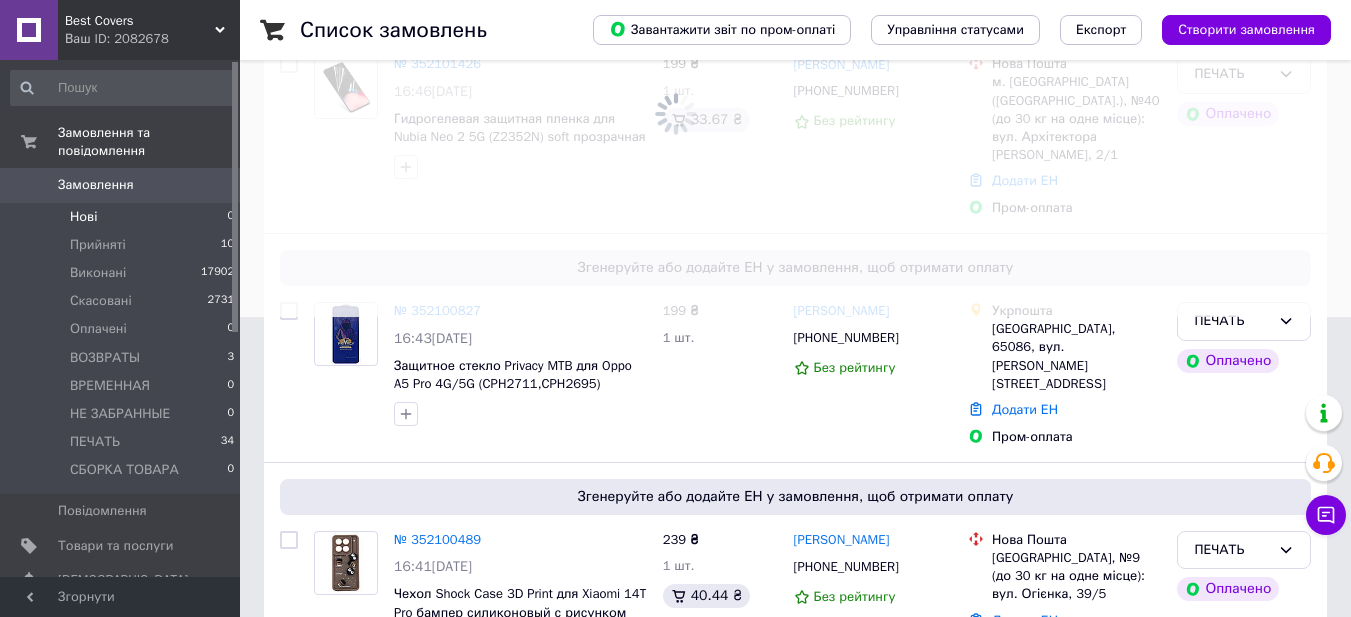 scroll, scrollTop: 0, scrollLeft: 0, axis: both 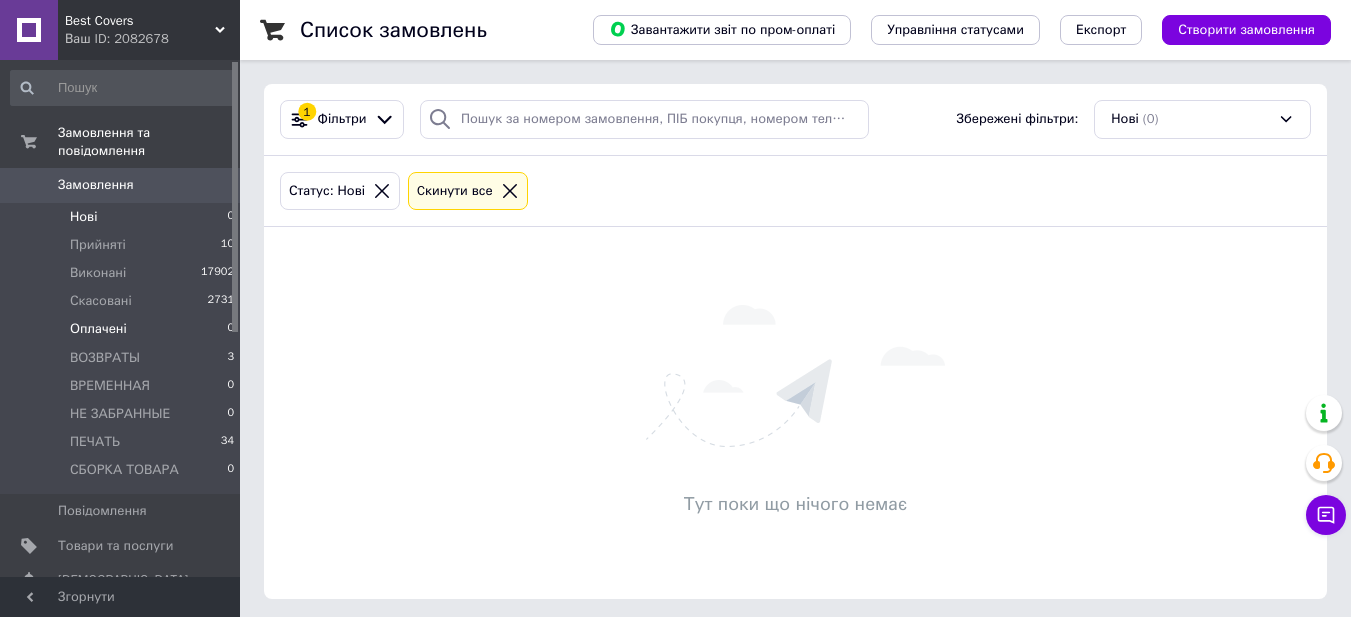 click on "Оплачені" at bounding box center (98, 329) 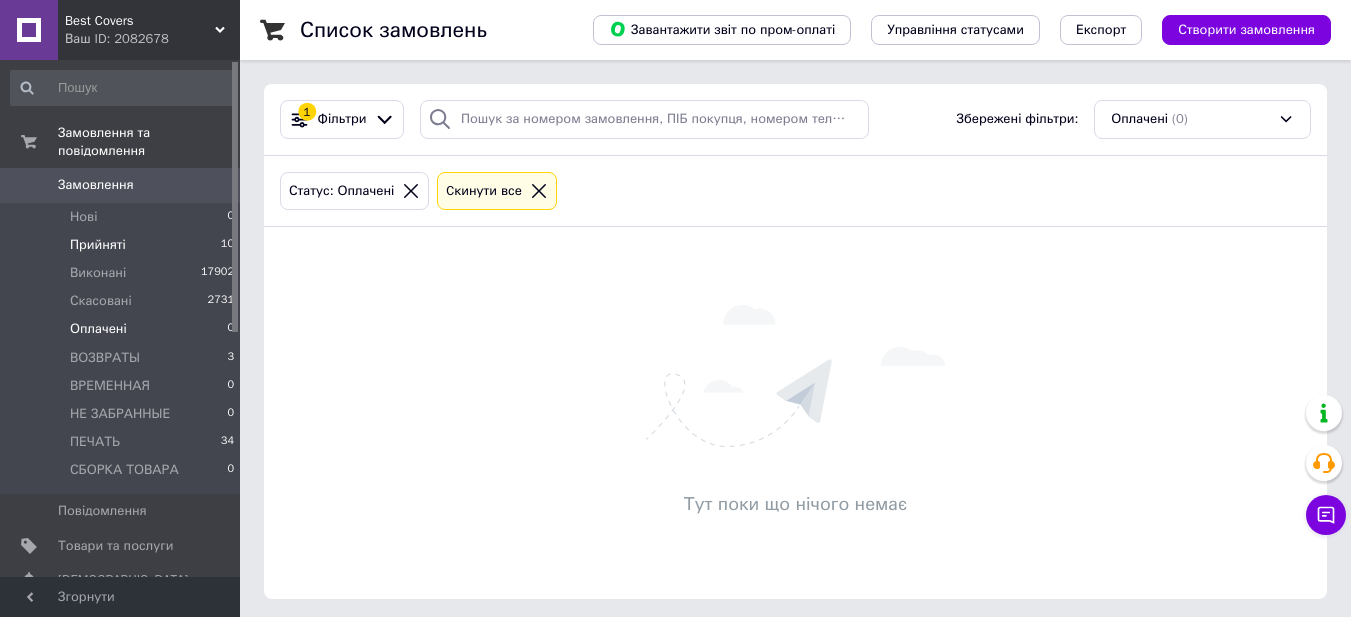 click on "Прийняті" at bounding box center (98, 245) 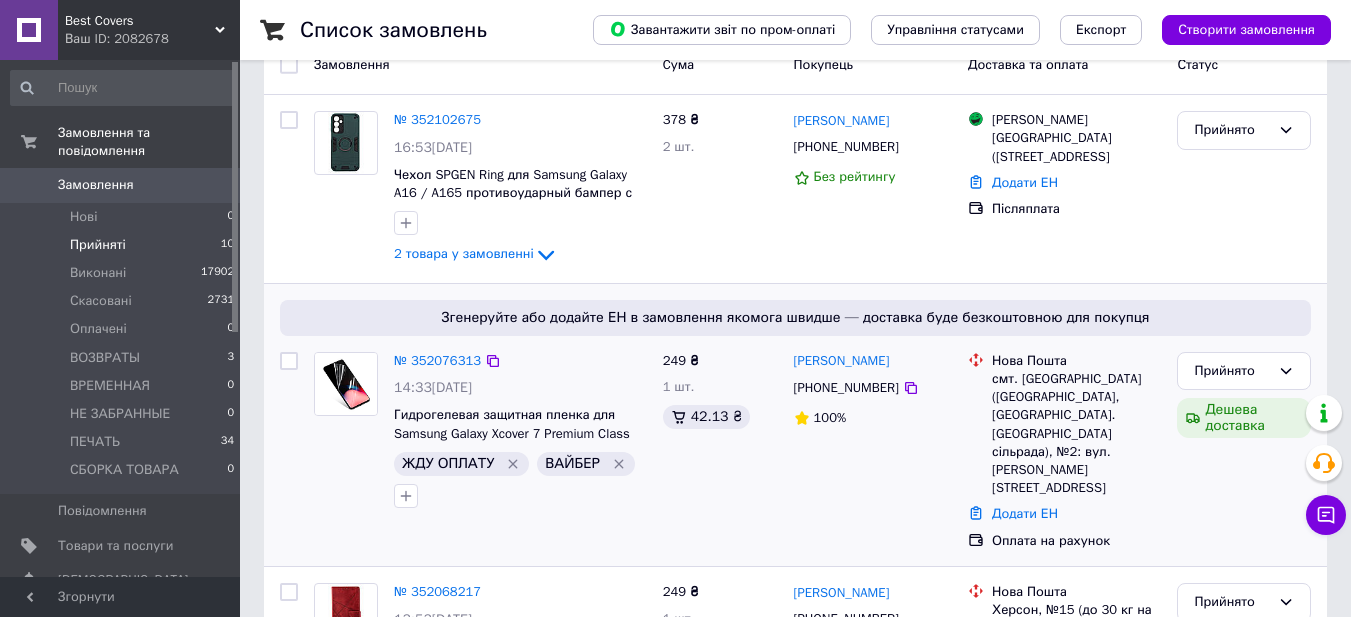 scroll, scrollTop: 200, scrollLeft: 0, axis: vertical 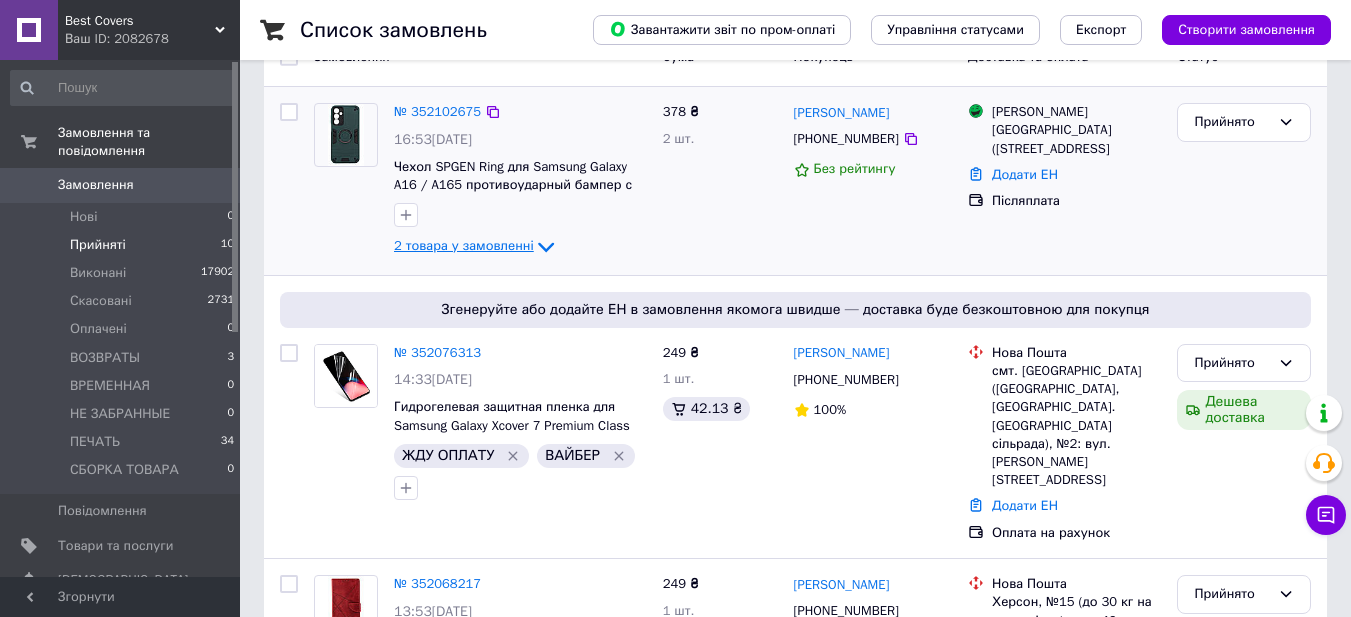 click 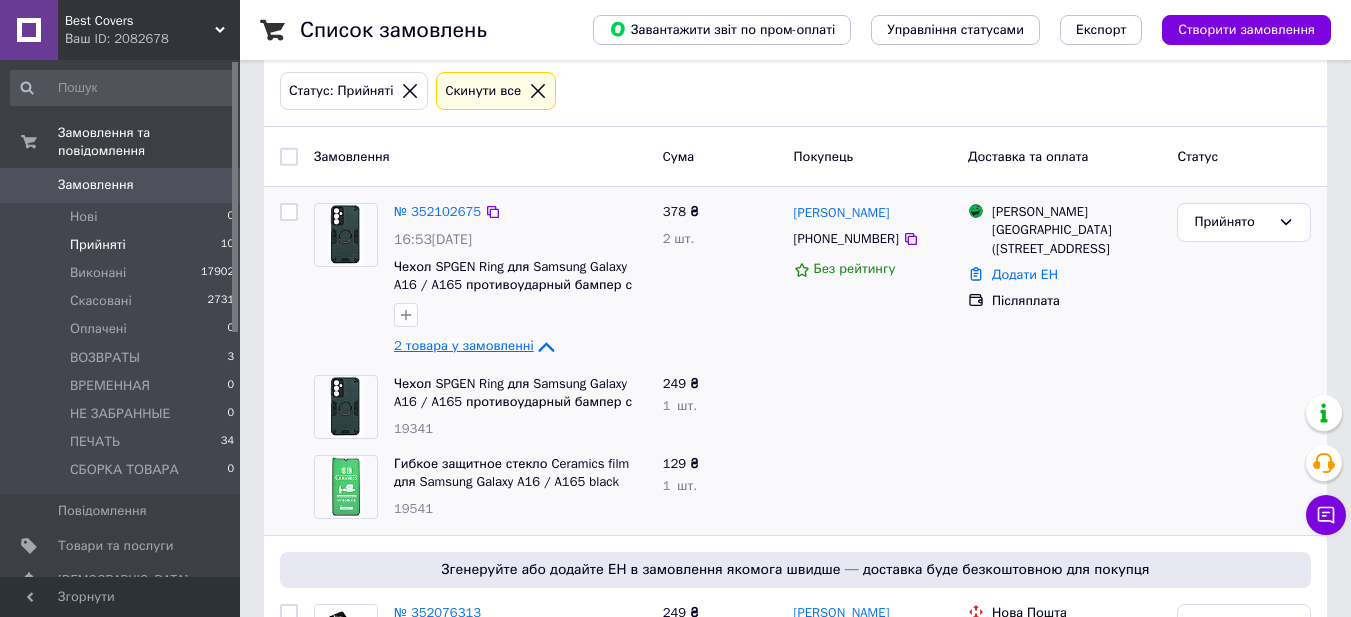 scroll, scrollTop: 200, scrollLeft: 0, axis: vertical 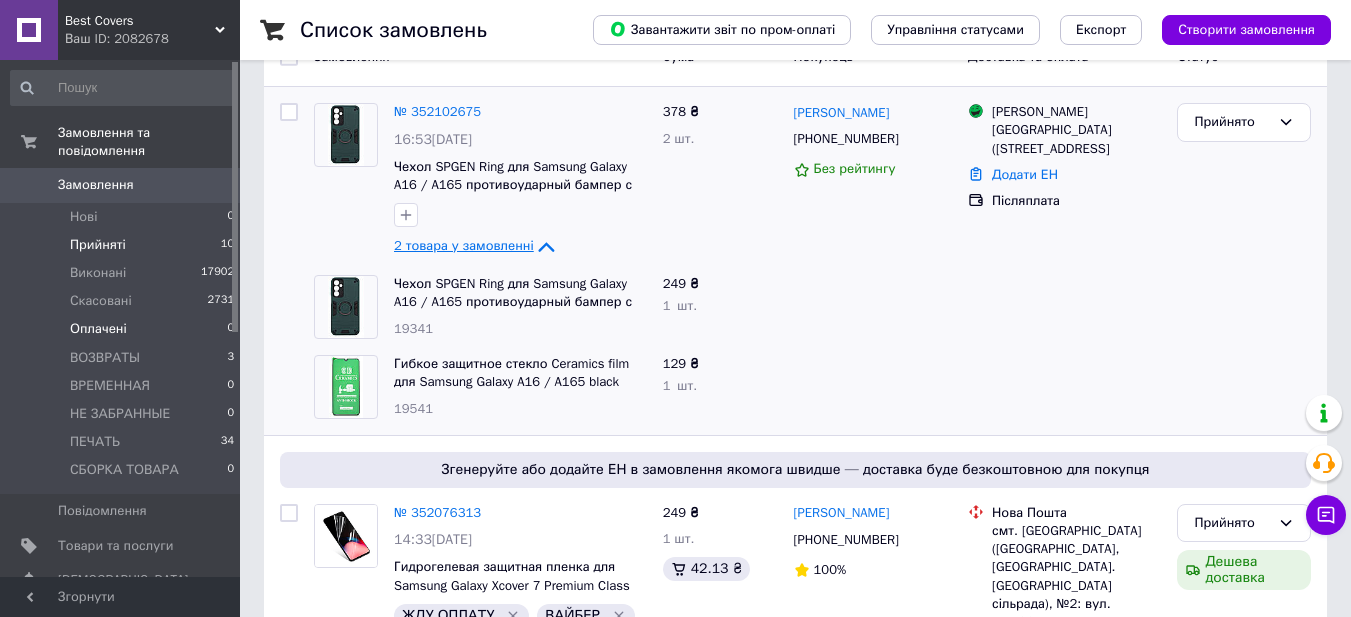 click on "Оплачені" at bounding box center (98, 329) 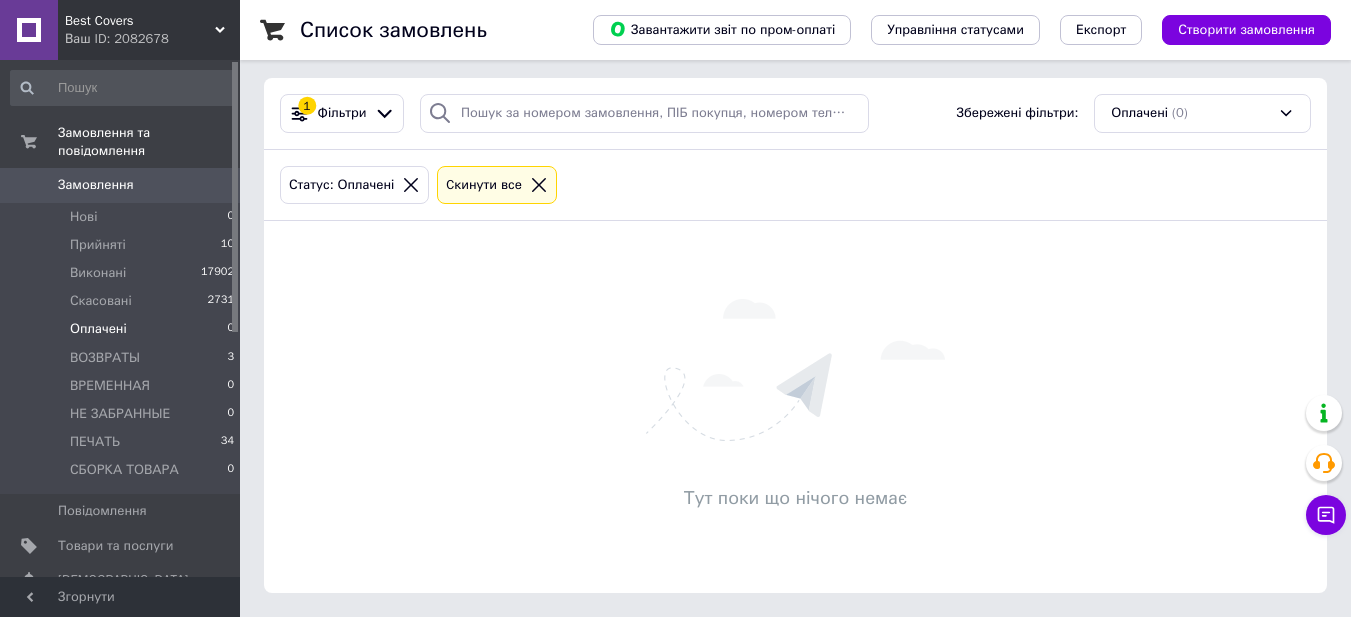 scroll, scrollTop: 0, scrollLeft: 0, axis: both 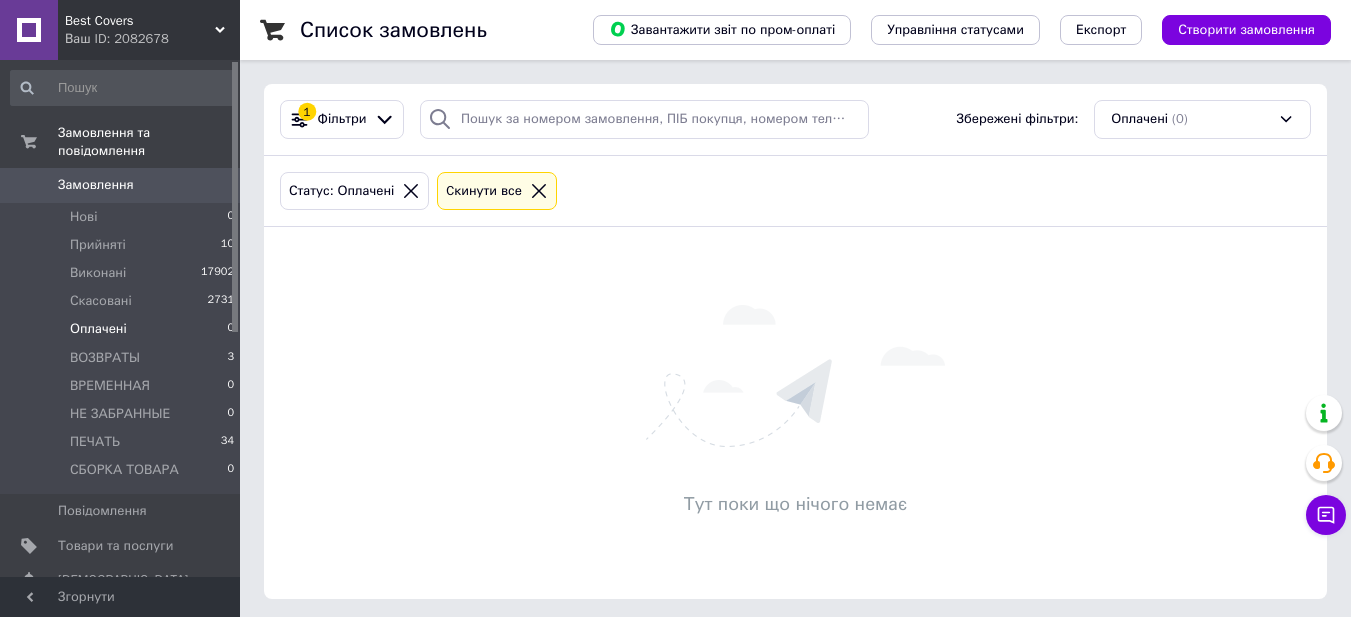 click on "Оплачені" at bounding box center [98, 329] 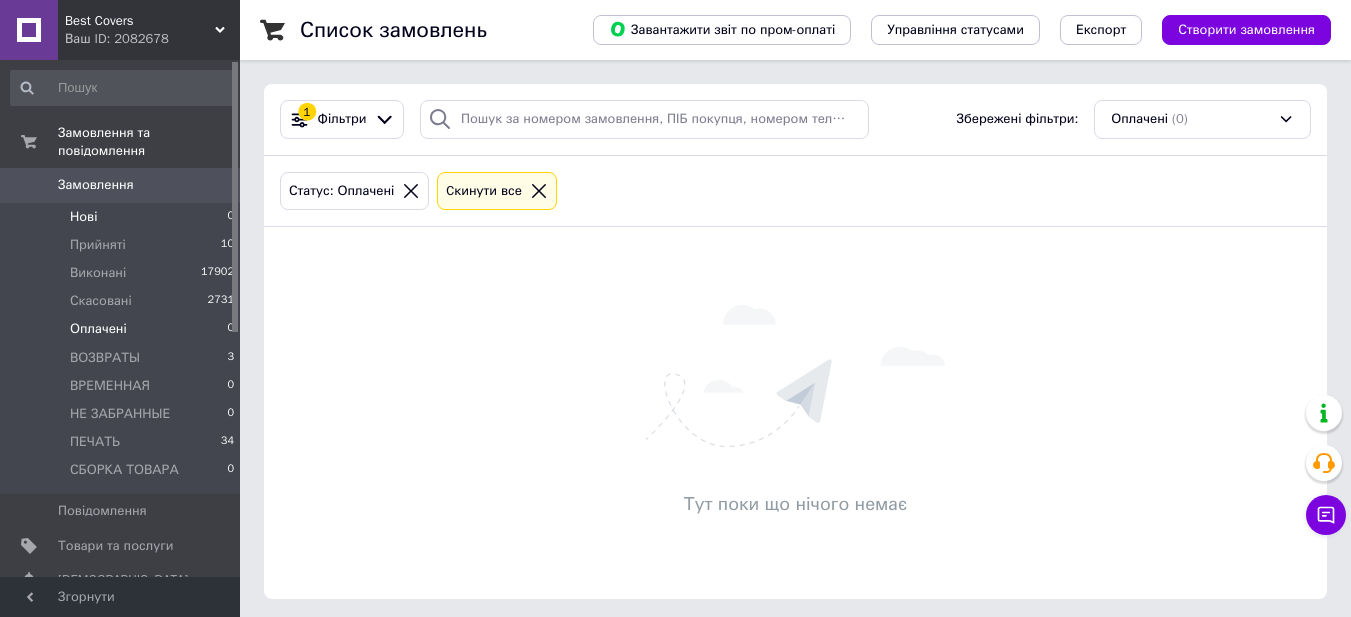 click on "Нові" at bounding box center (83, 217) 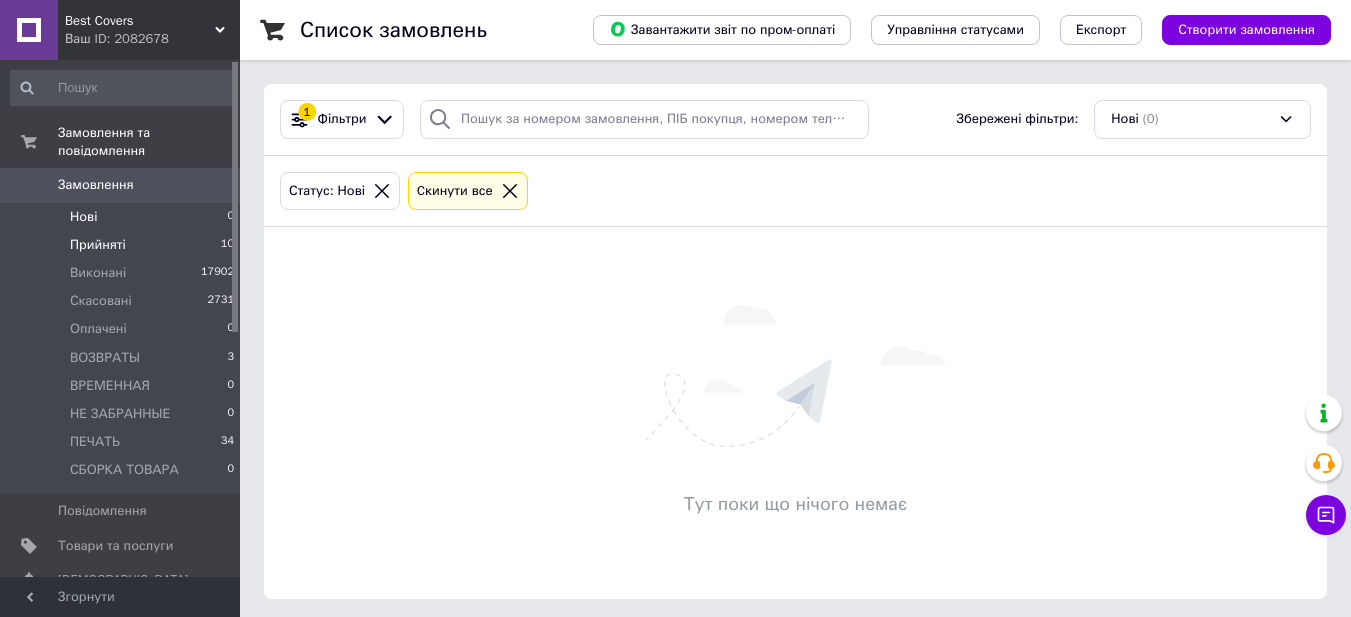 click on "Прийняті" at bounding box center (98, 245) 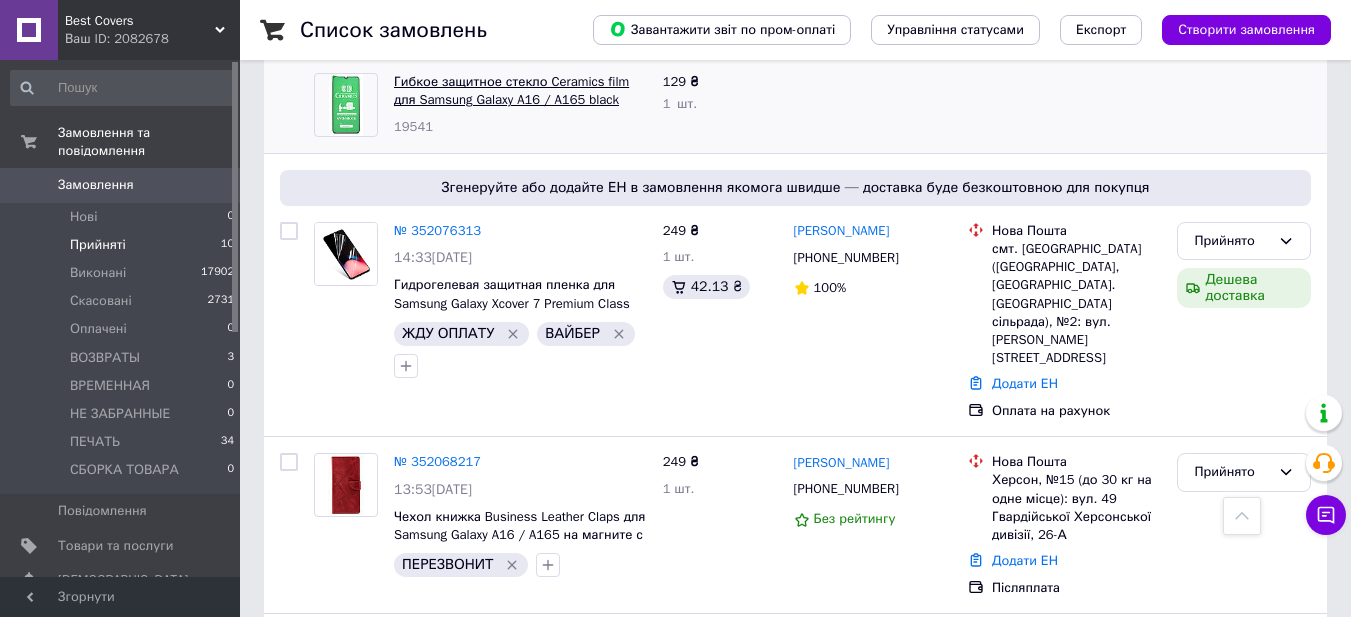 scroll, scrollTop: 500, scrollLeft: 0, axis: vertical 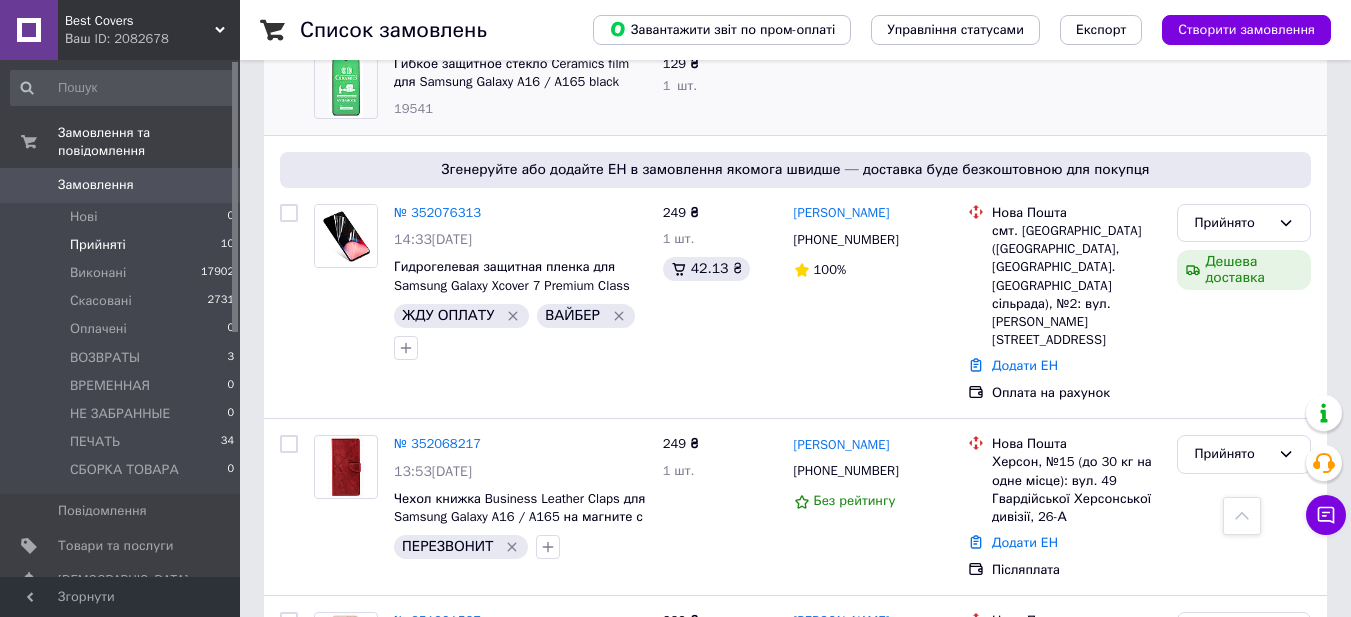 click on "Прийняті" at bounding box center (98, 245) 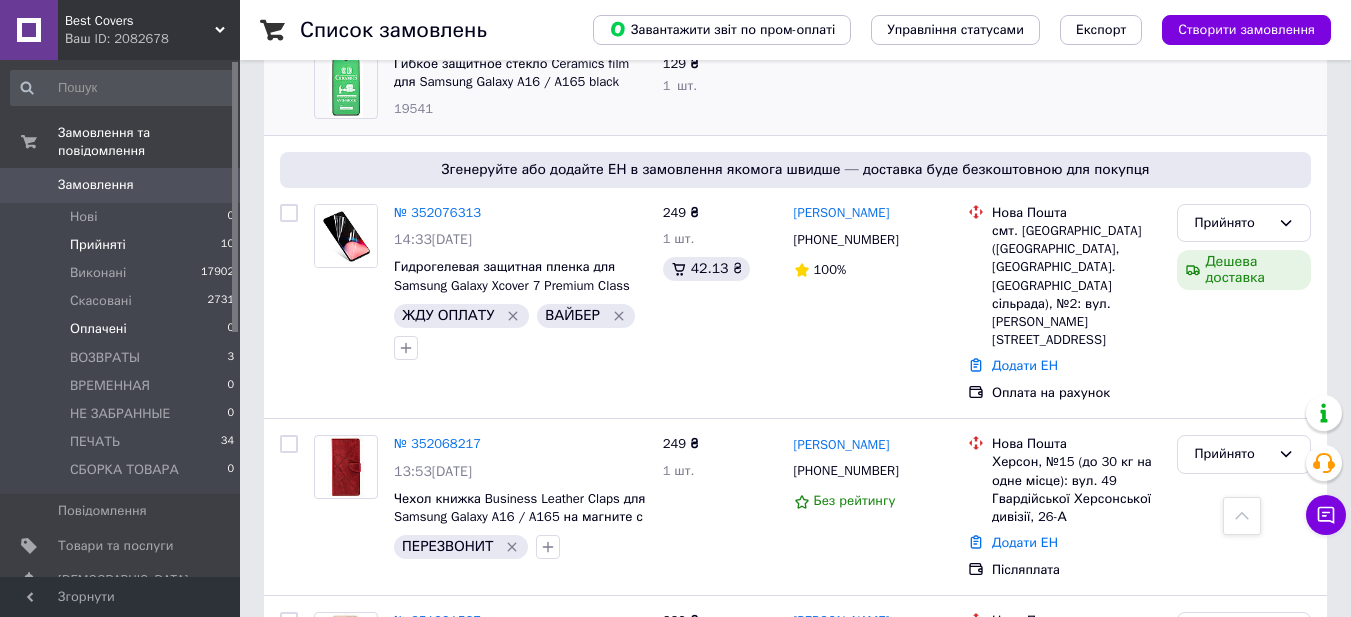 click on "Оплачені" at bounding box center (98, 329) 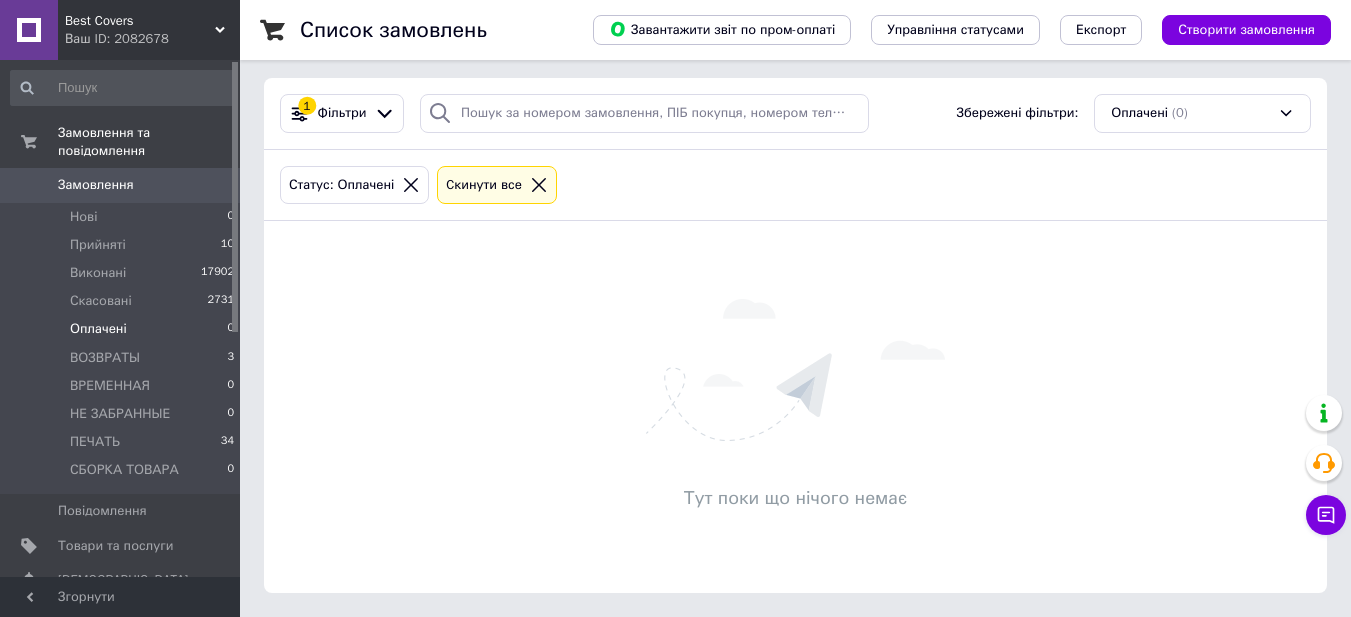 scroll, scrollTop: 0, scrollLeft: 0, axis: both 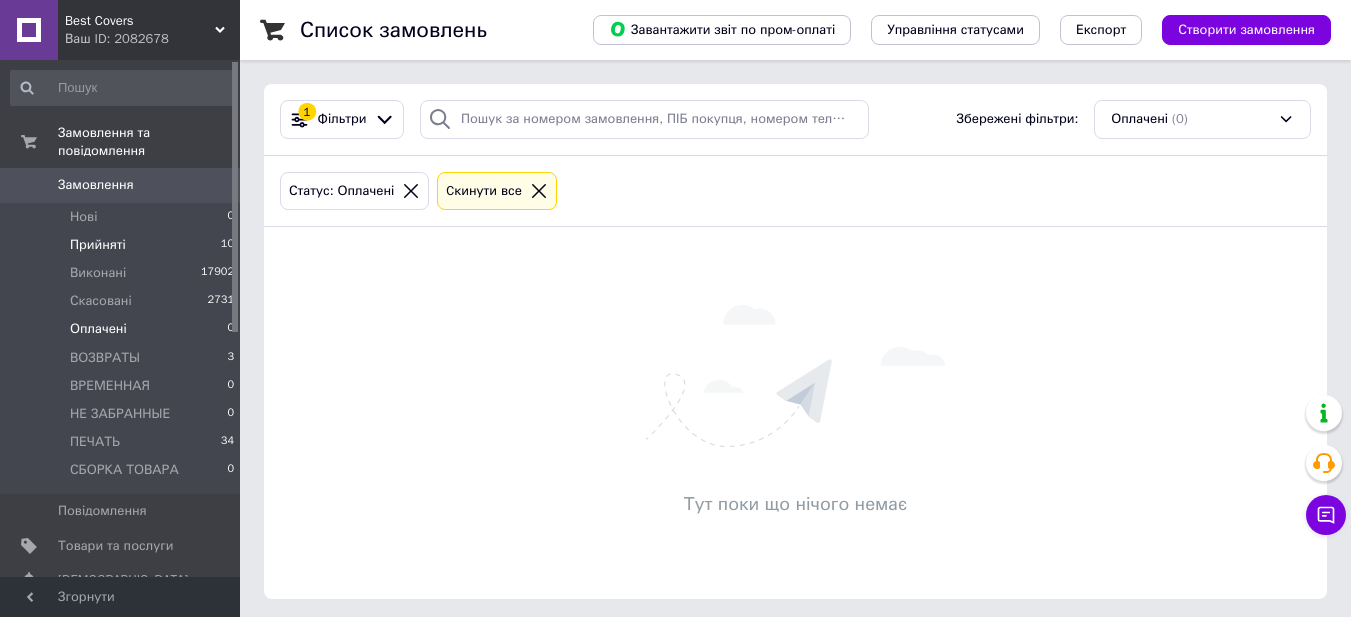 click on "Прийняті" at bounding box center [98, 245] 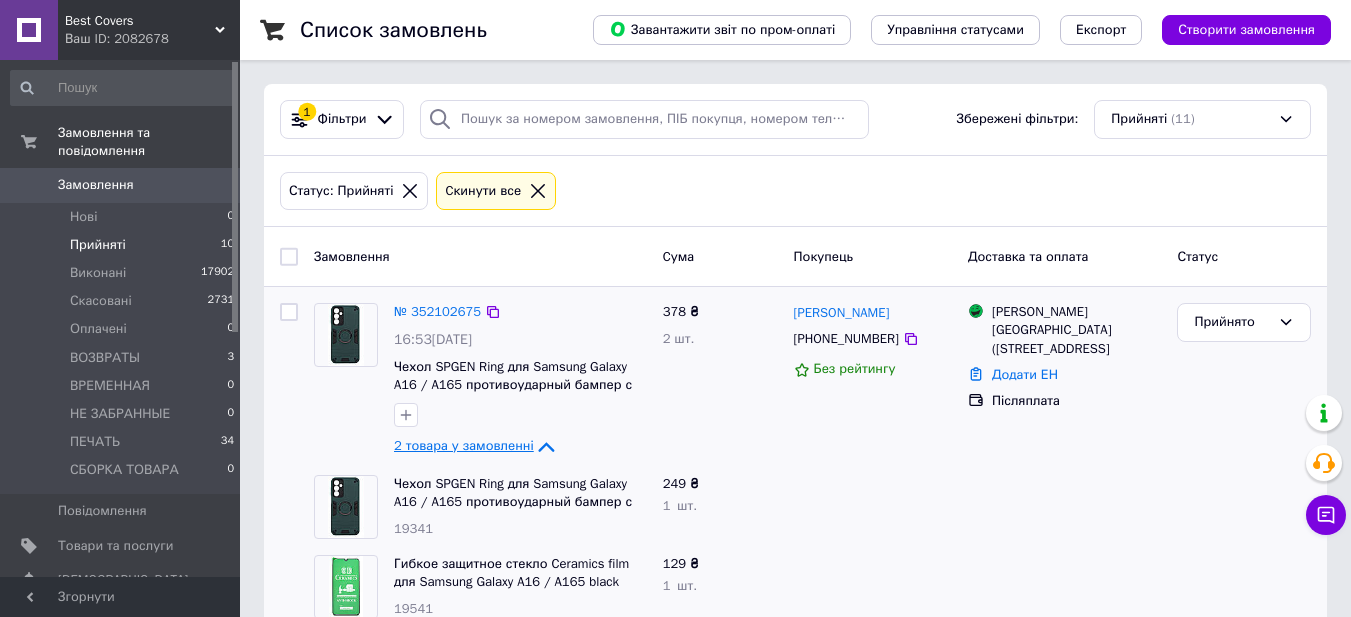 click 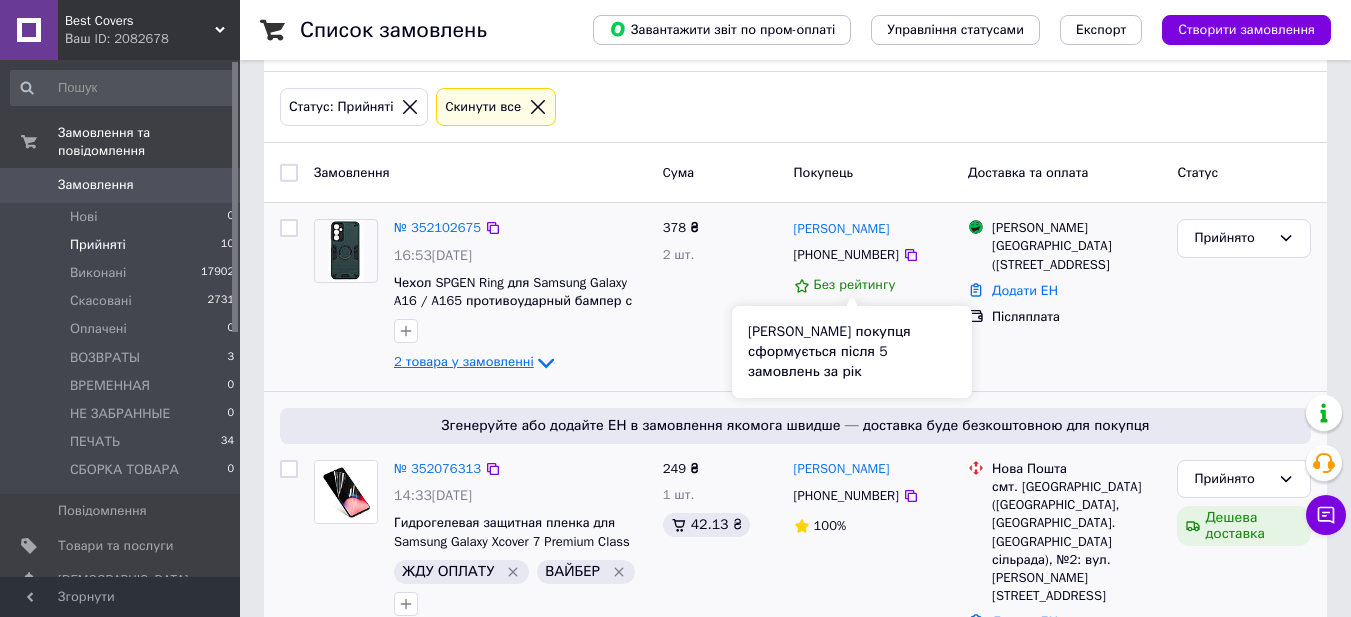 scroll, scrollTop: 200, scrollLeft: 0, axis: vertical 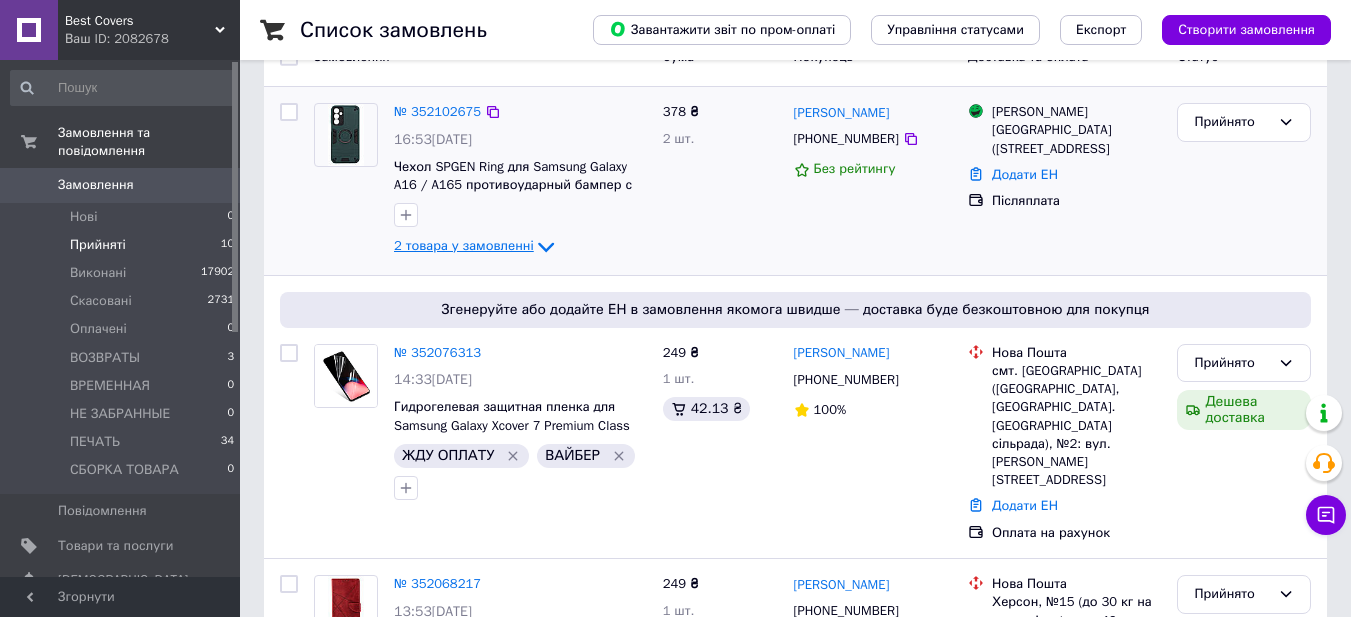 click on "Прийнято" at bounding box center [1244, 181] 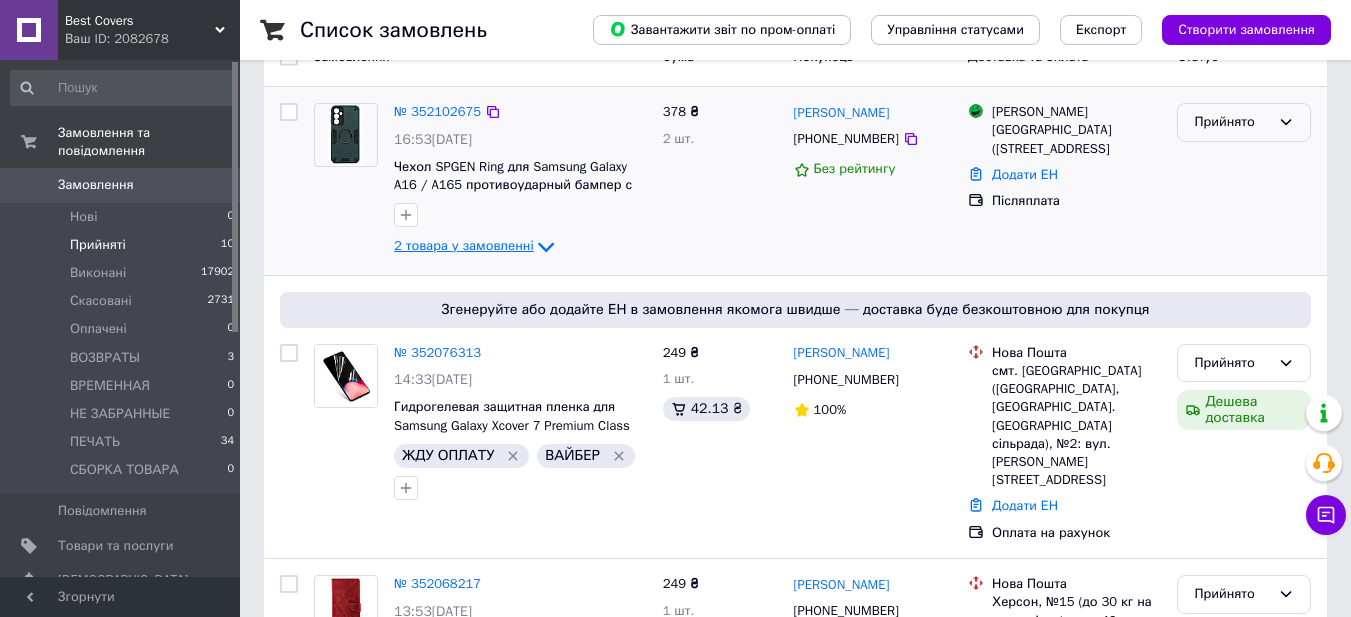 click on "Прийнято" at bounding box center (1244, 122) 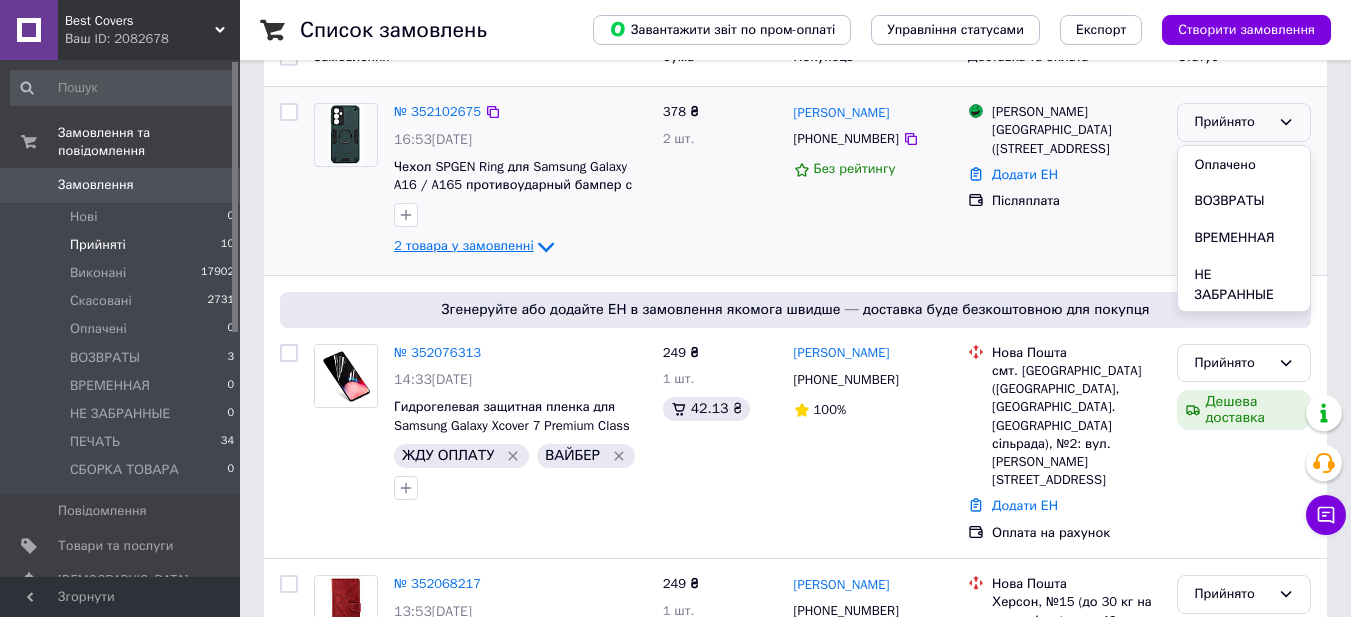 scroll, scrollTop: 147, scrollLeft: 0, axis: vertical 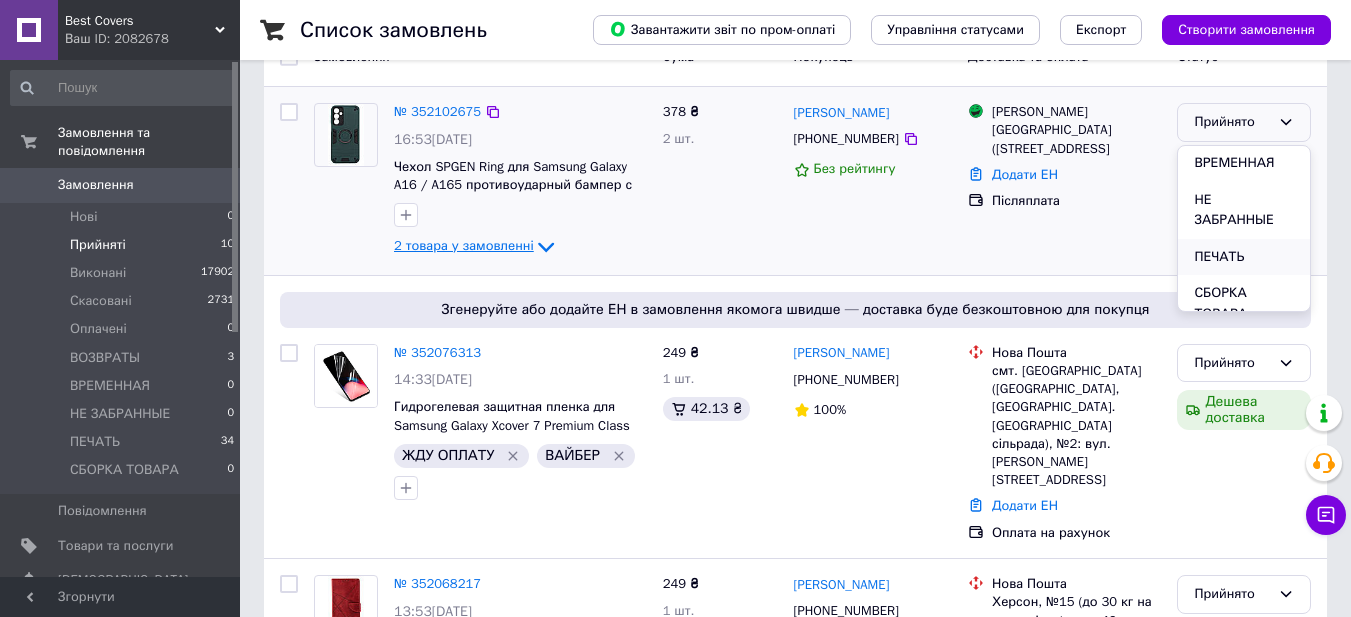 click on "ПЕЧАТЬ" at bounding box center [1244, 257] 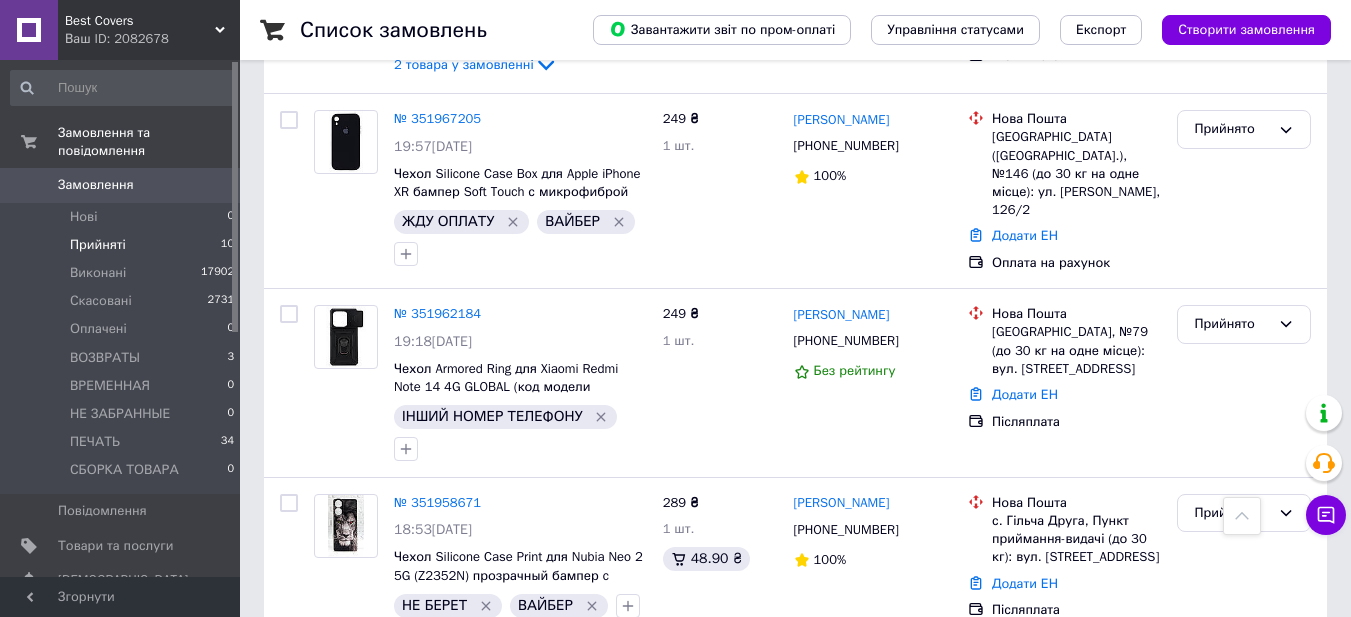 scroll, scrollTop: 1351, scrollLeft: 0, axis: vertical 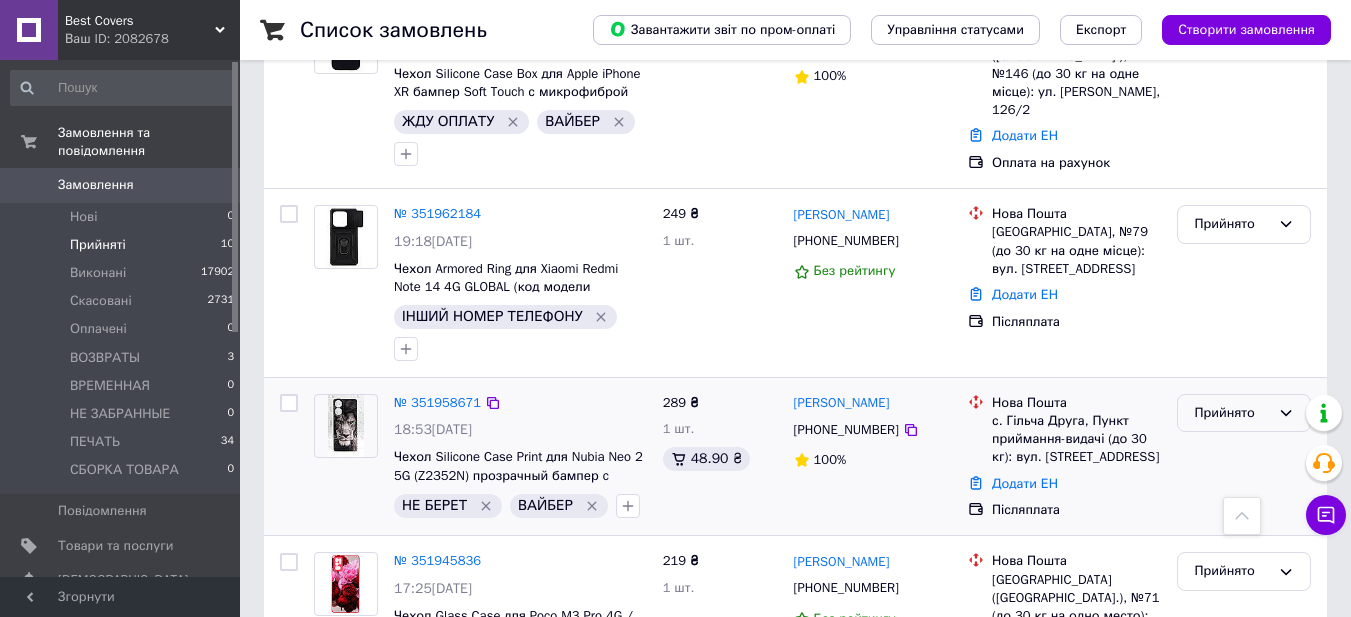 click on "Прийнято" at bounding box center [1232, 413] 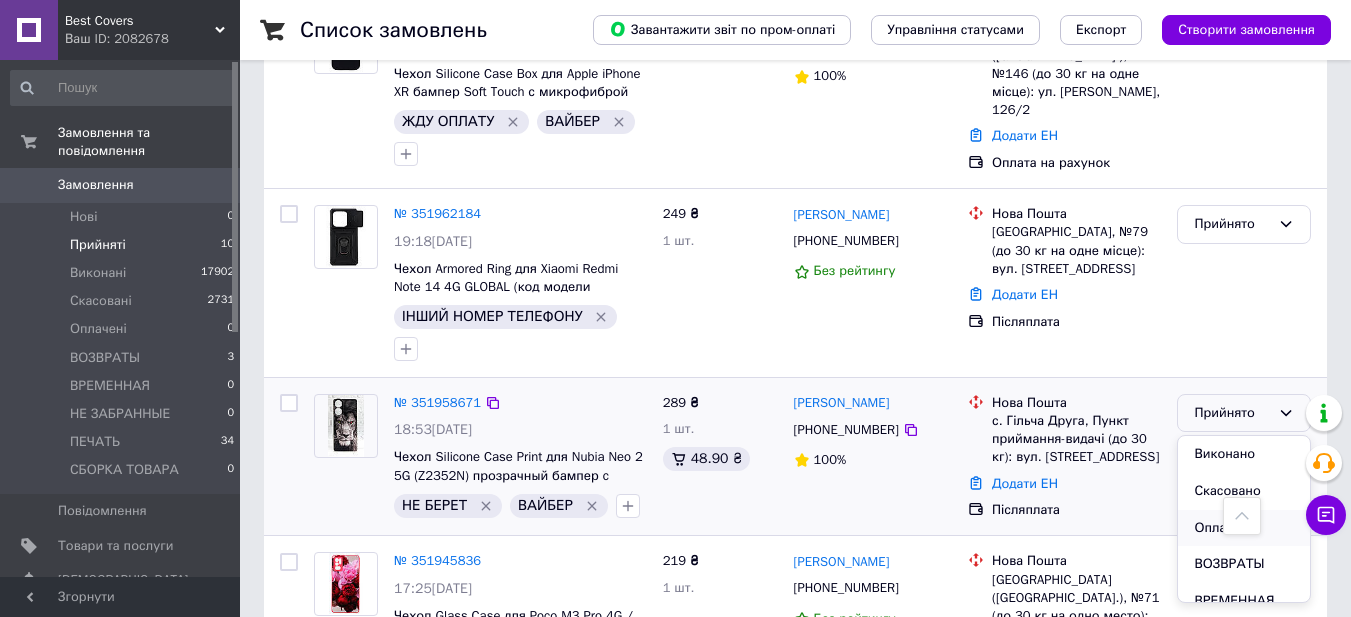 scroll, scrollTop: 147, scrollLeft: 0, axis: vertical 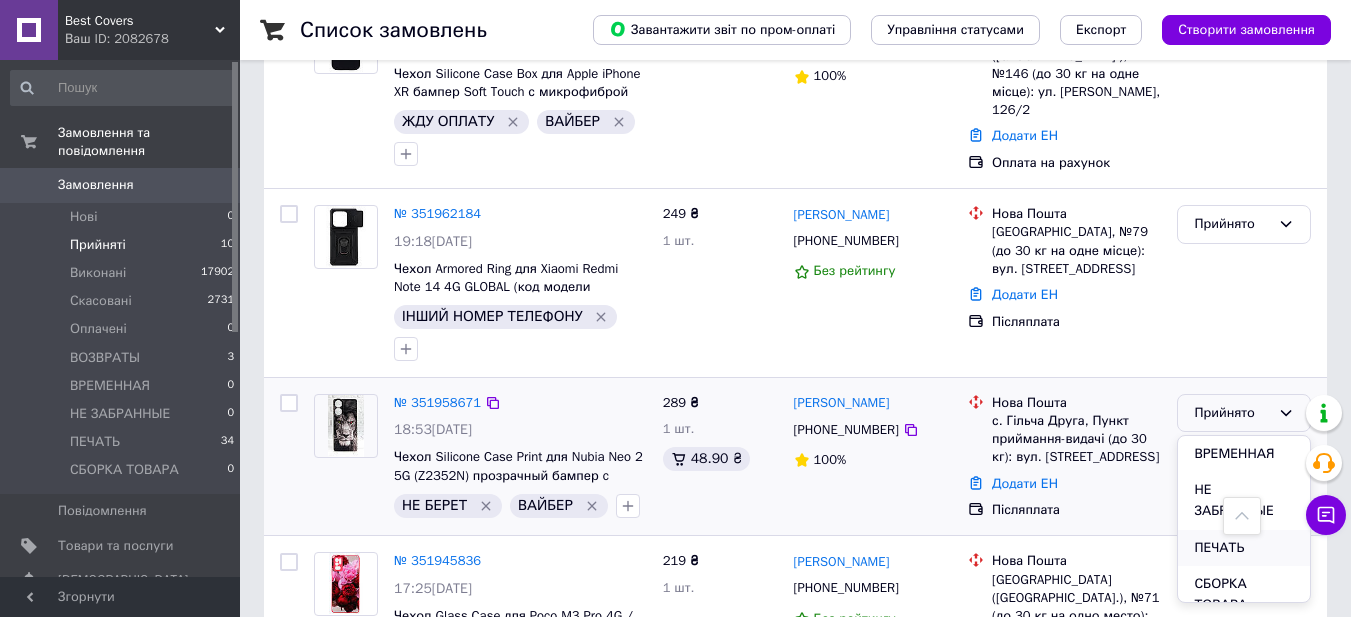 click on "ПЕЧАТЬ" at bounding box center (1244, 548) 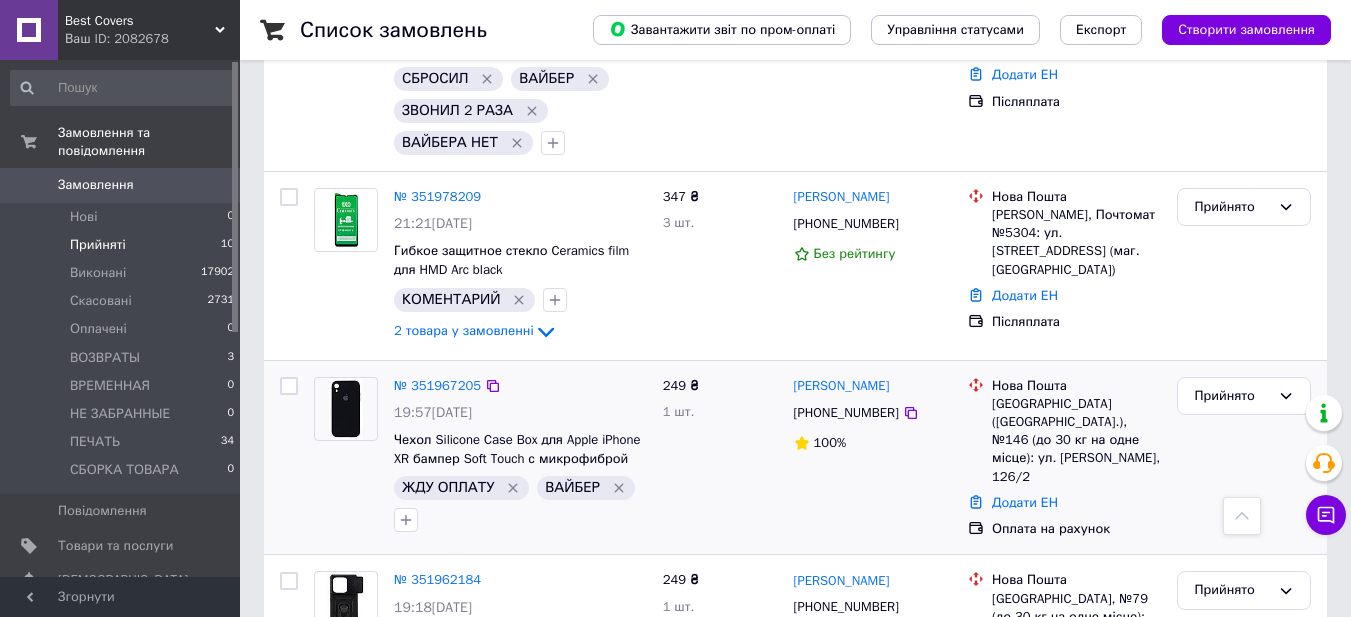 scroll, scrollTop: 762, scrollLeft: 0, axis: vertical 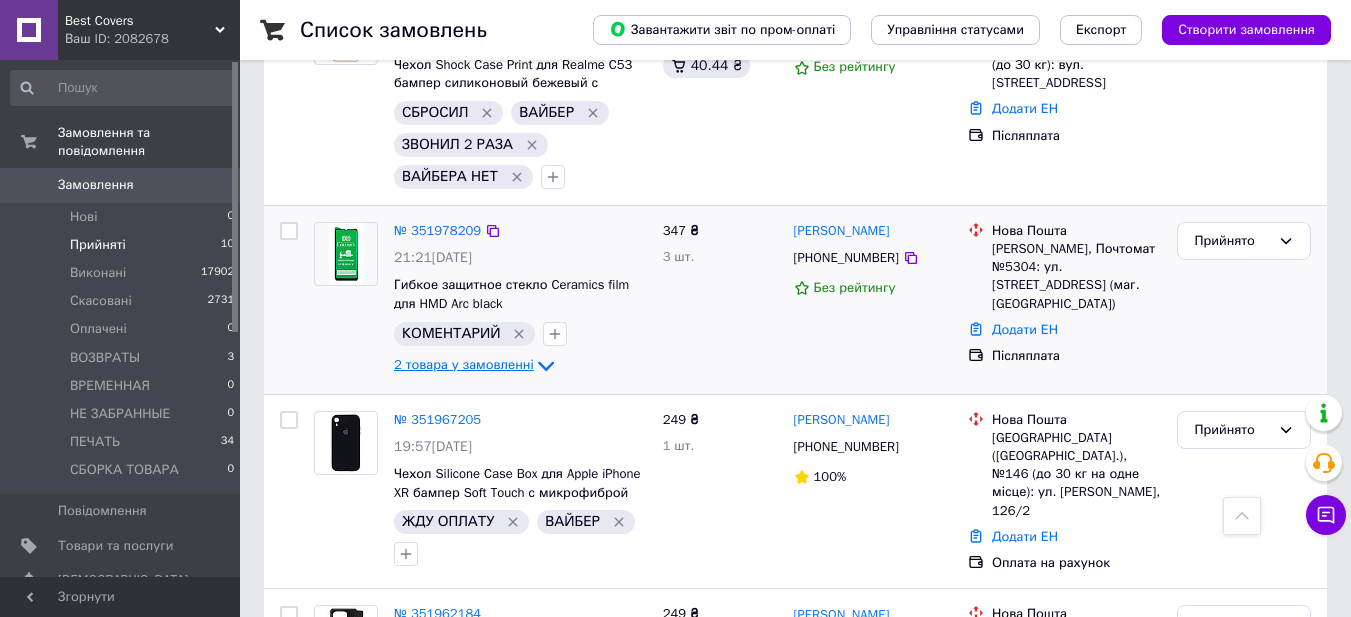 click 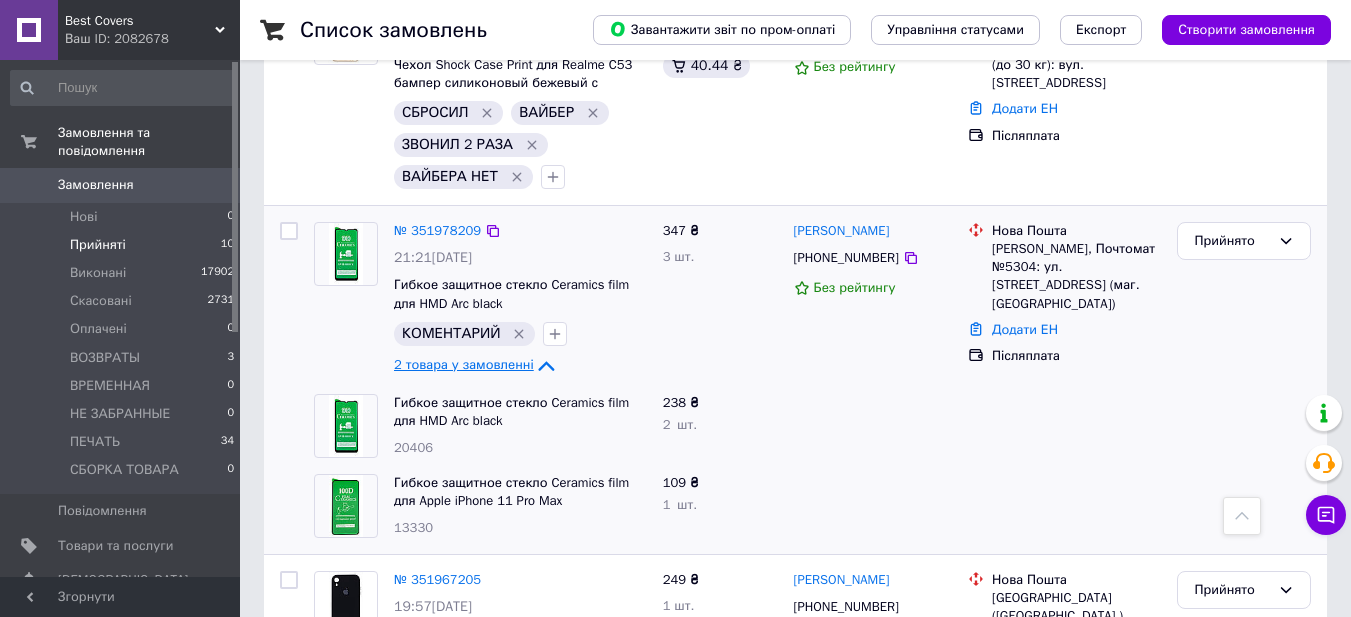 click 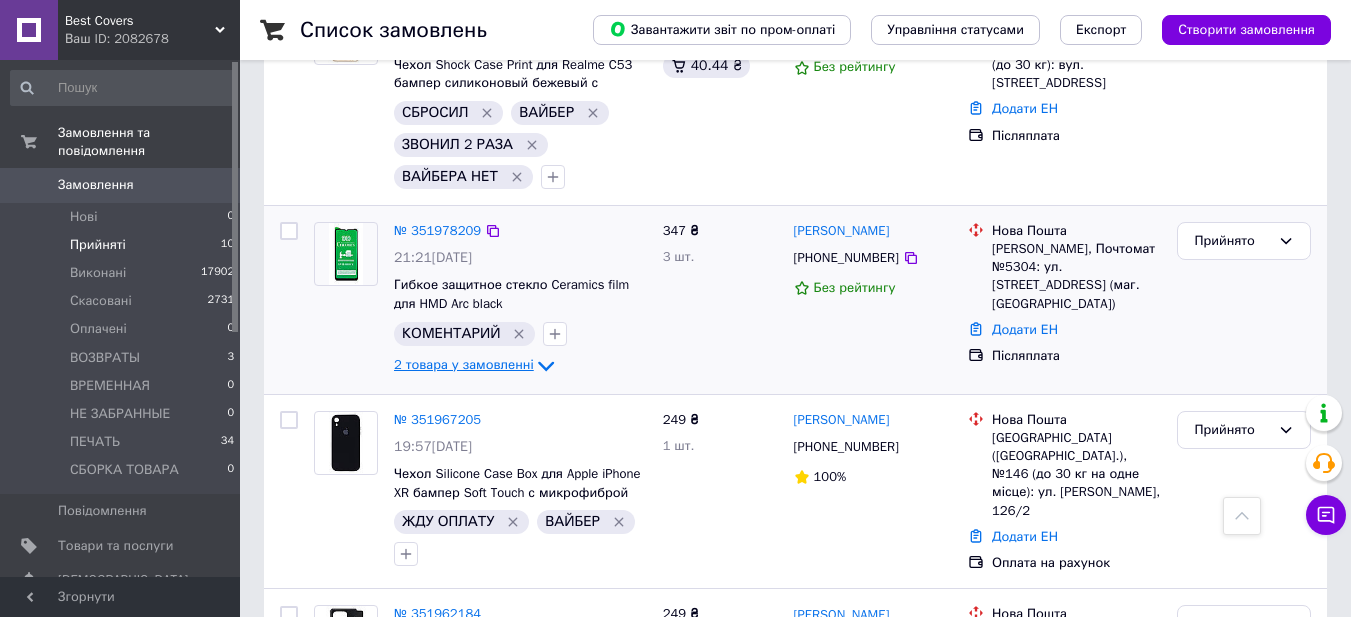 click 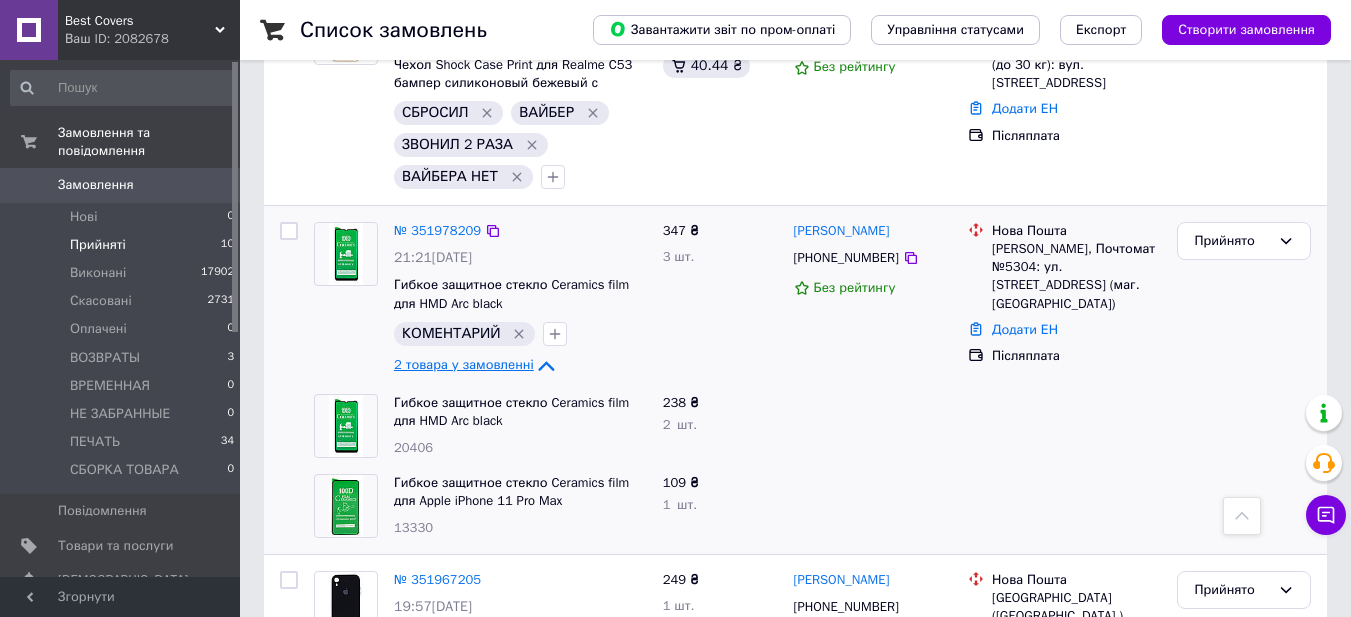 click 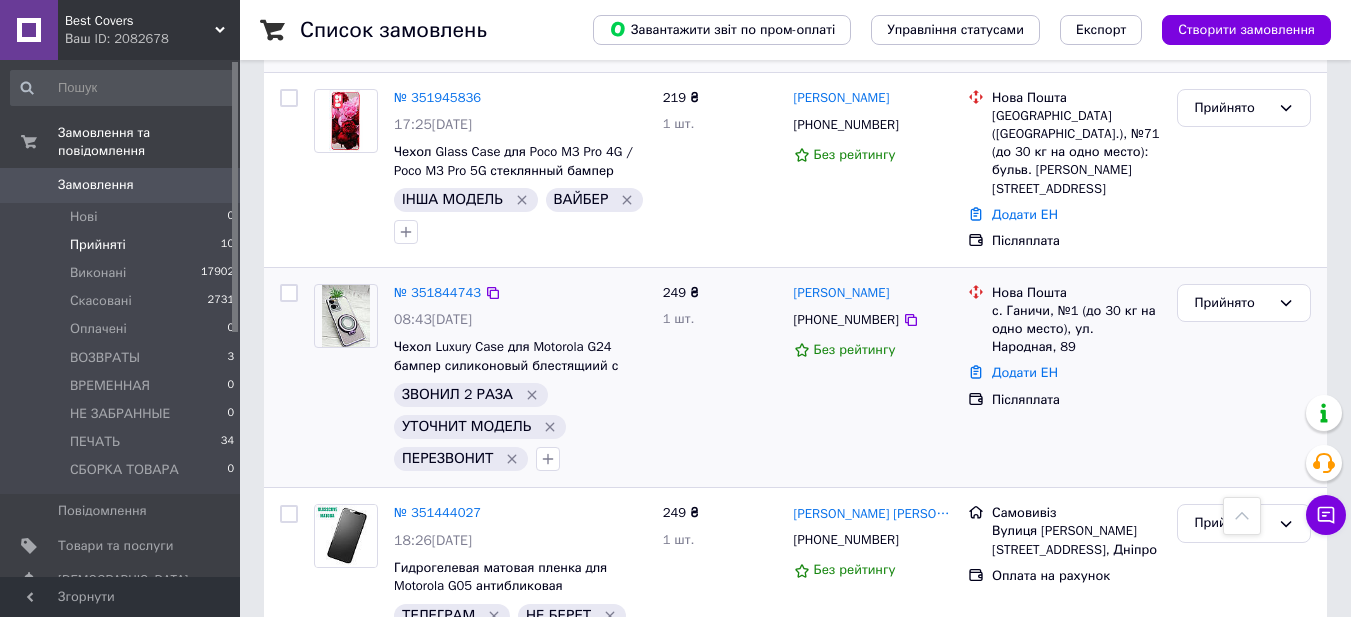 scroll, scrollTop: 1662, scrollLeft: 0, axis: vertical 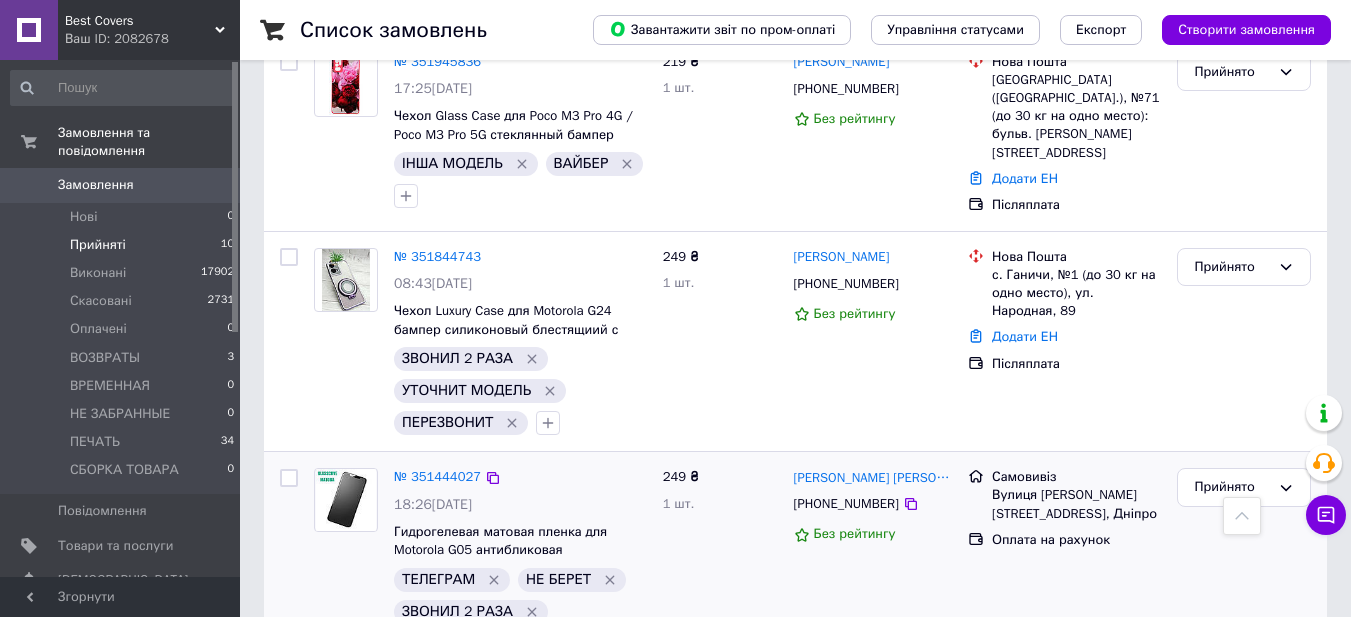 click on "249 ₴ 1 шт." at bounding box center (720, 562) 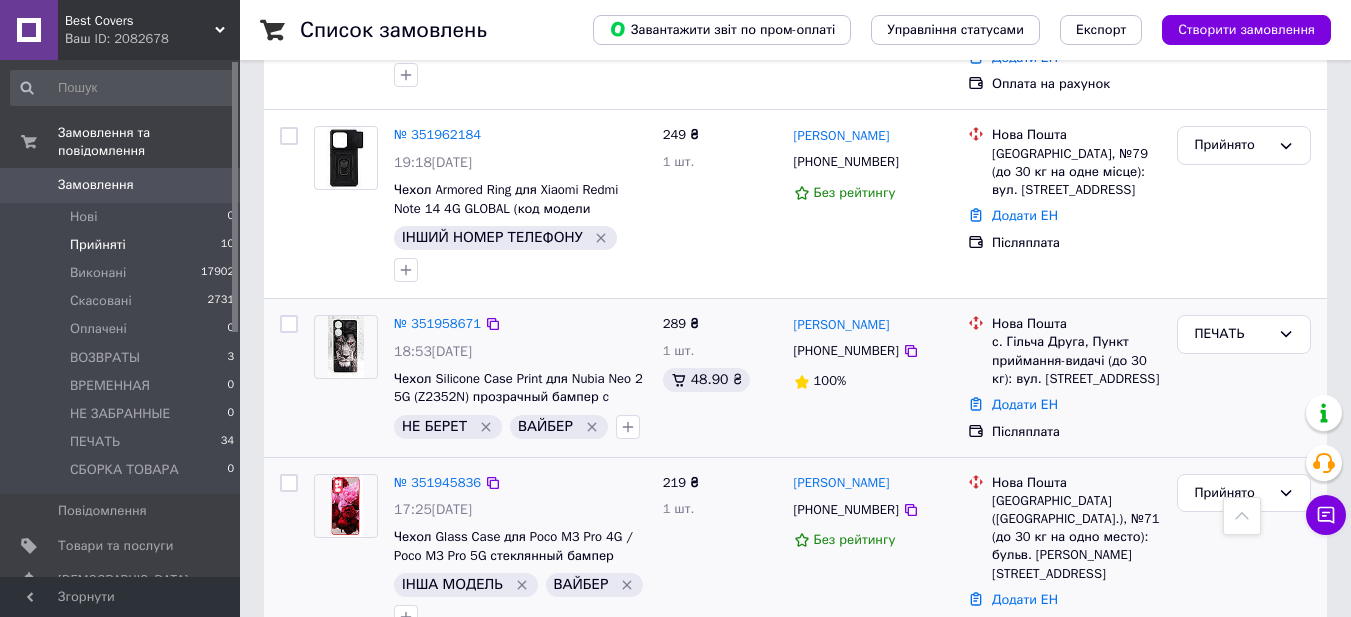 scroll, scrollTop: 1062, scrollLeft: 0, axis: vertical 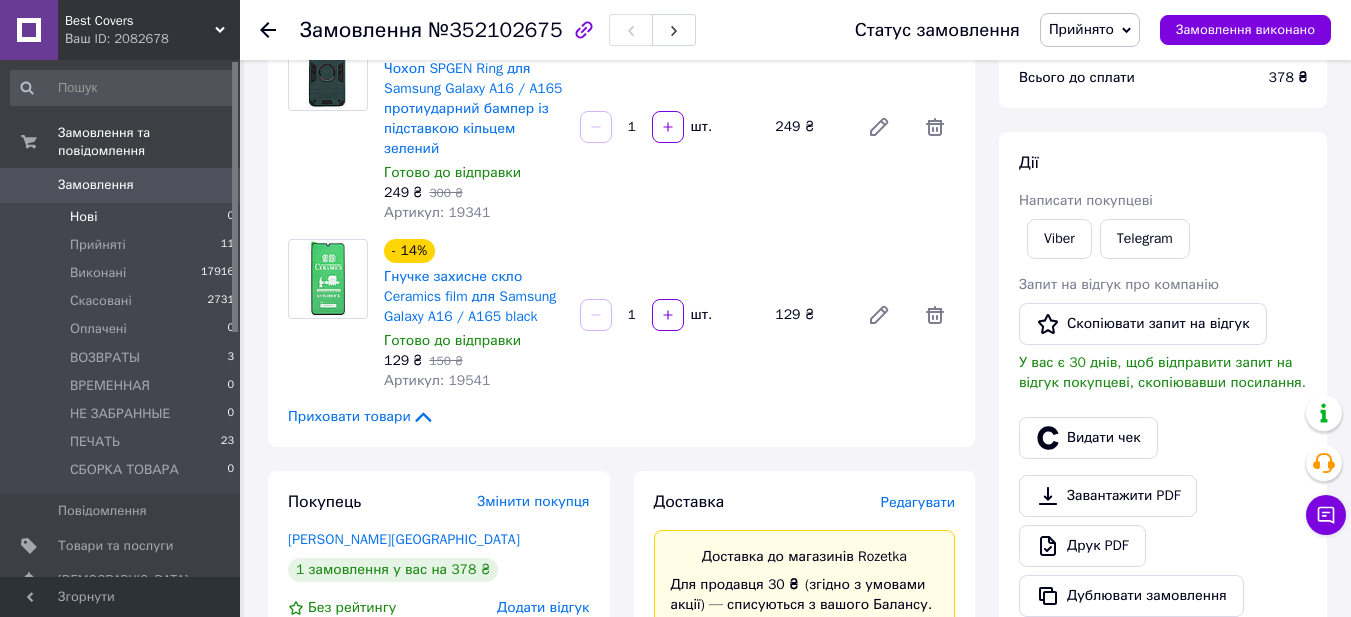click on "Нові" at bounding box center (83, 217) 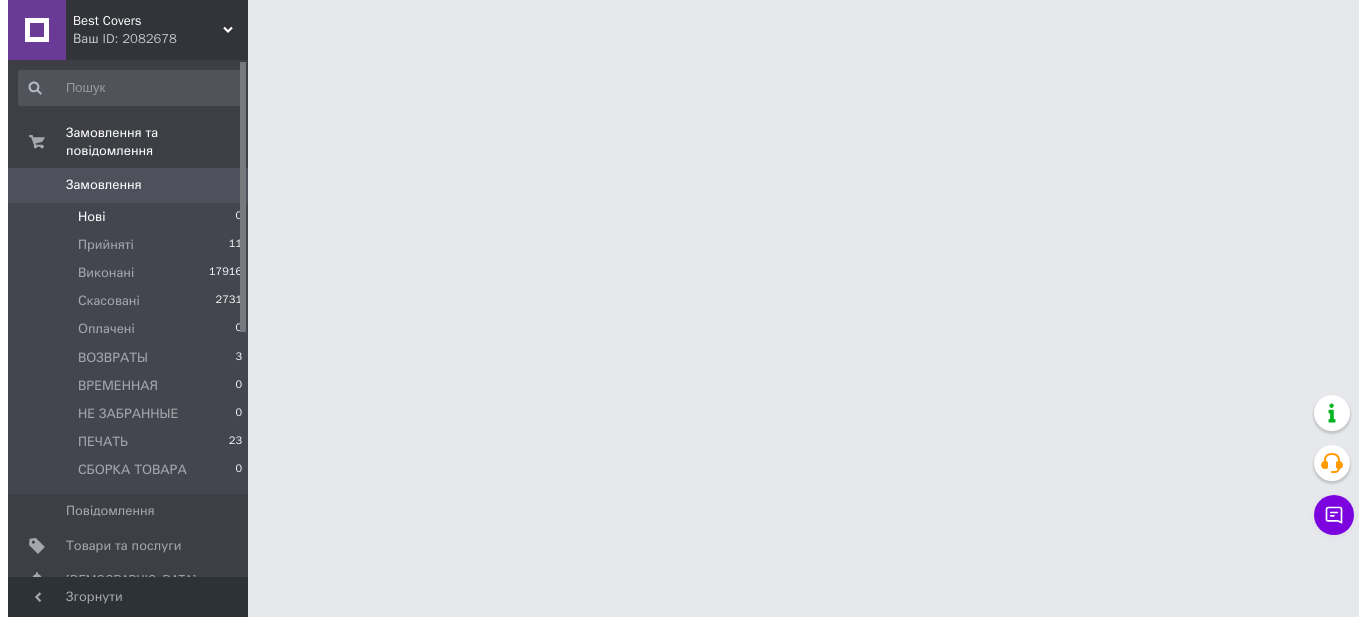 scroll, scrollTop: 0, scrollLeft: 0, axis: both 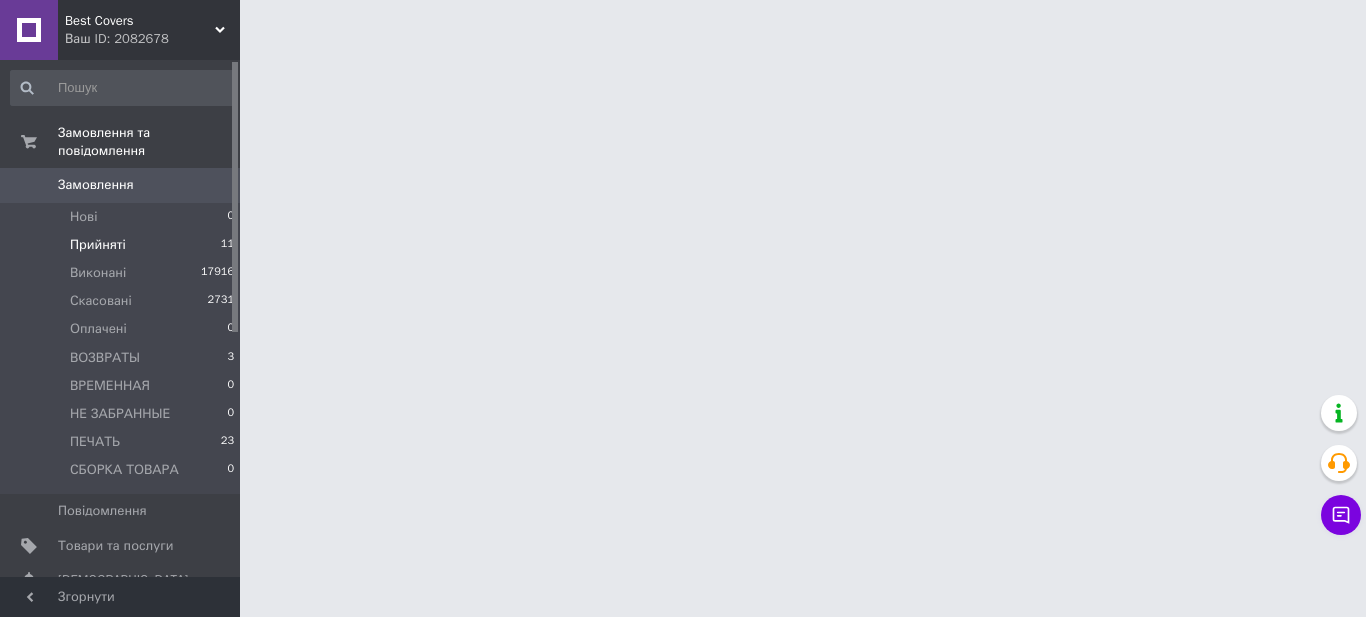 click on "Прийняті" at bounding box center [98, 245] 